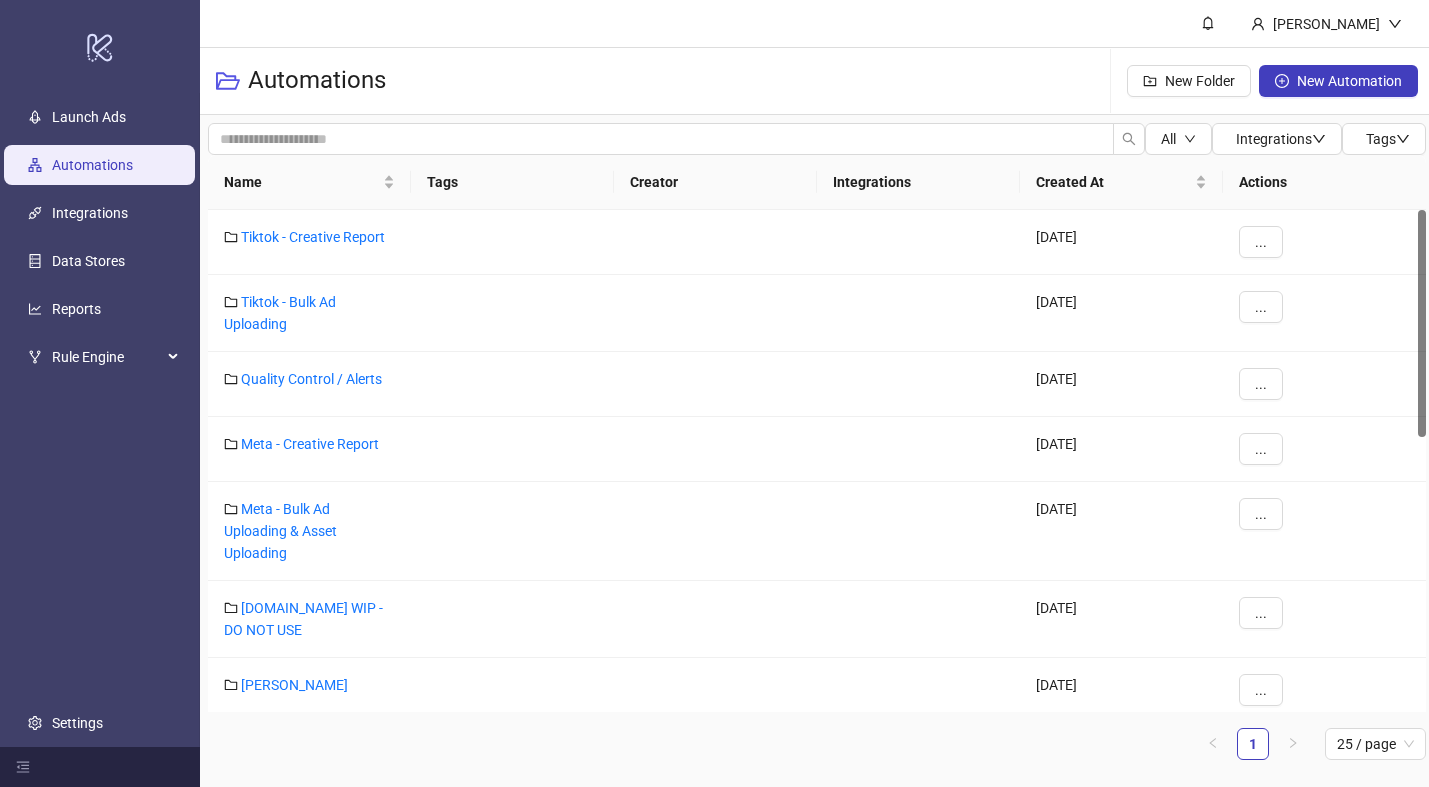 scroll, scrollTop: 0, scrollLeft: 0, axis: both 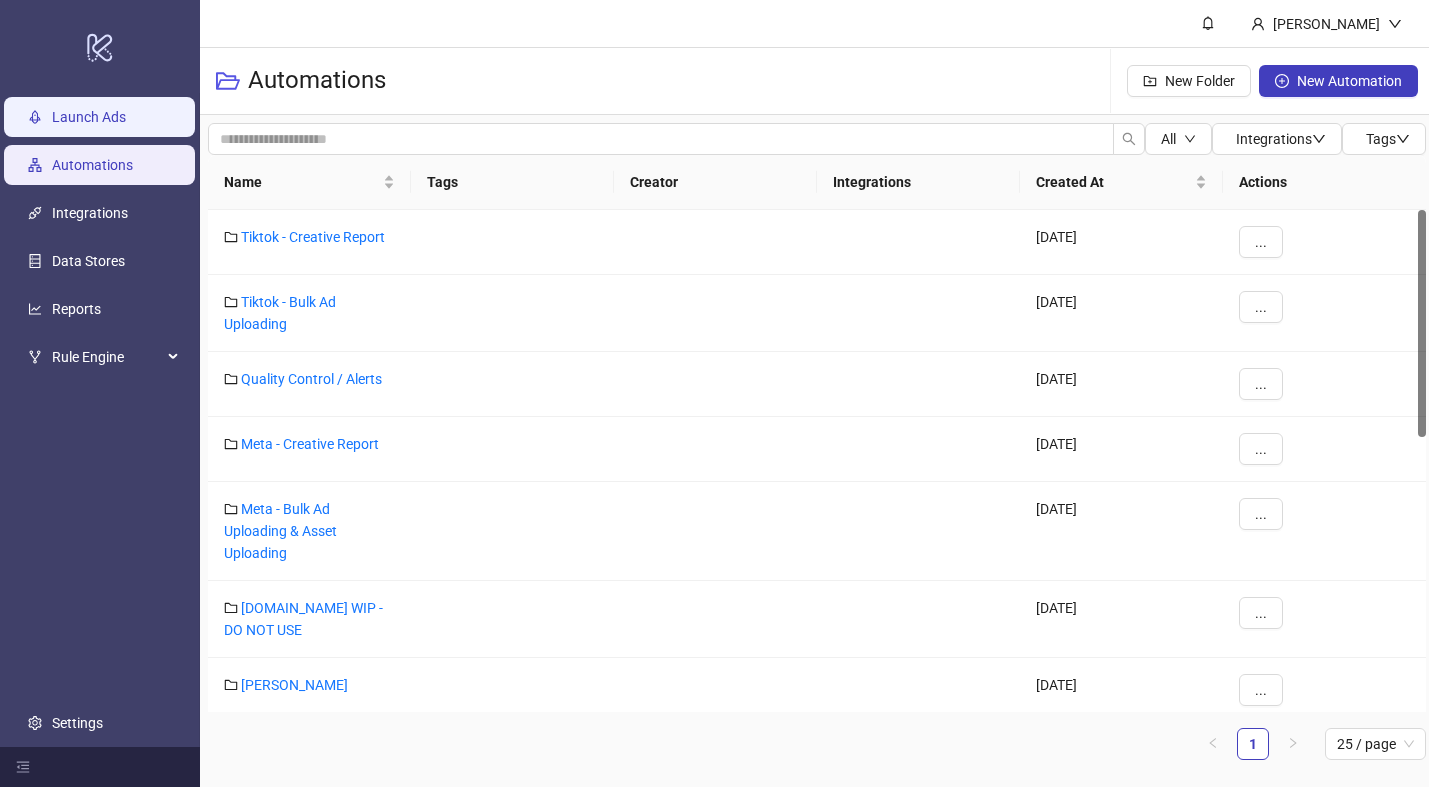 click on "Launch Ads" at bounding box center (89, 117) 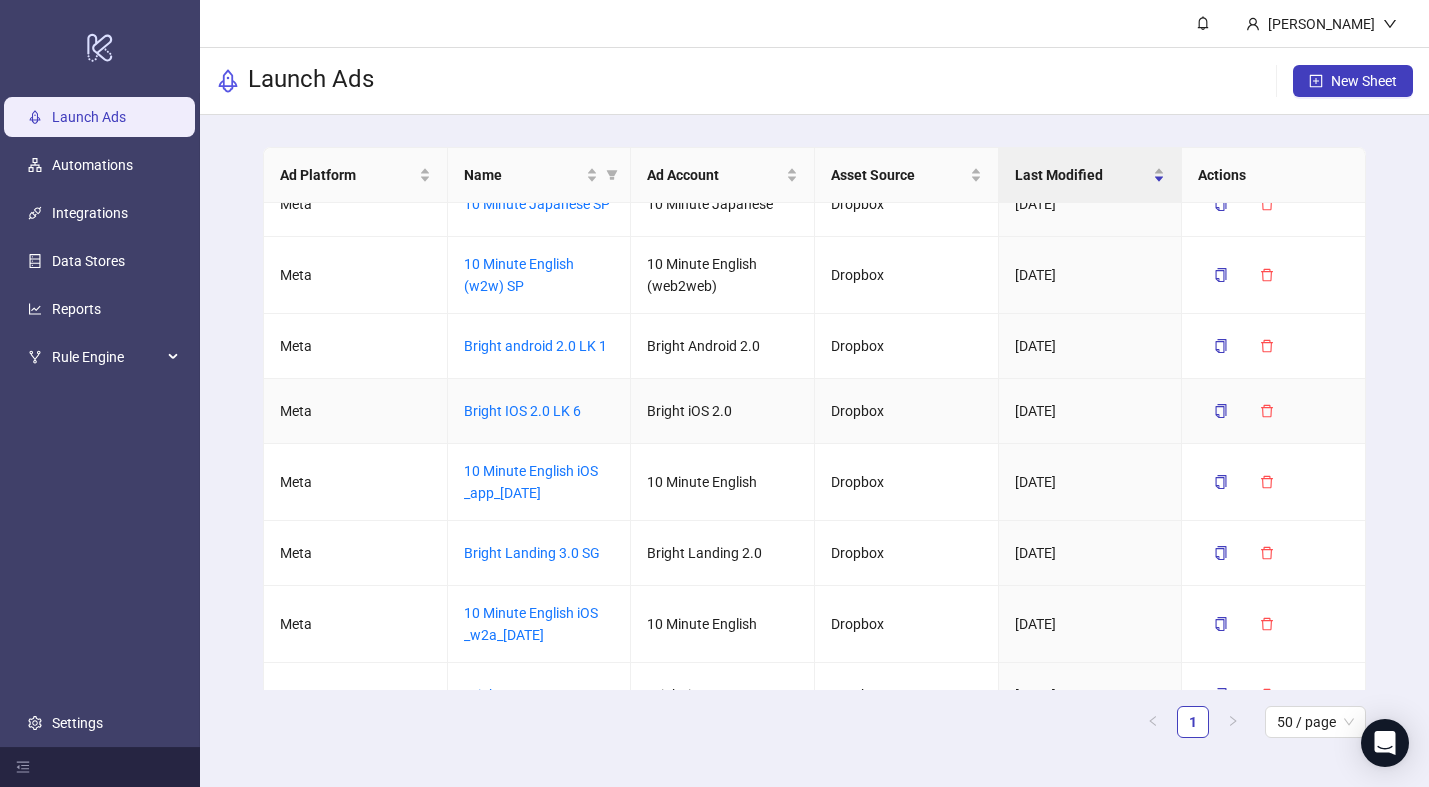 scroll, scrollTop: 255, scrollLeft: 0, axis: vertical 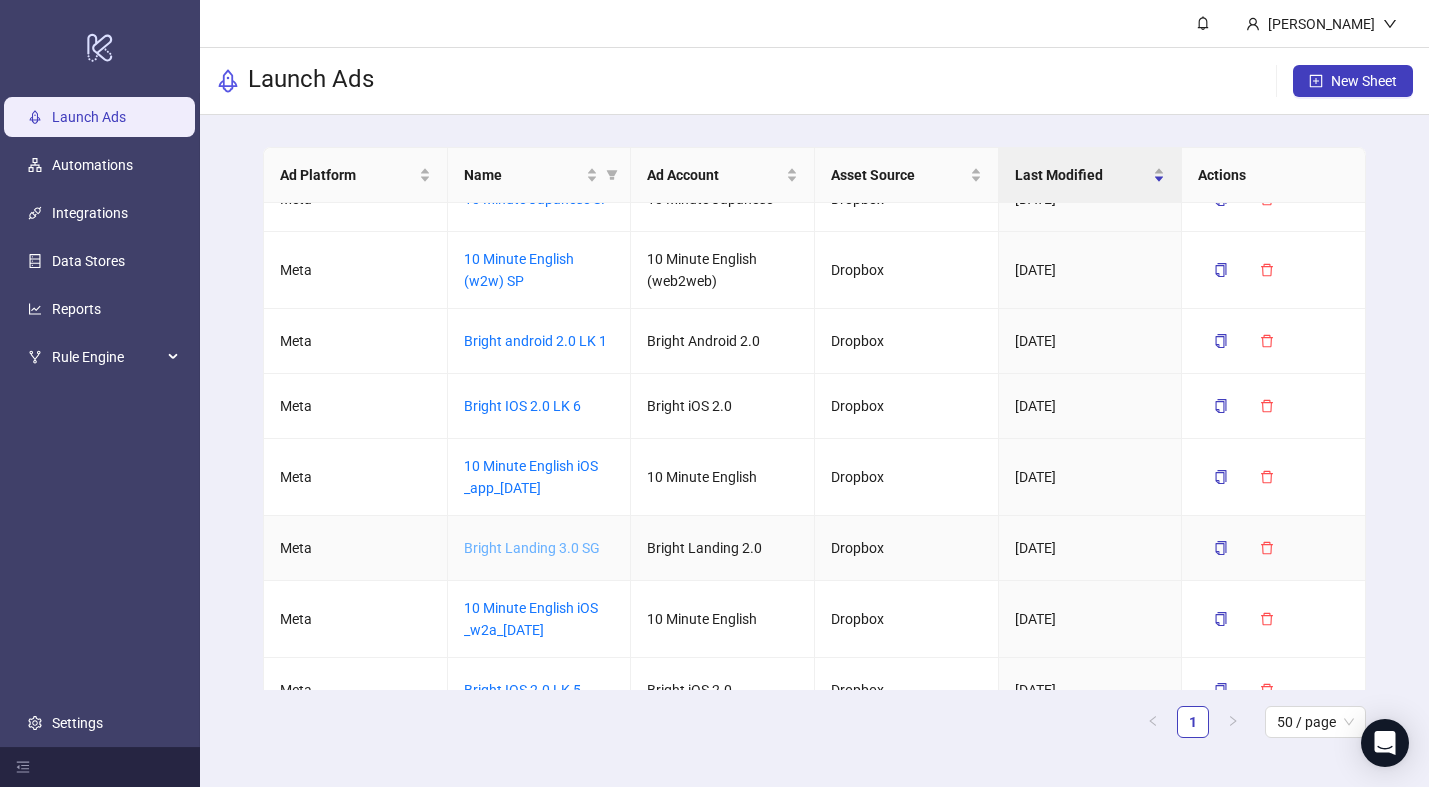 click on "Bright Landing 3.0 SG" at bounding box center (532, 548) 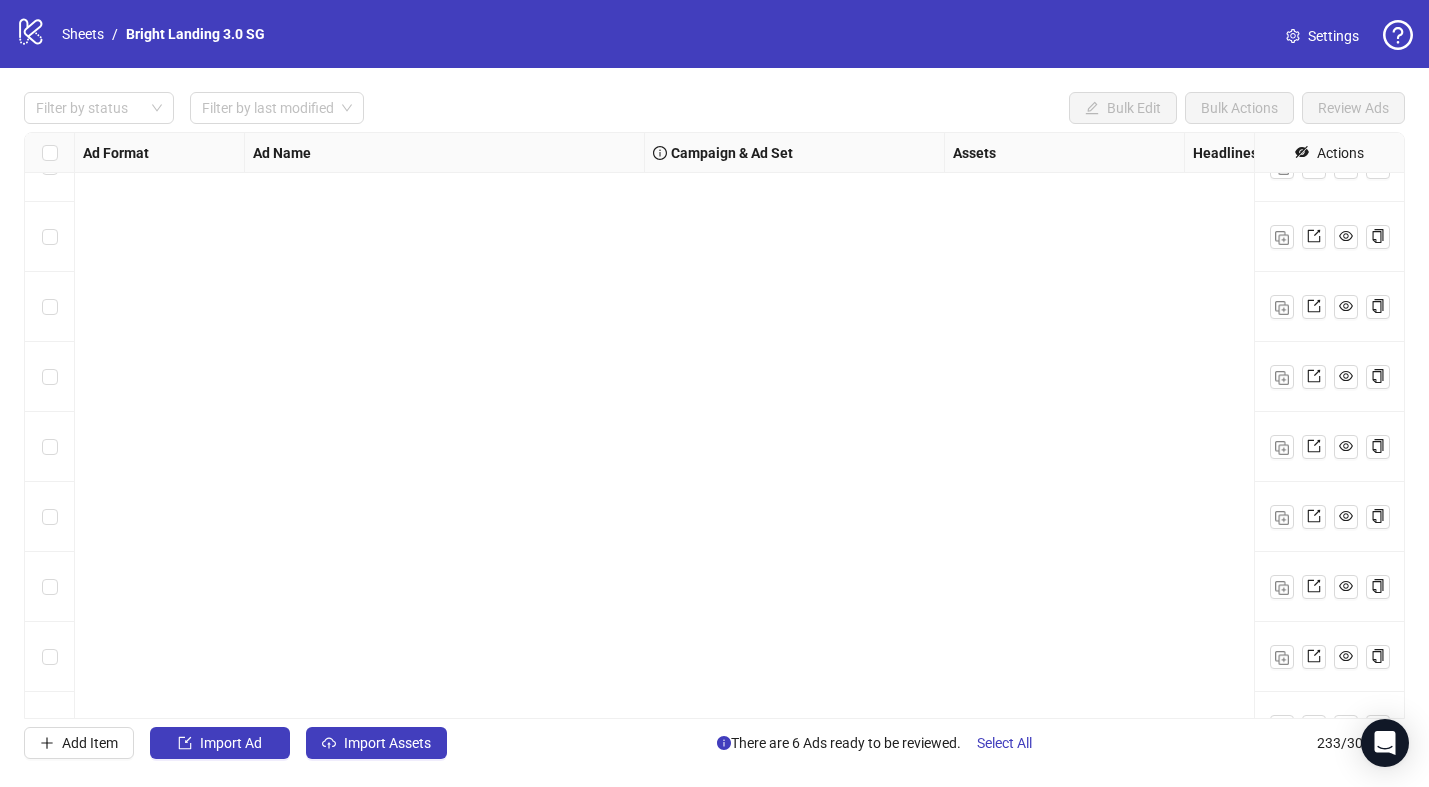 scroll, scrollTop: 15765, scrollLeft: 0, axis: vertical 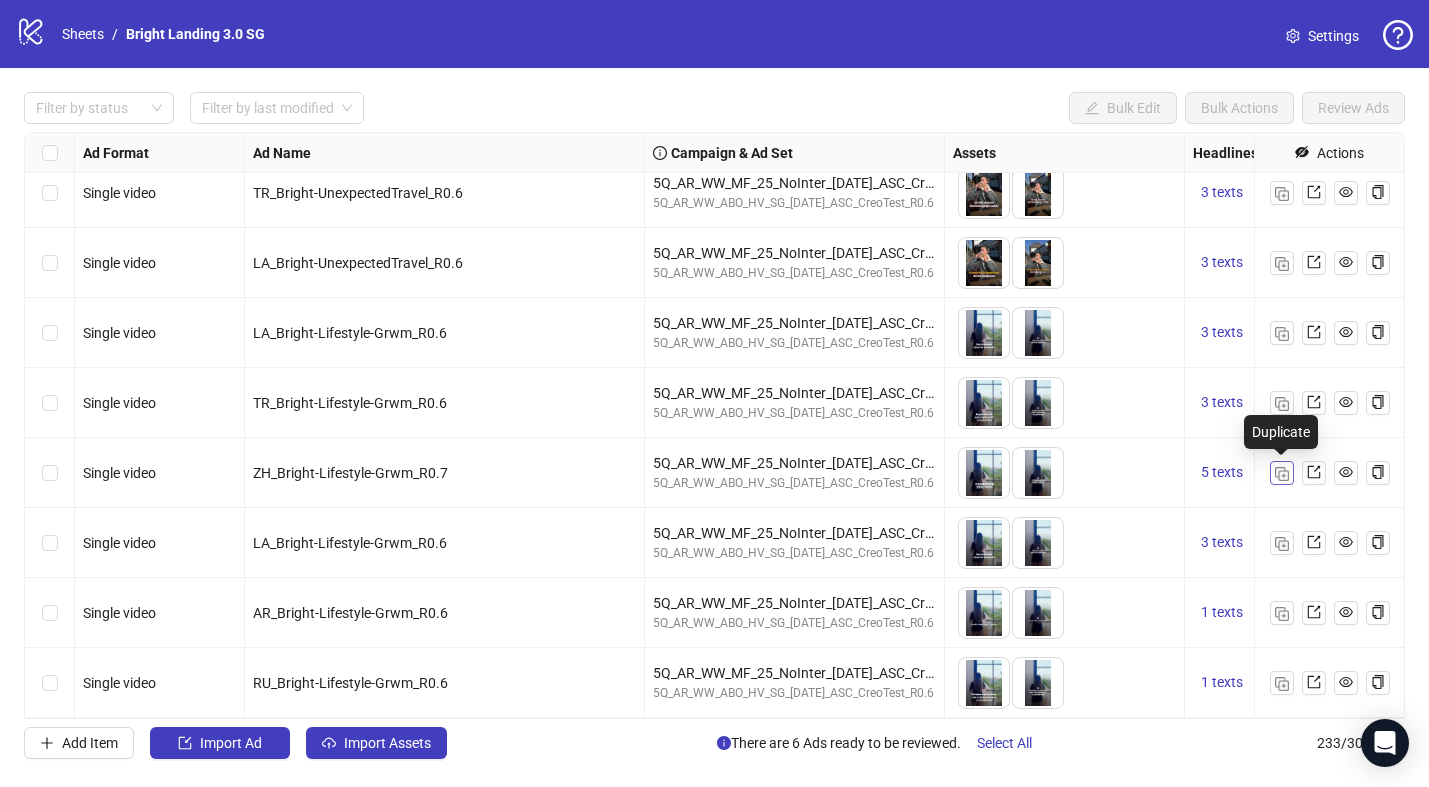 click at bounding box center [1282, 474] 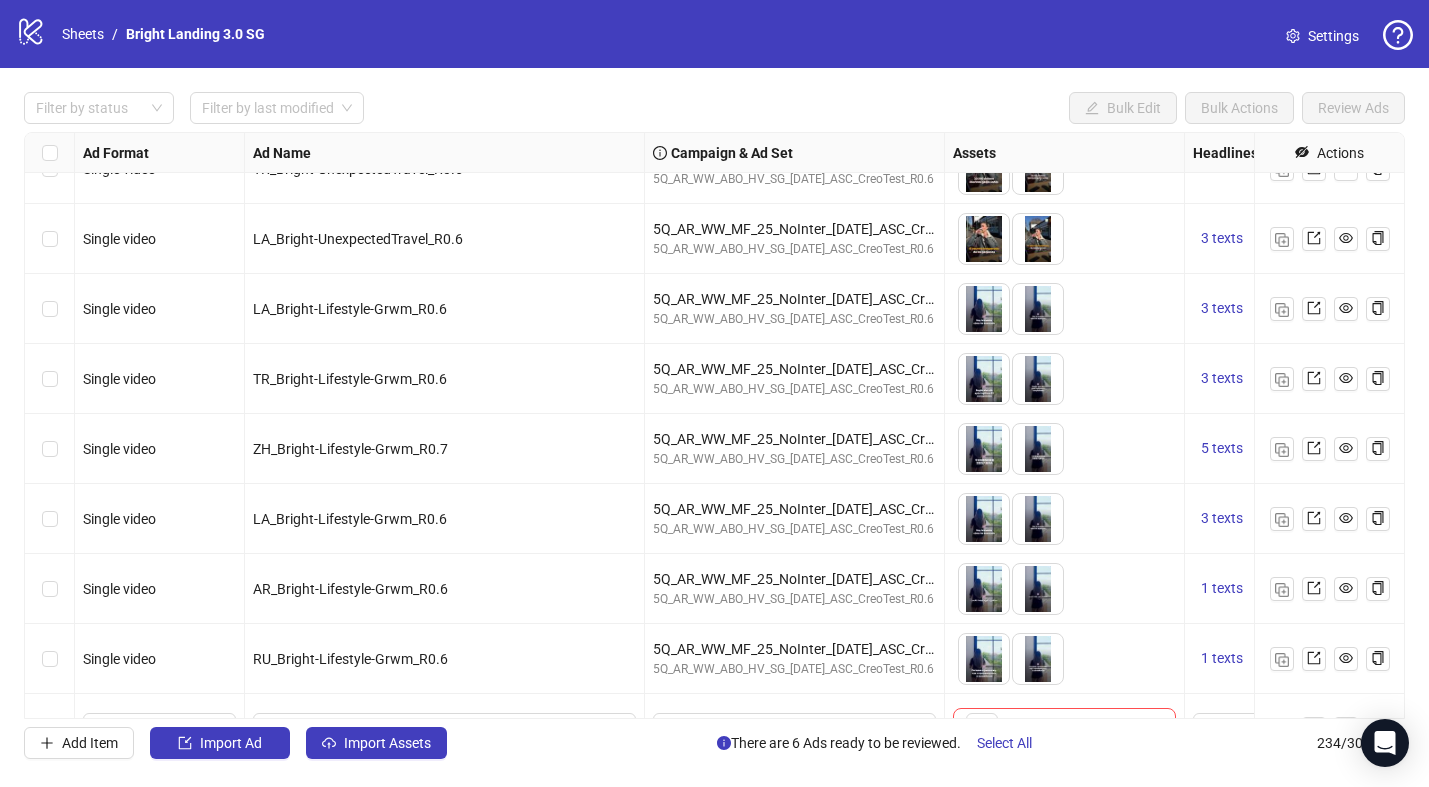 scroll, scrollTop: 15835, scrollLeft: 0, axis: vertical 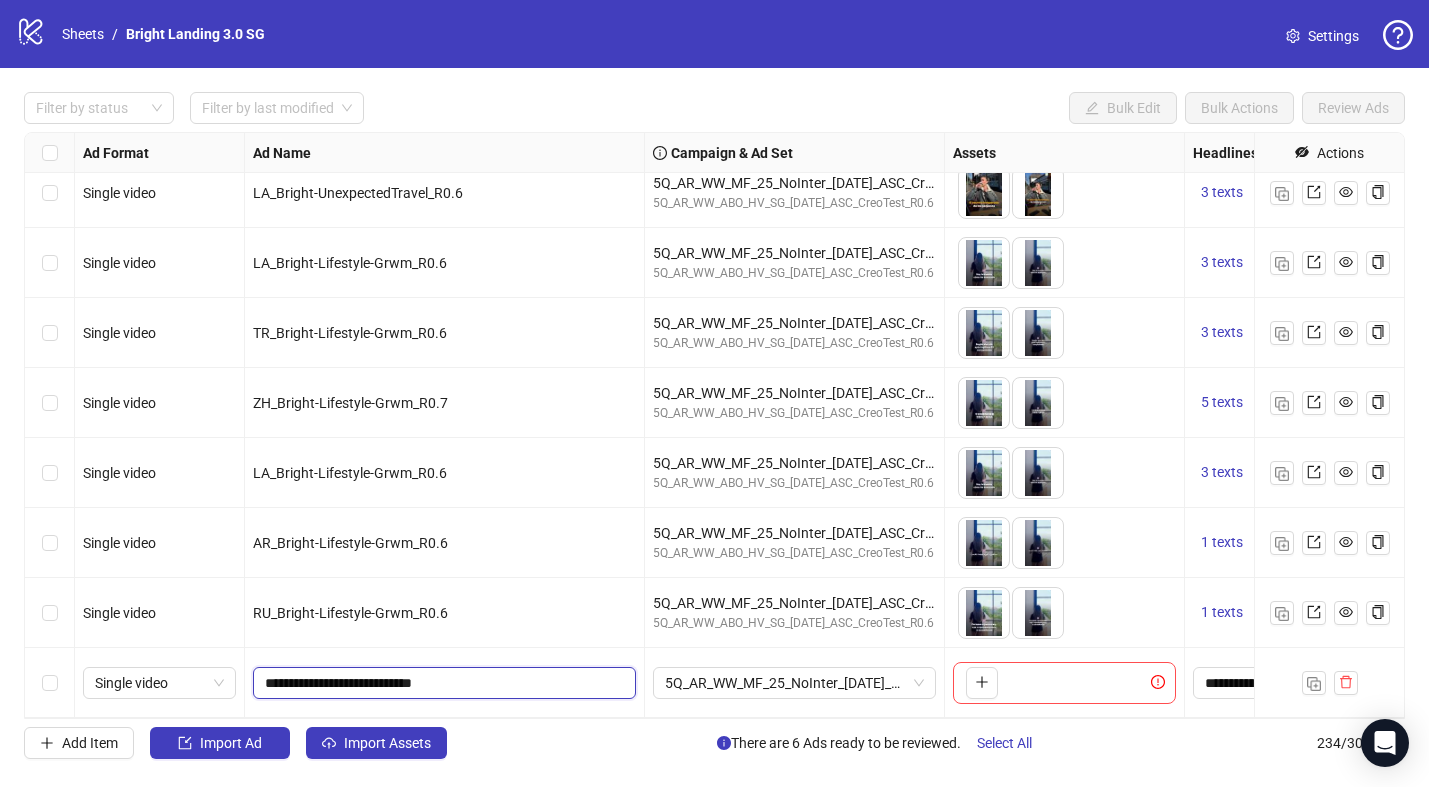 drag, startPoint x: 555, startPoint y: 669, endPoint x: 553, endPoint y: 518, distance: 151.01324 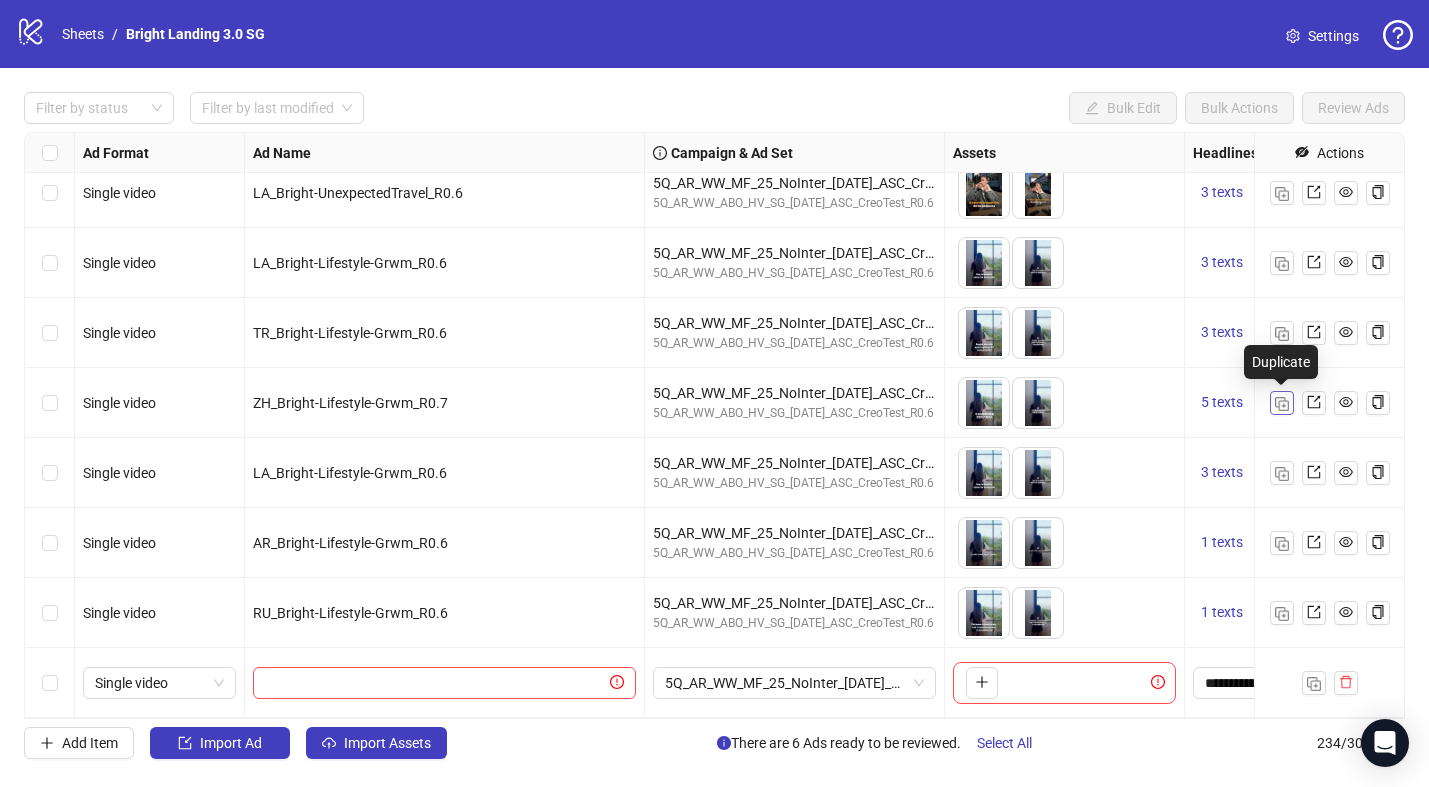 click at bounding box center [1282, 404] 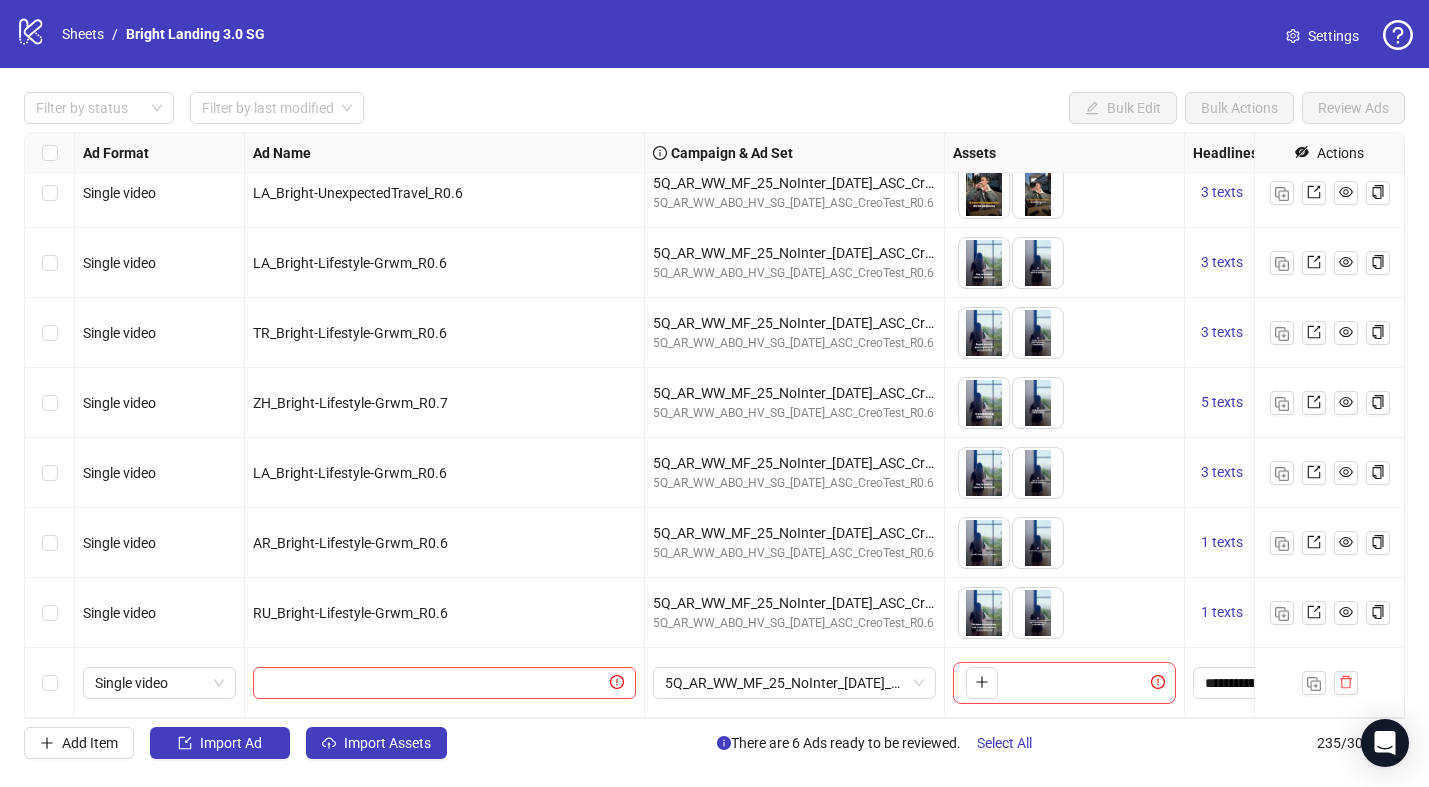scroll, scrollTop: 15905, scrollLeft: 0, axis: vertical 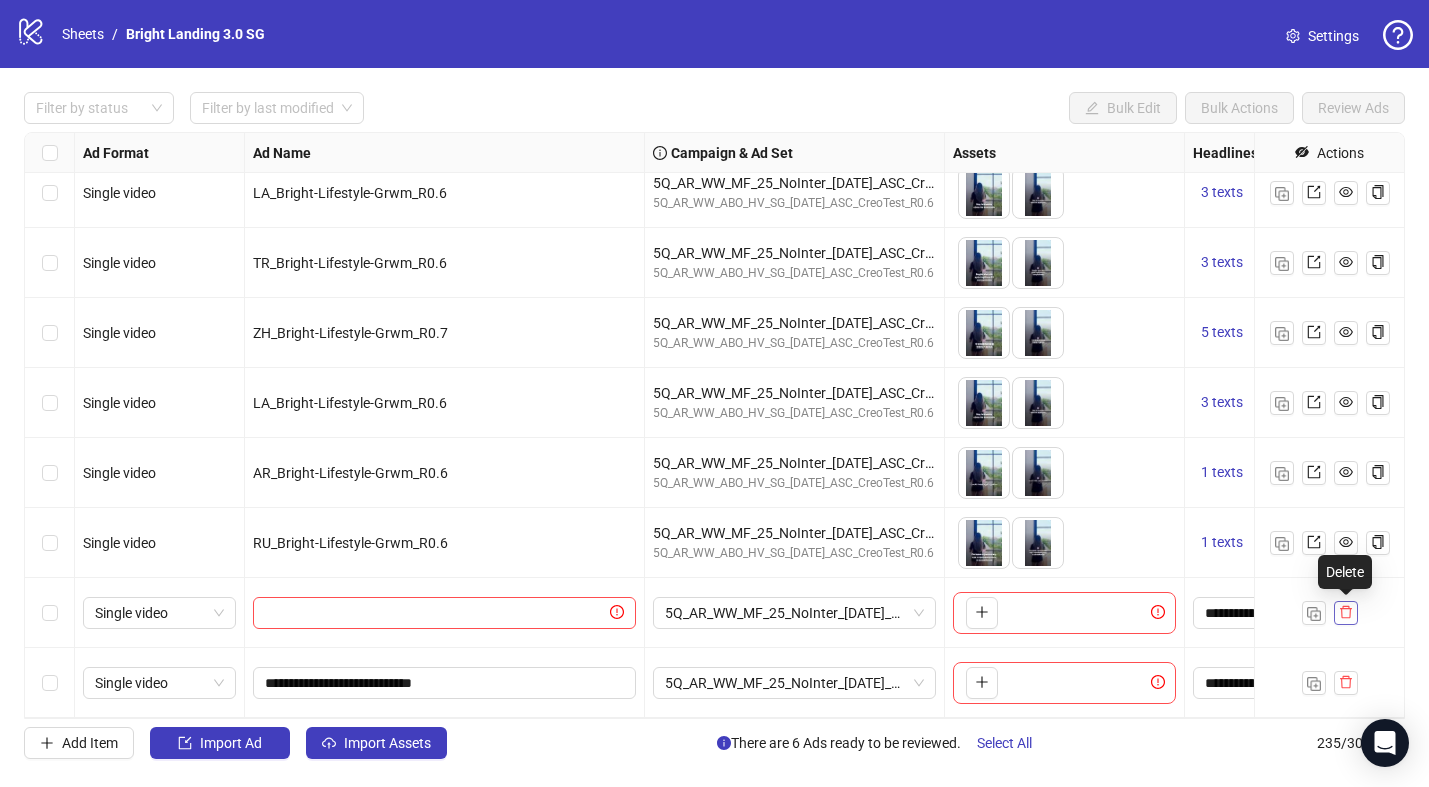 click 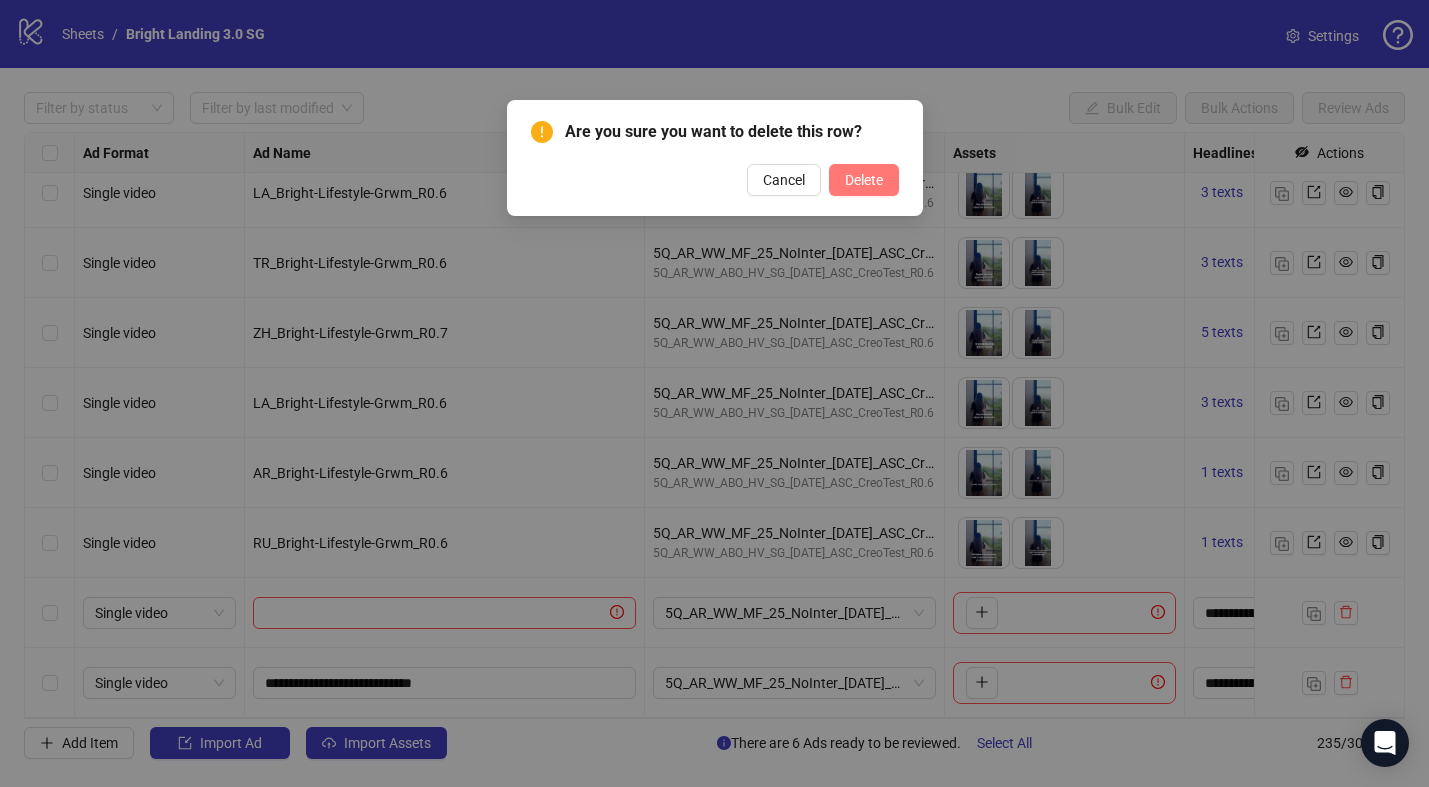 click on "Delete" at bounding box center [864, 180] 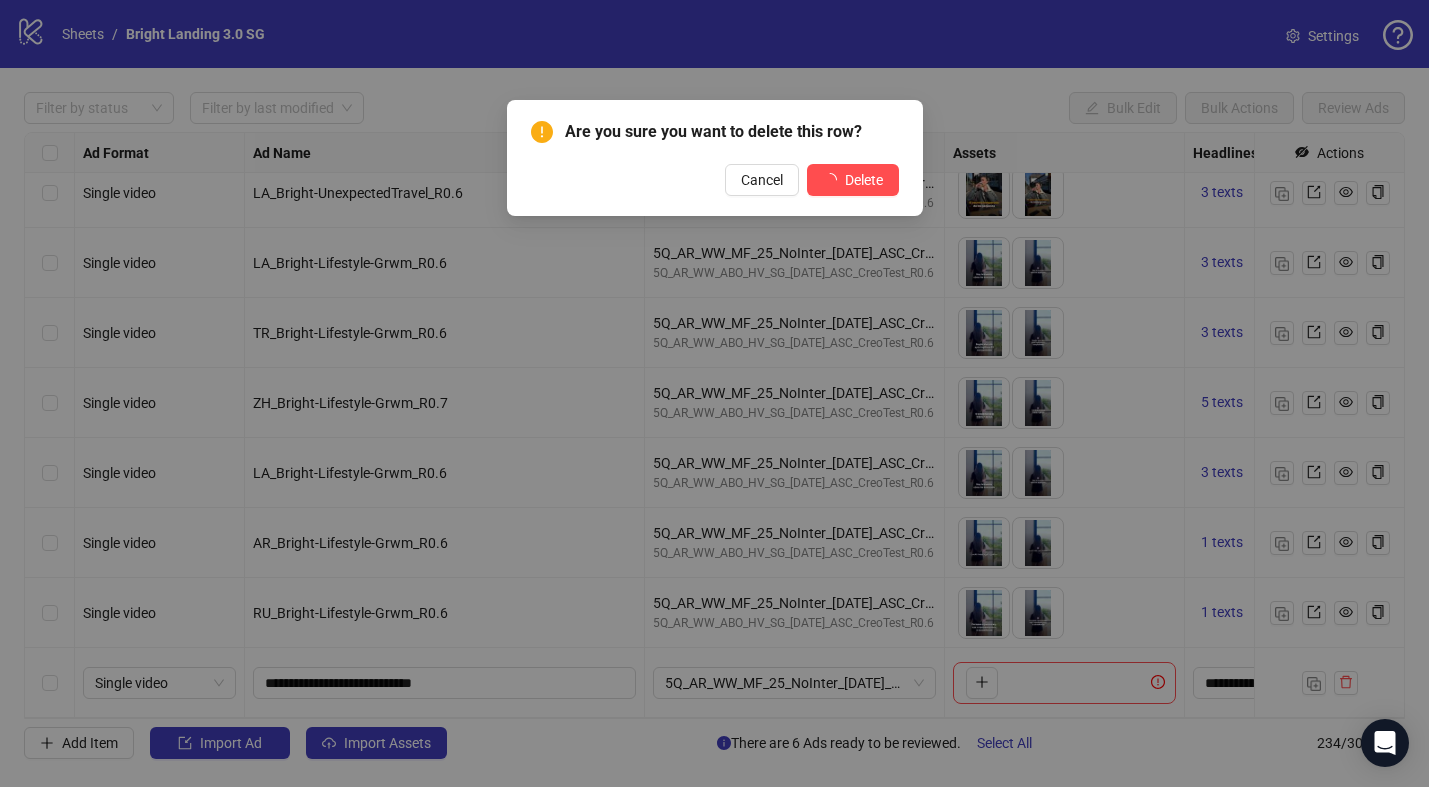 scroll, scrollTop: 15835, scrollLeft: 0, axis: vertical 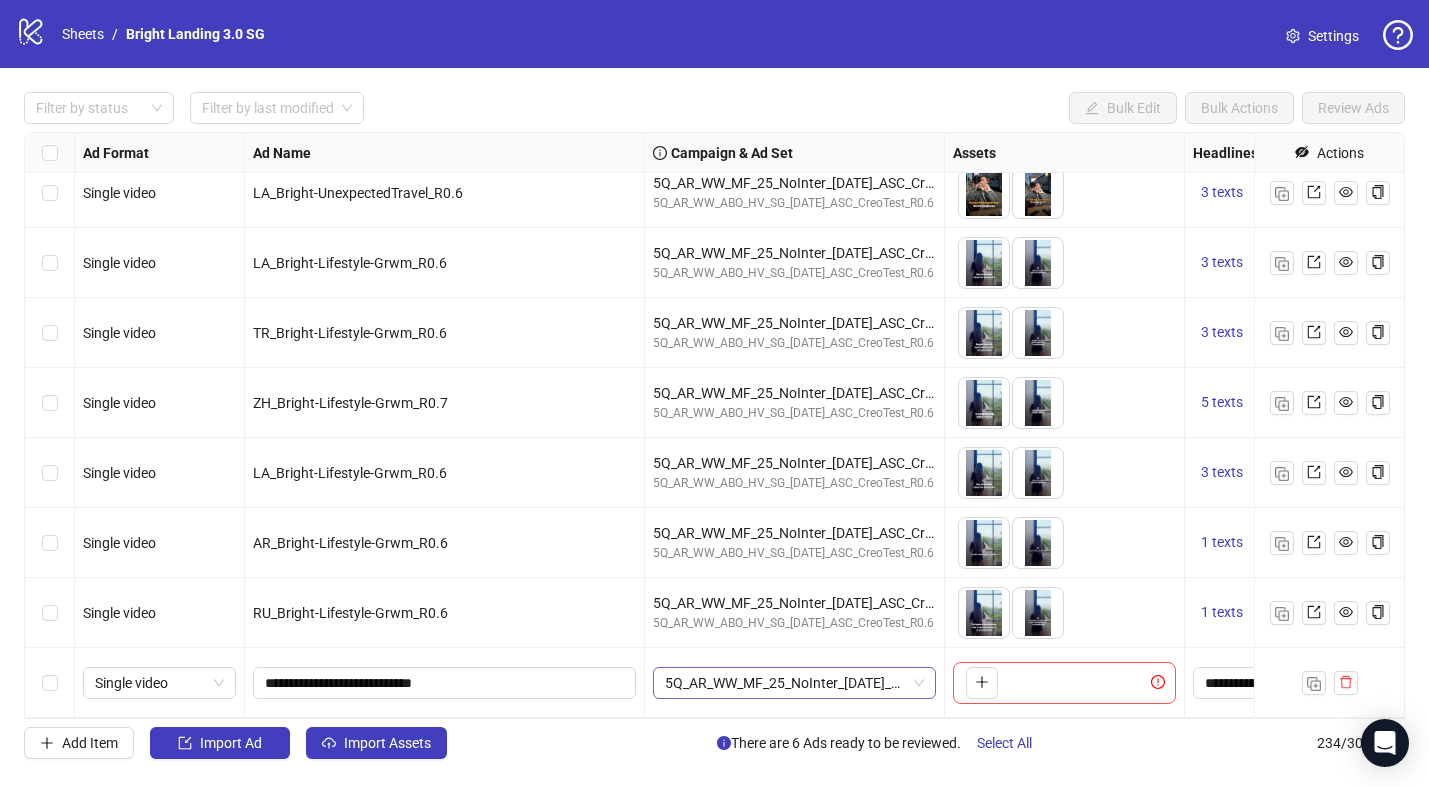 click on "5Q_AR_WW_MF_25_NoInter_[DATE]_ASC_CreoTest_R0.6" at bounding box center [794, 683] 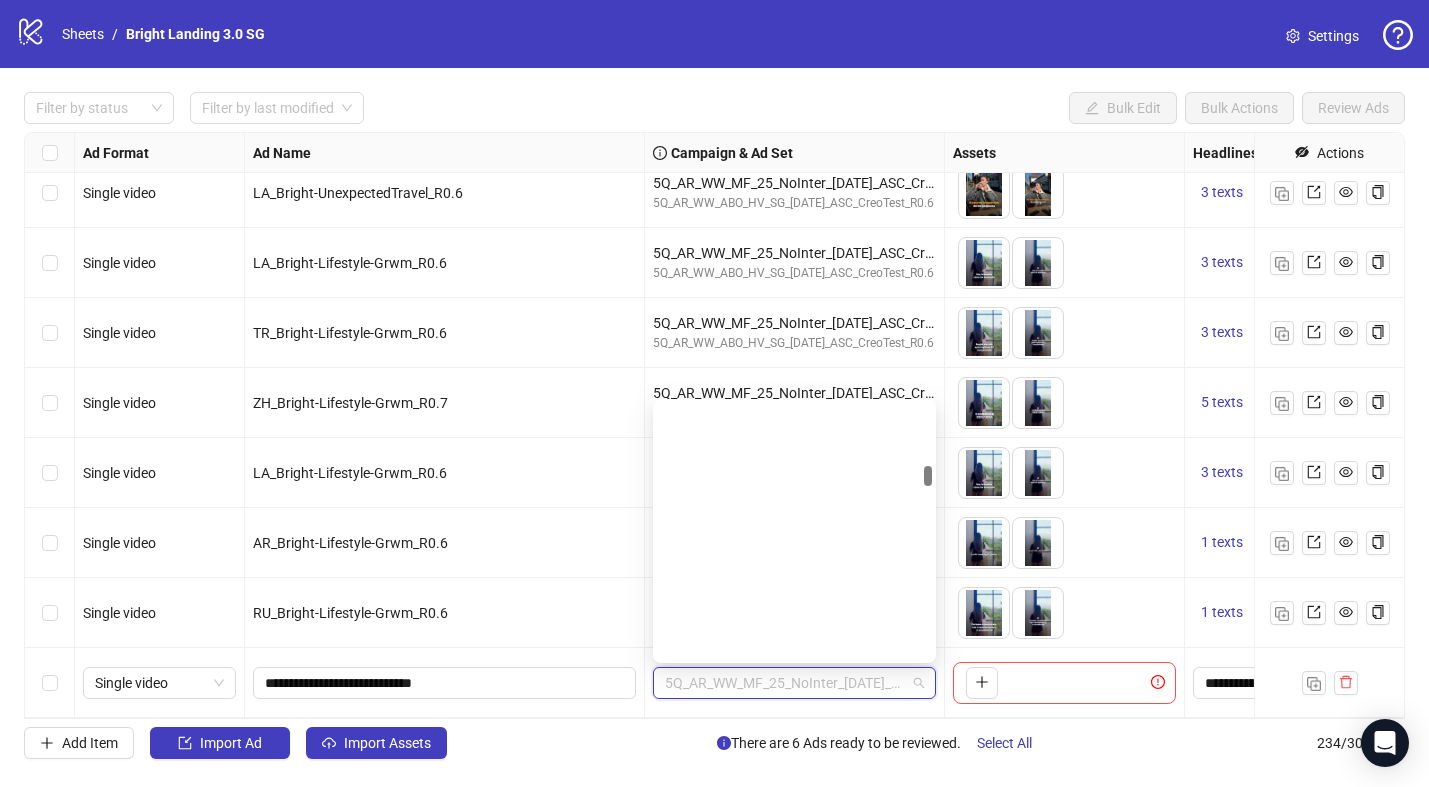 scroll, scrollTop: 4137, scrollLeft: 0, axis: vertical 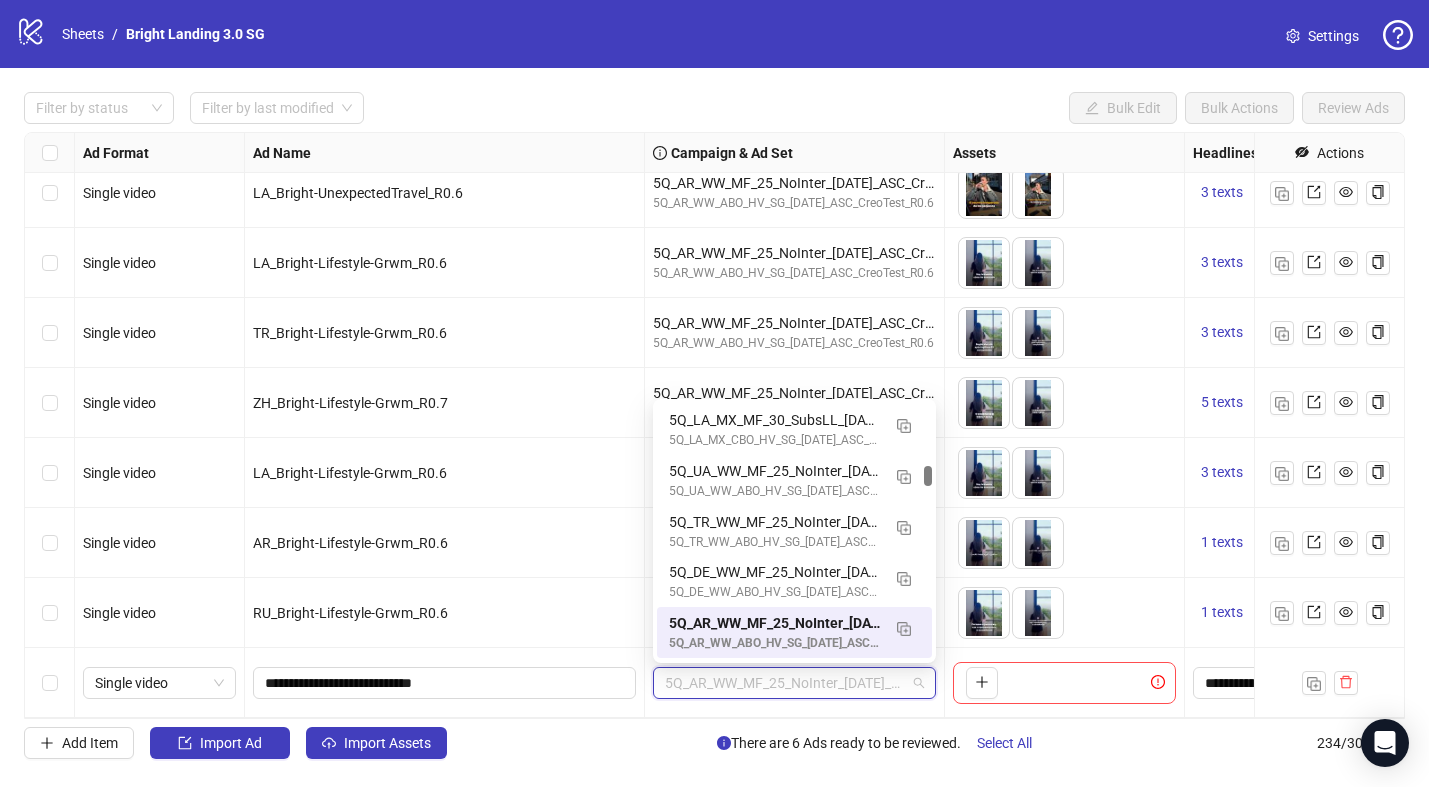 paste on "**********" 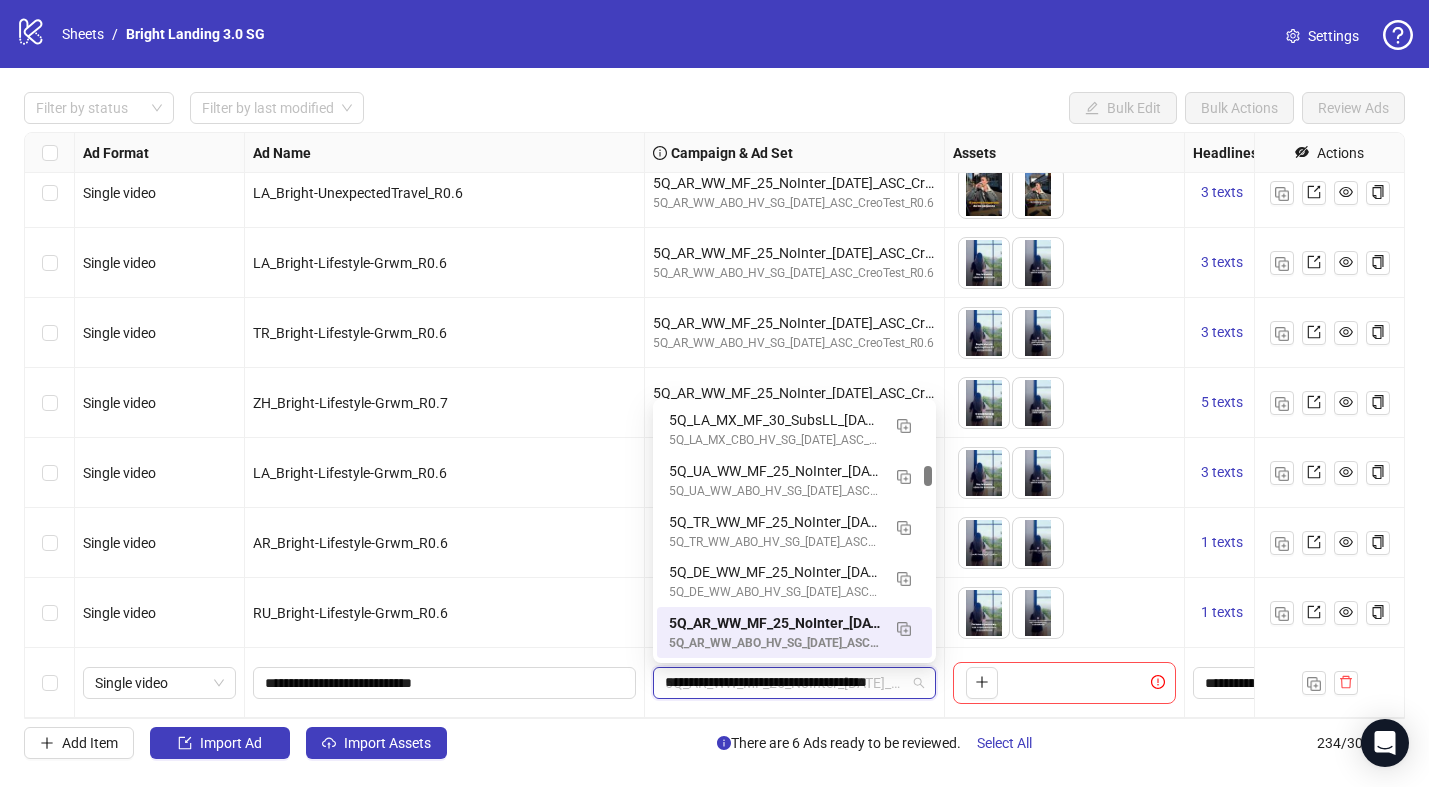 scroll, scrollTop: 0, scrollLeft: 61, axis: horizontal 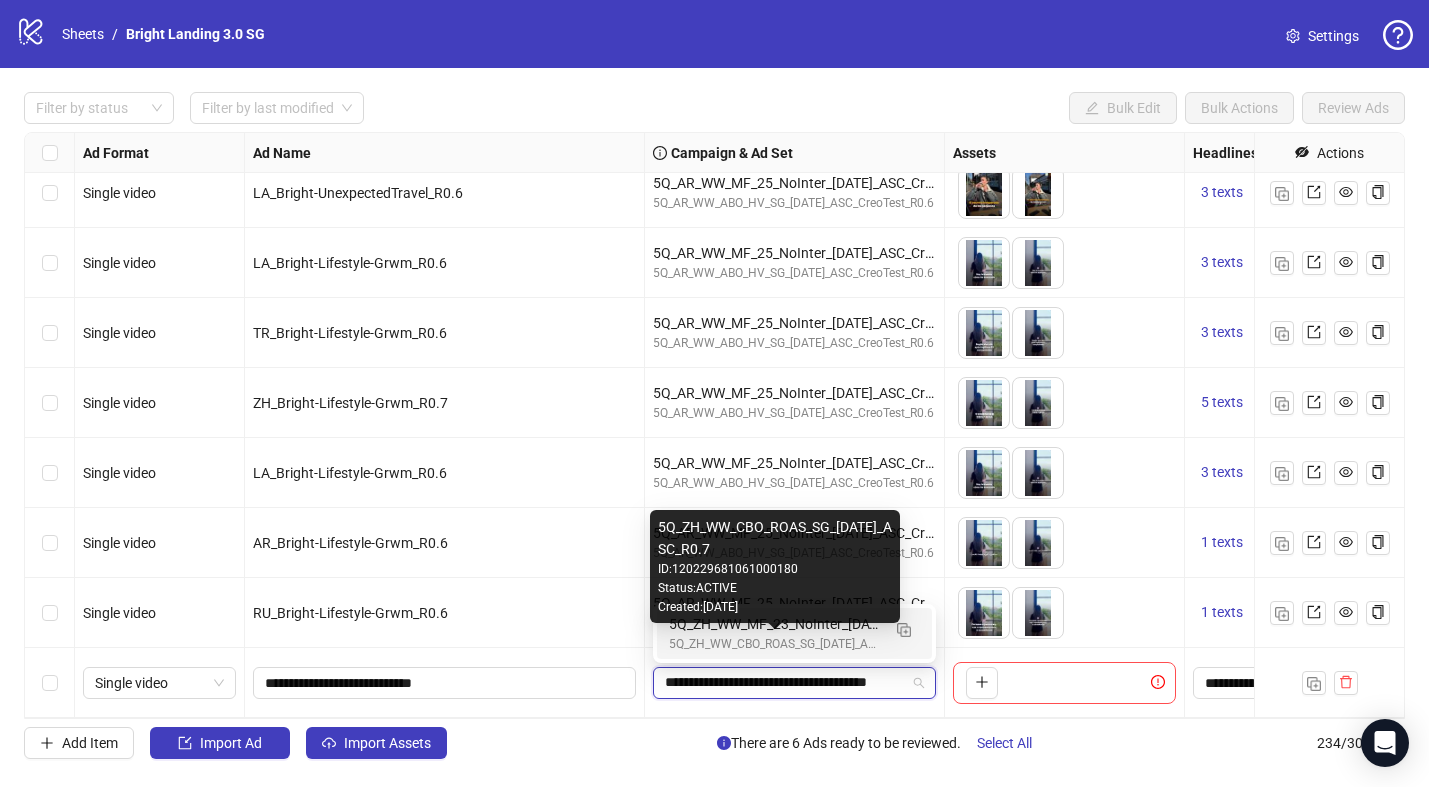 click on "5Q_ZH_WW_CBO_ROAS_SG_[DATE]_ASC_R0.7" at bounding box center [774, 644] 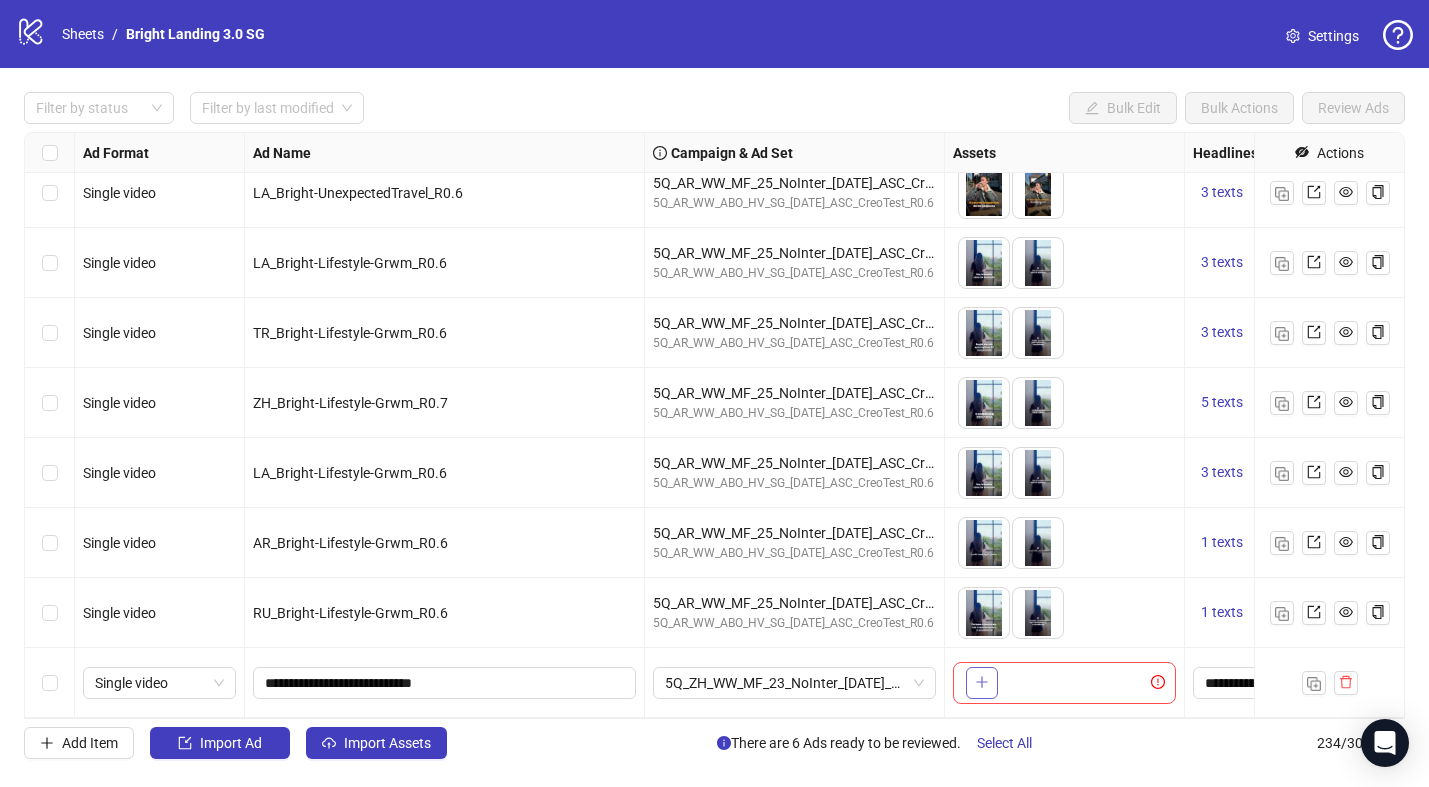 click 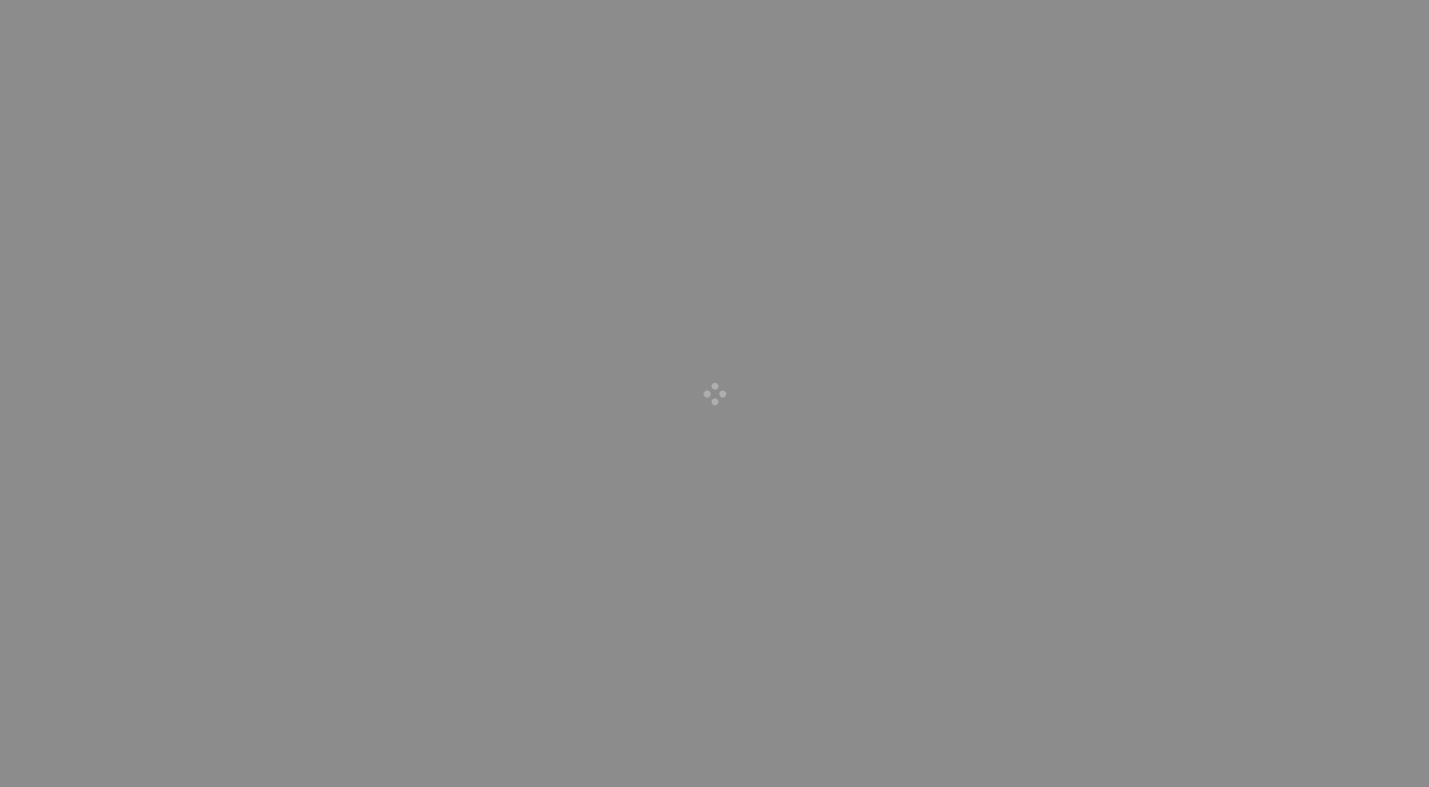 scroll, scrollTop: 0, scrollLeft: 0, axis: both 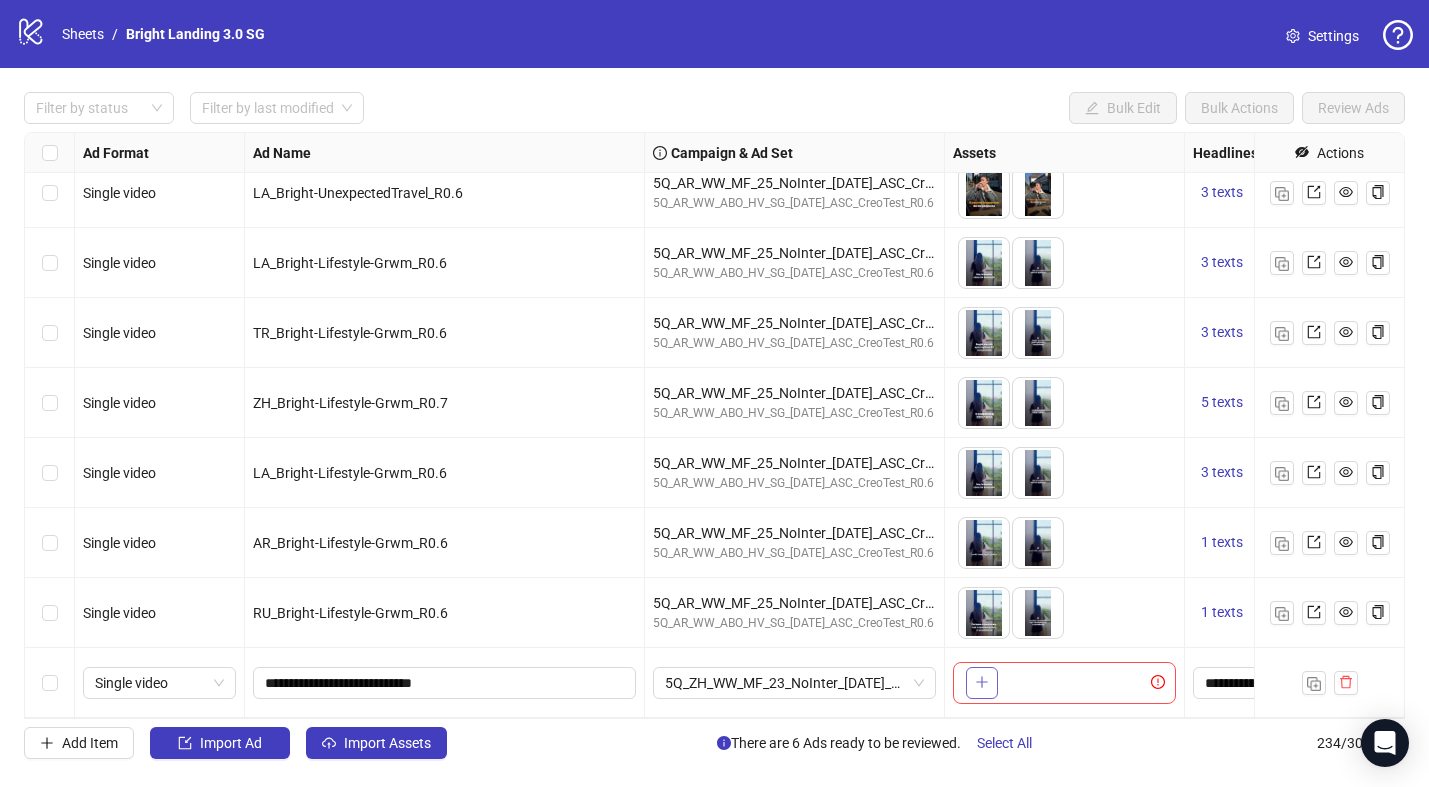 click at bounding box center [982, 683] 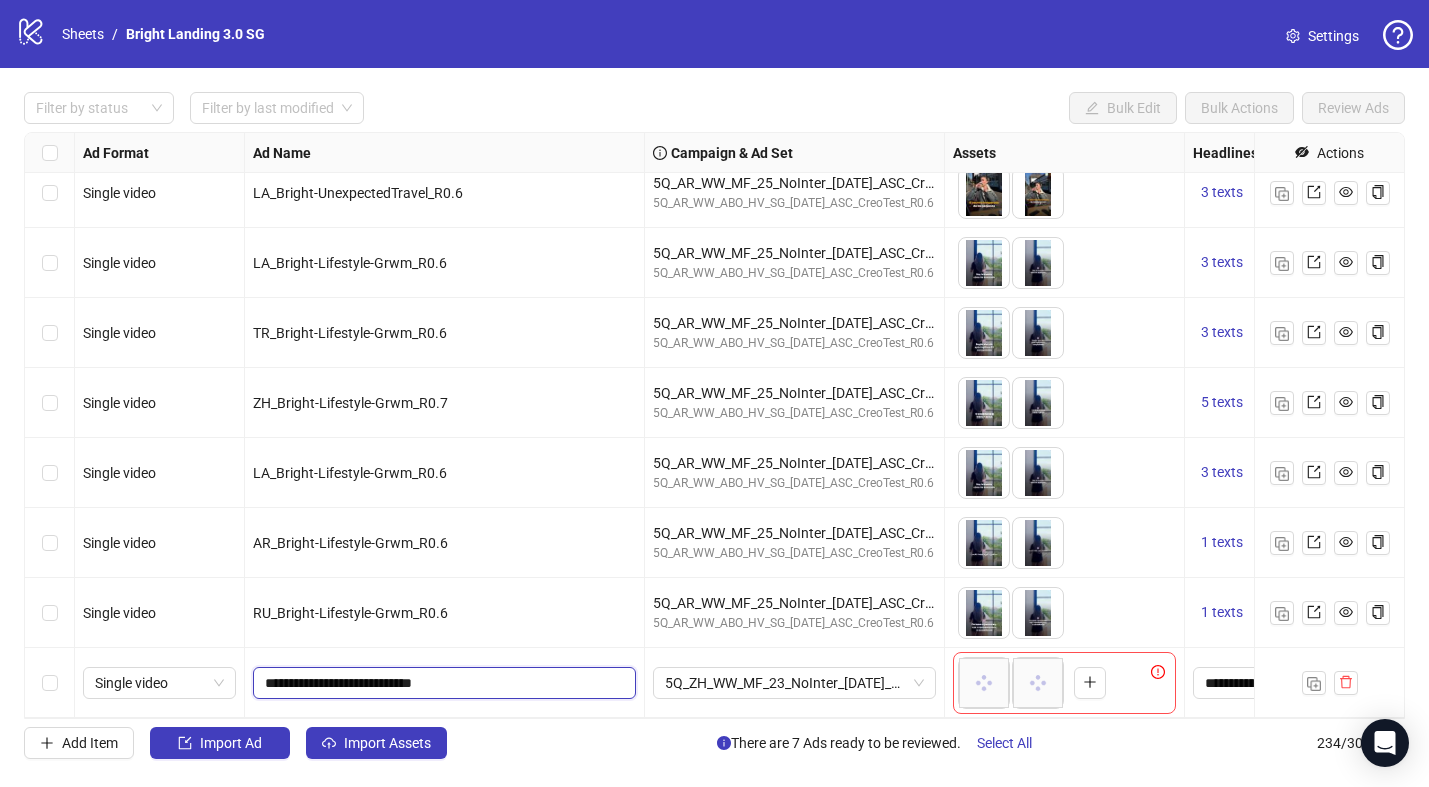 drag, startPoint x: 224, startPoint y: 642, endPoint x: 207, endPoint y: 634, distance: 18.788294 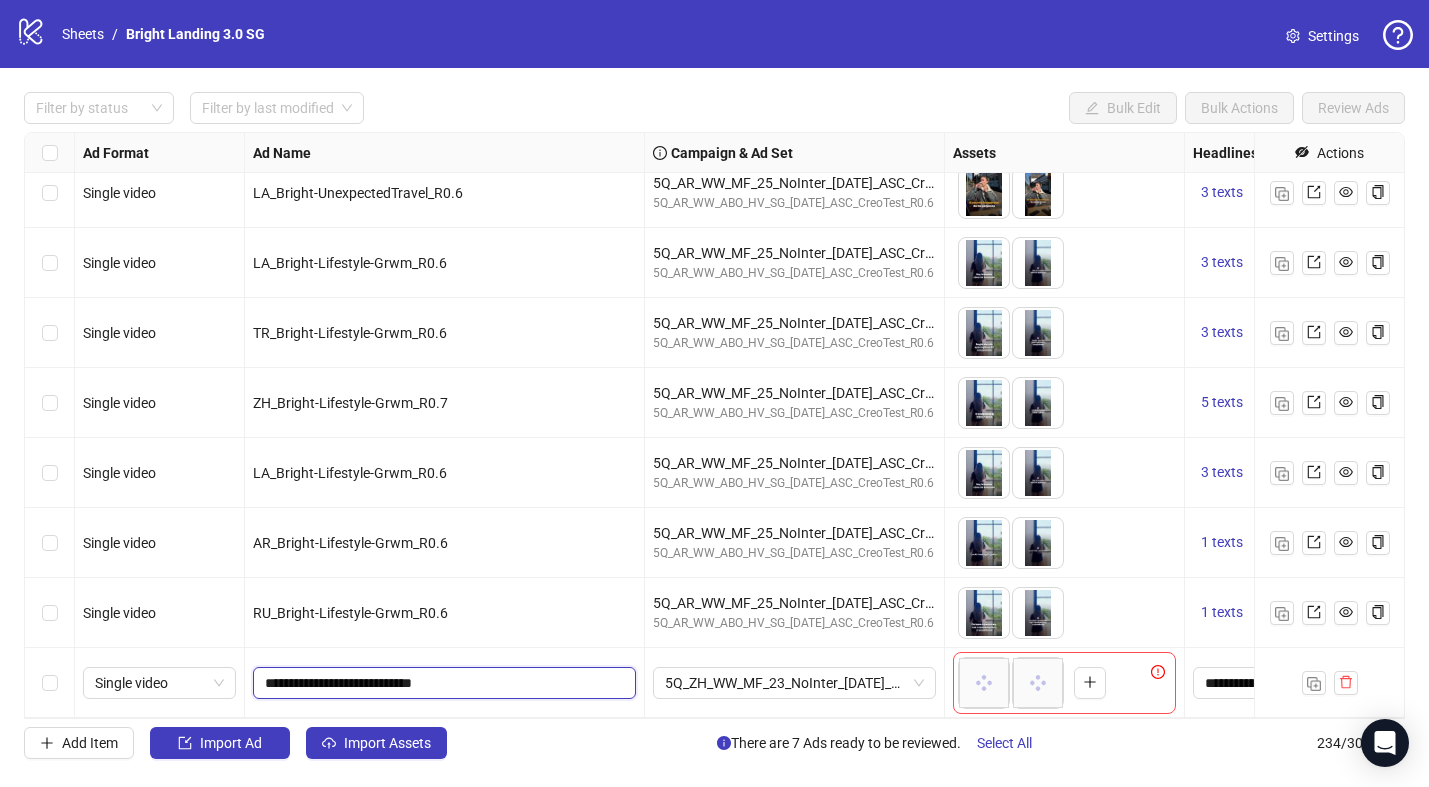 click on "Single video ZH_Bright-UnexpectedTravel_R0.7 5Q_AR_WW_MF_25_NoInter_[DATE]_ASC_CreoTest_R0.6 5Q_AR_WW_ABO_HV_SG_[DATE]_ASC_CreoTest_R0.6
To pick up a draggable item, press the space bar.
While dragging, use the arrow keys to move the item.
Press space again to drop the item in its new position, or press escape to cancel.
5 texts 5 texts Single video TR_Bright-UnexpectedTravel_R0.6 5Q_AR_WW_MF_25_NoInter_[DATE]_ASC_CreoTest_R0.6 5Q_AR_WW_ABO_HV_SG_[DATE]_ASC_CreoTest_R0.6
To pick up a draggable item, press the space bar.
While dragging, use the arrow keys to move the item.
Press space again to drop the item in its new position, or press escape to cancel.
3 texts 3 texts Single video LA_Bright-UnexpectedTravel_R0.6 5Q_AR_WW_MF_25_NoInter_[DATE]_ASC_CreoTest_R0.6 5Q_AR_WW_ABO_HV_SG_[DATE]_ASC_CreoTest_R0.6 3 texts 2 texts Single video LA_Bright-Lifestyle-Grwm_R0.6 5Q_AR_WW_MF_25_NoInter_[DATE]_ASC_CreoTest_R0.6 5Q_AR_WW_ABO_HV_SG_[DATE]_ASC_CreoTest_R0.6 3 texts +" at bounding box center [1055, -15702] 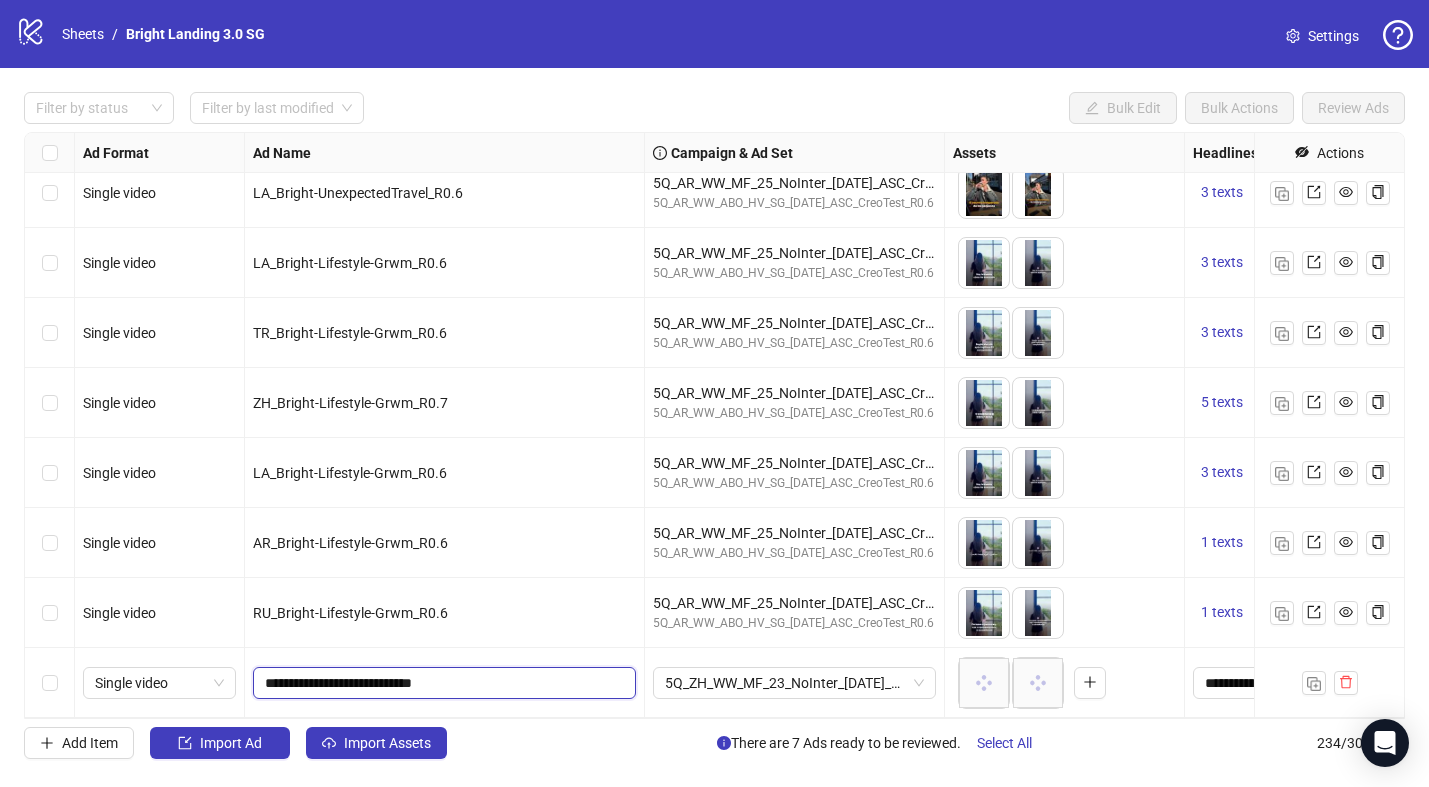 paste on "******" 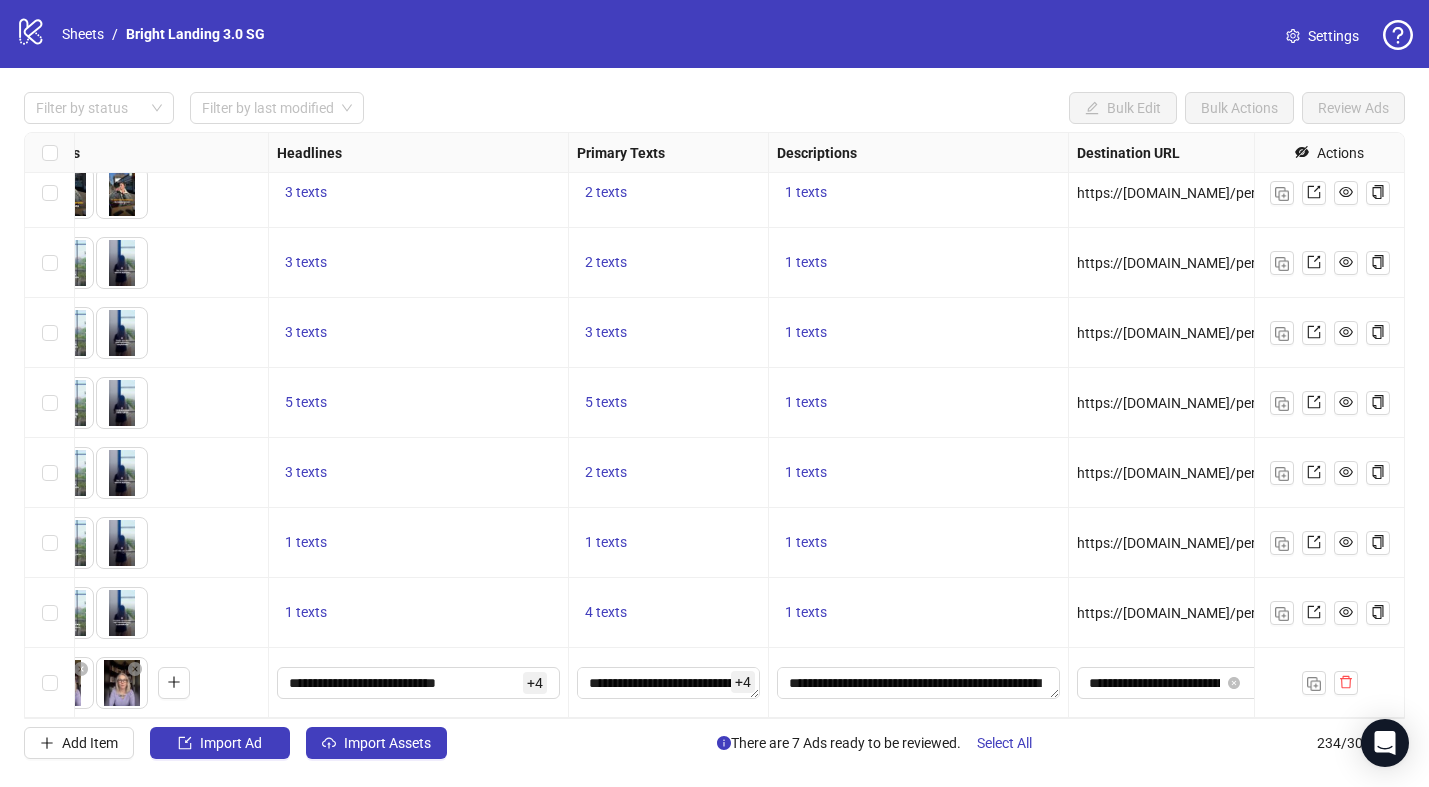scroll, scrollTop: 15835, scrollLeft: 1232, axis: both 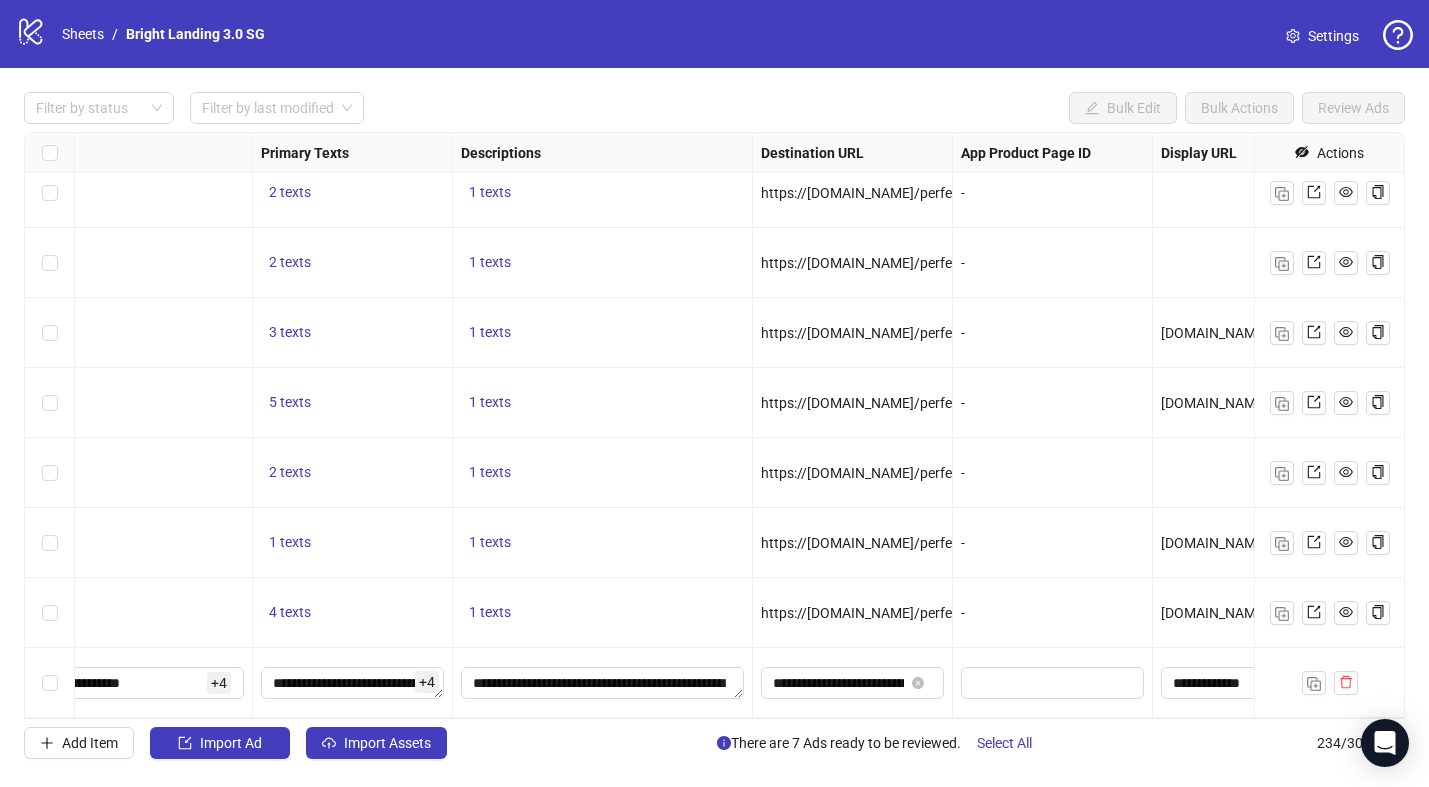 click on "Ad Format Ad Name Campaign & Ad Set Assets Headlines Primary Texts Descriptions Destination URL App Product Page ID Display URL Leadgen Form Product Set ID URL Params Call to Action Actions" at bounding box center (348, 153) 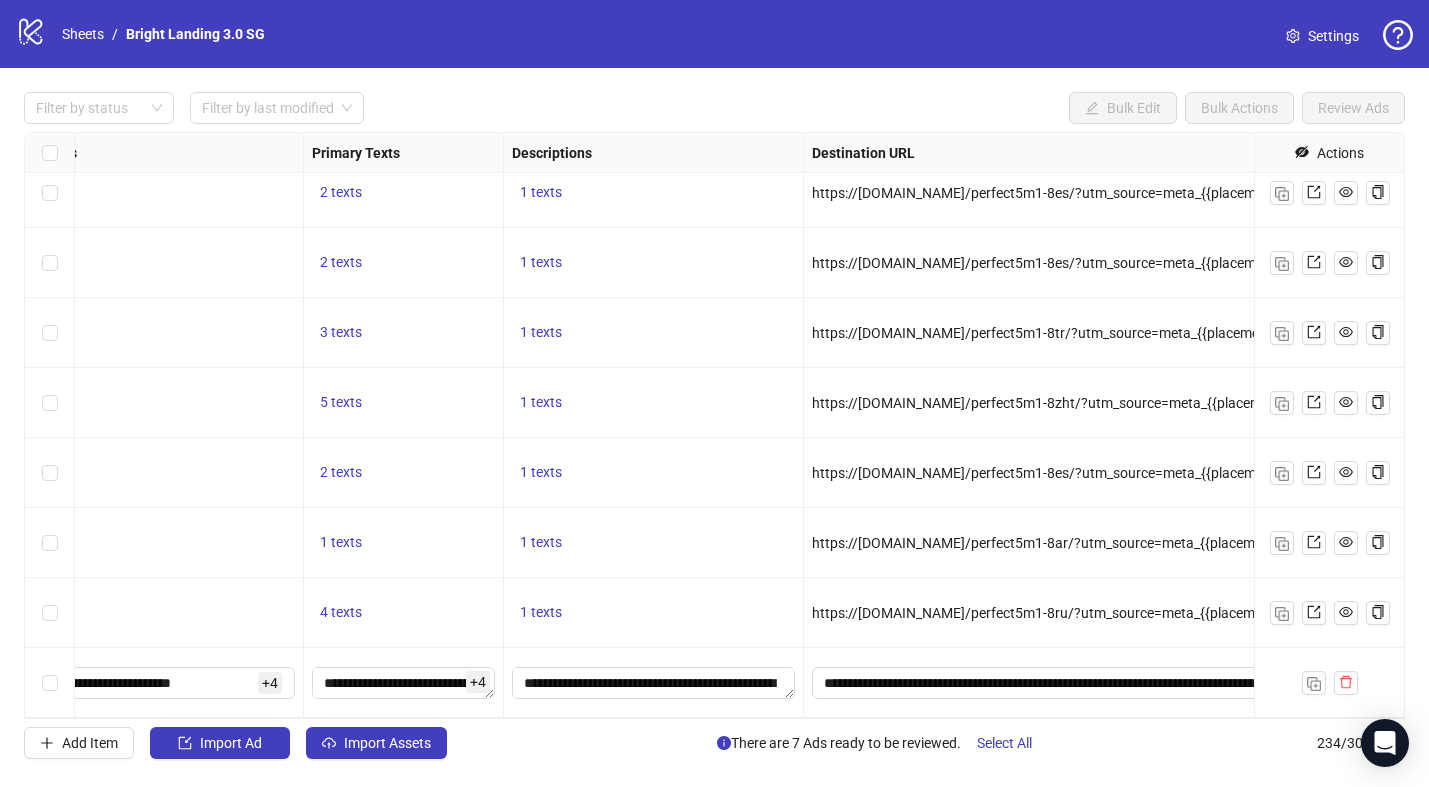 scroll, scrollTop: 15835, scrollLeft: 190, axis: both 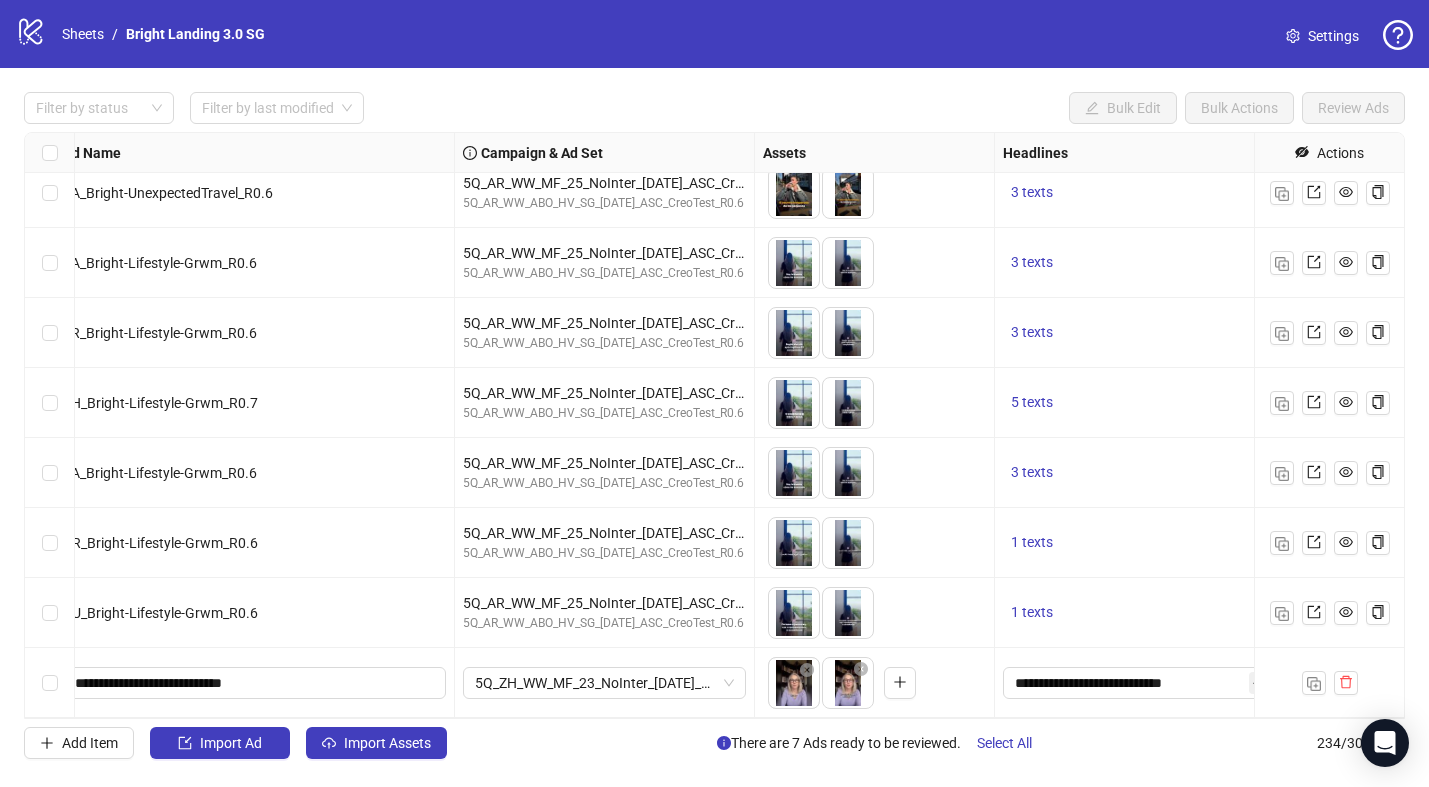 drag, startPoint x: 852, startPoint y: 696, endPoint x: 796, endPoint y: 696, distance: 56 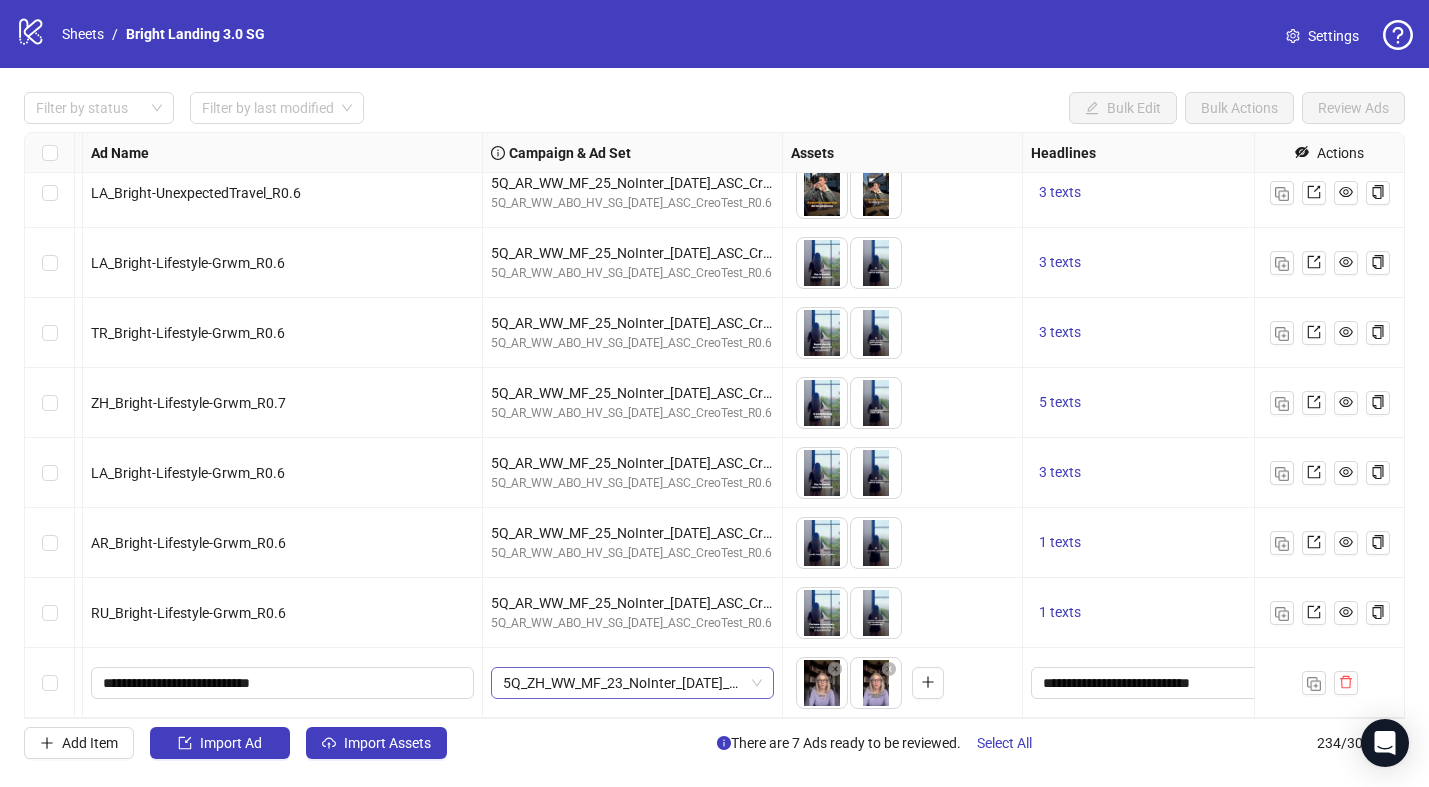 scroll, scrollTop: 15835, scrollLeft: 0, axis: vertical 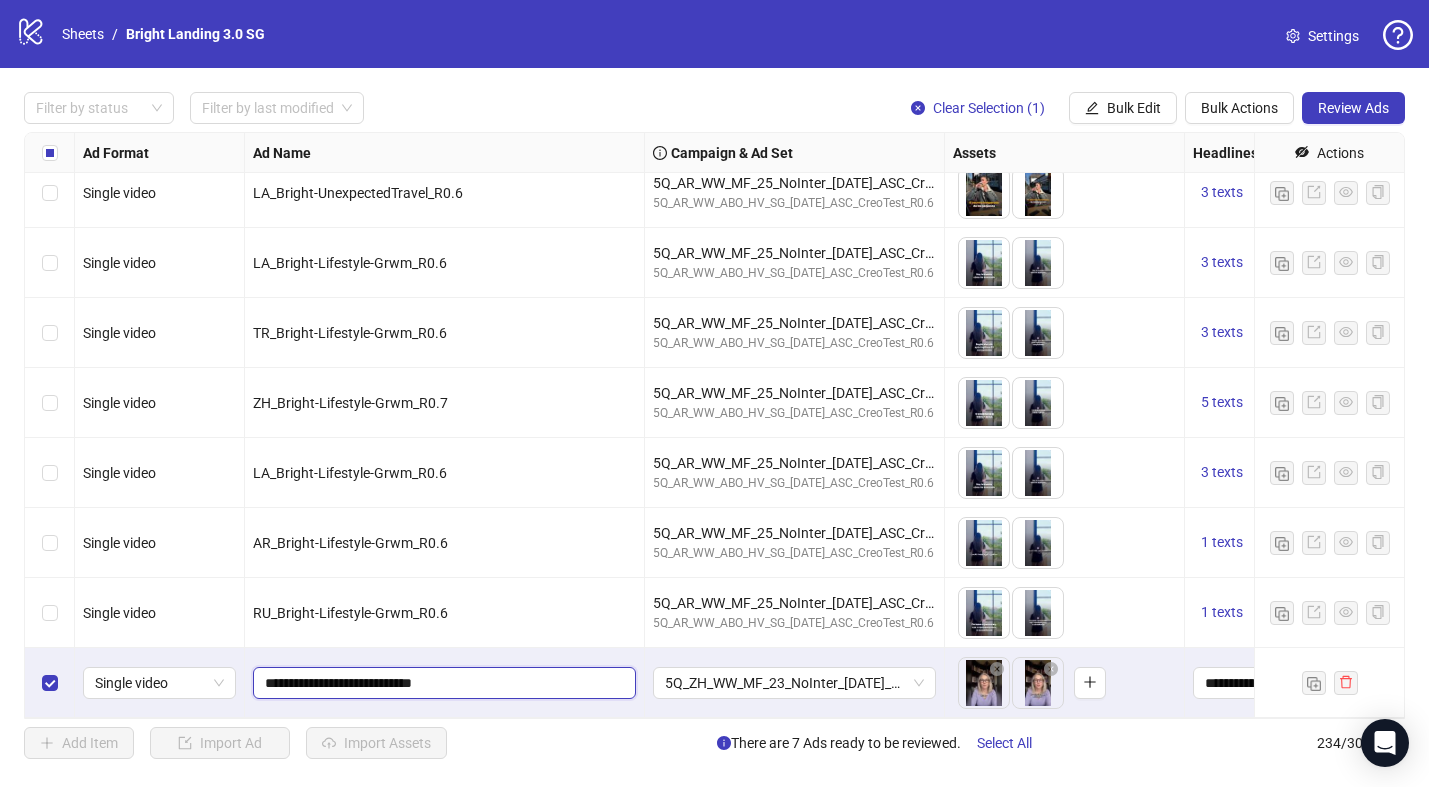 drag, startPoint x: 422, startPoint y: 684, endPoint x: 355, endPoint y: 574, distance: 128.7983 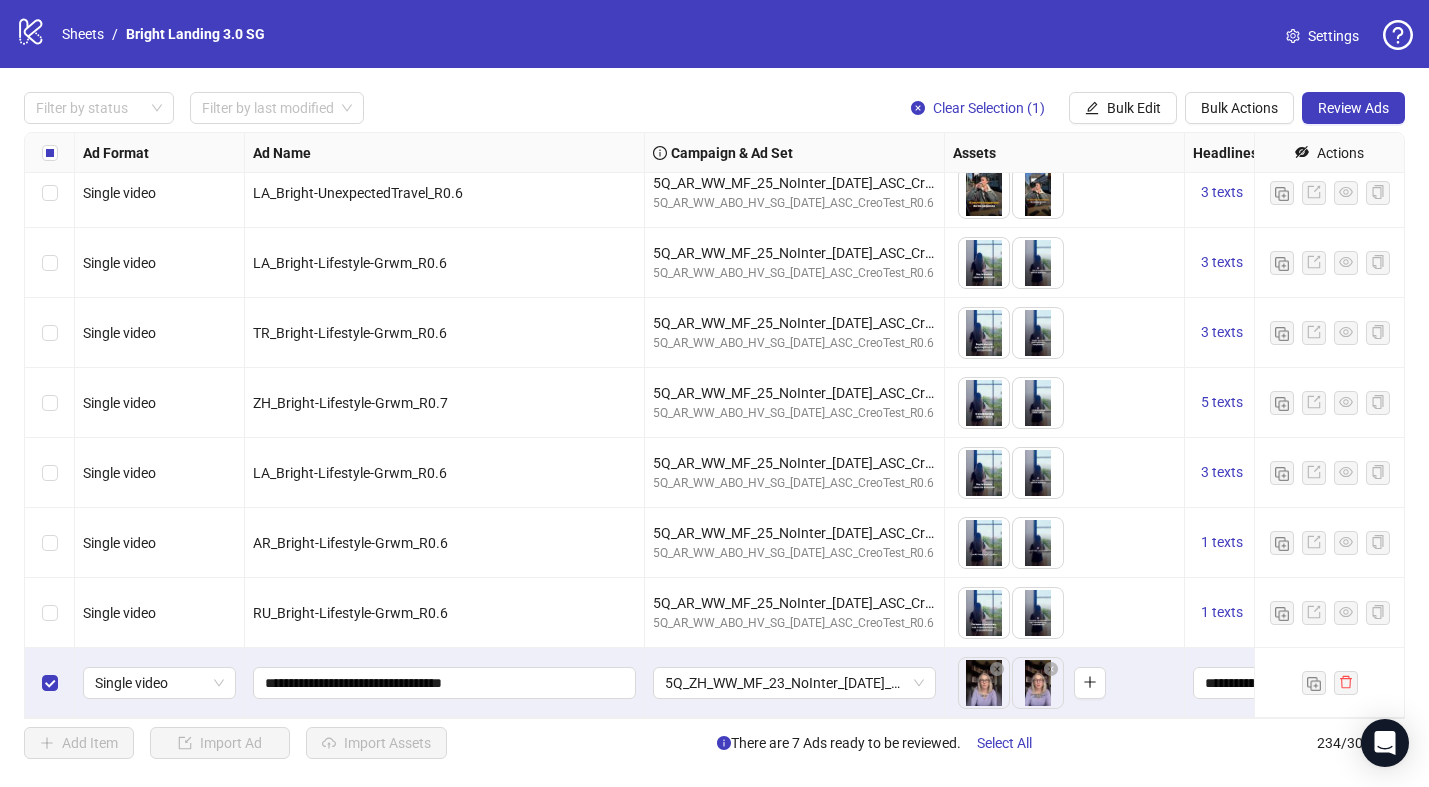click on "**********" at bounding box center (445, 683) 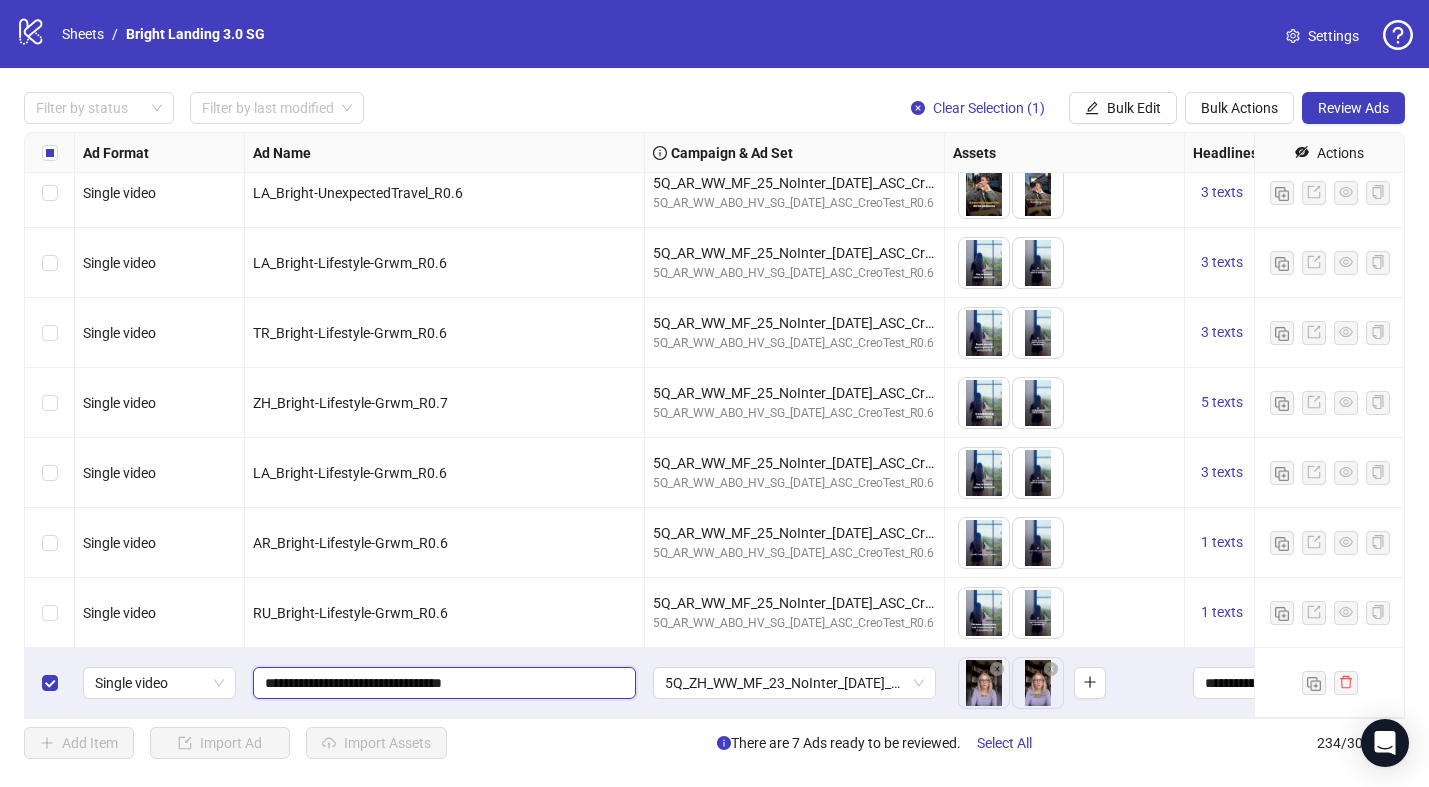 click on "**********" at bounding box center [442, 683] 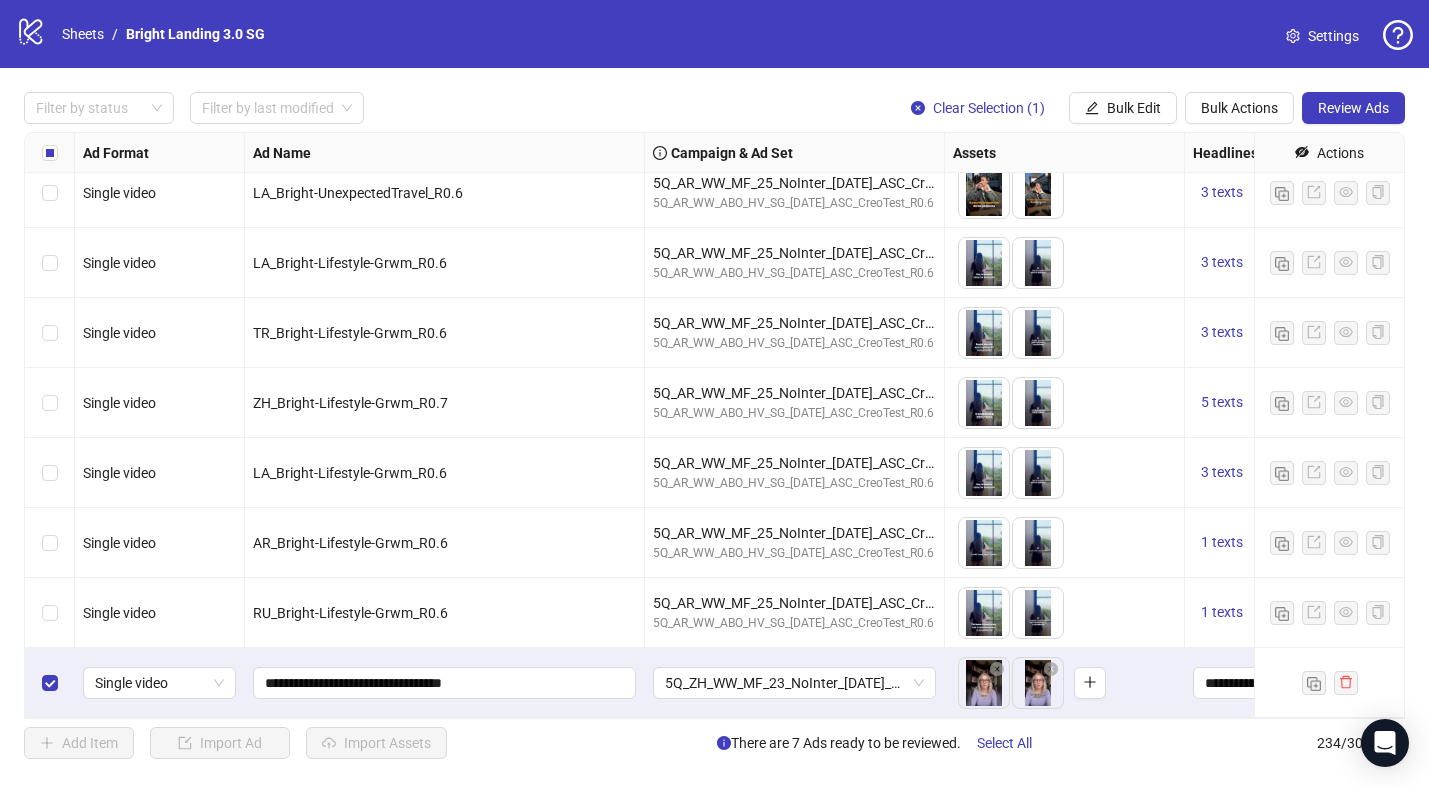 click on "**********" at bounding box center [445, 683] 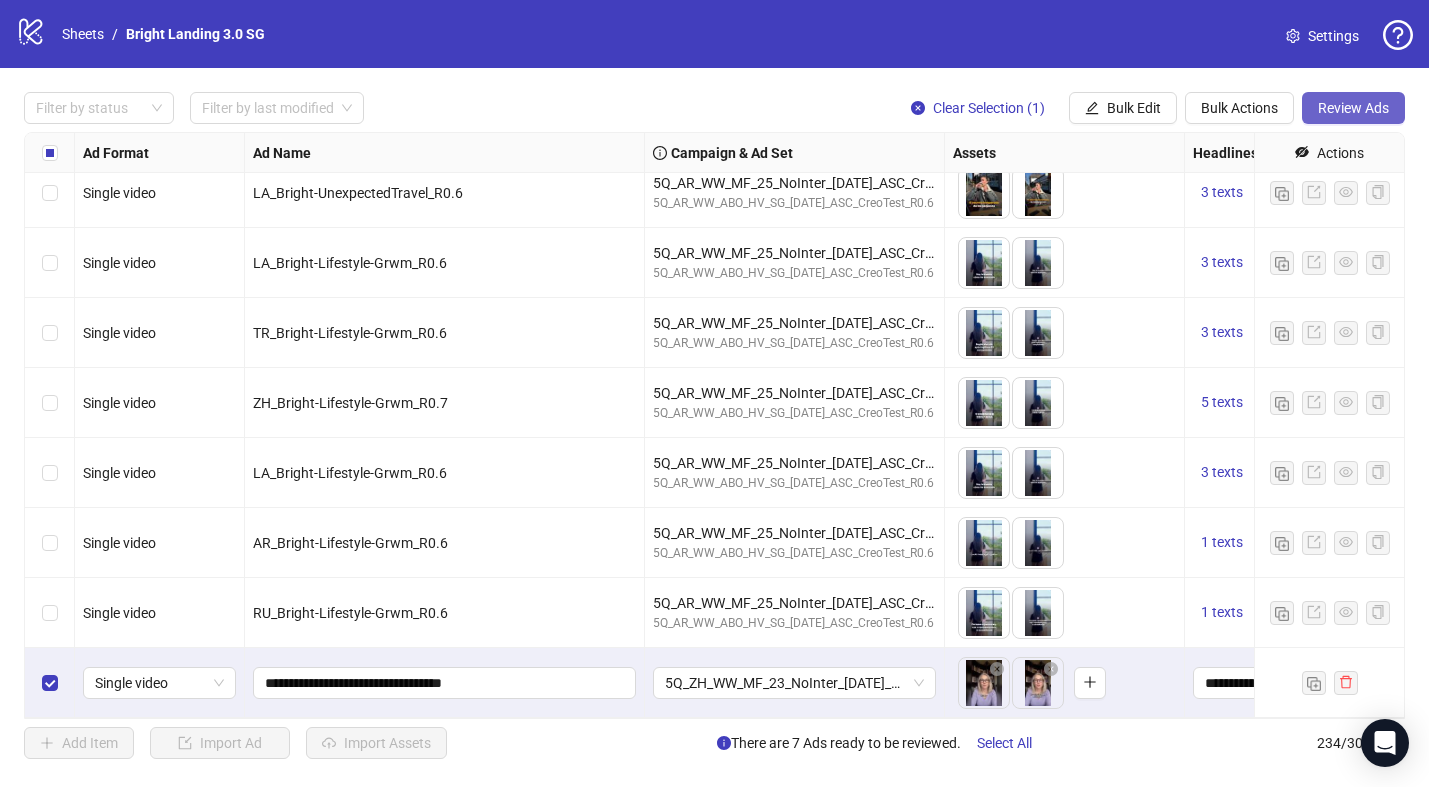 click on "Review Ads" at bounding box center [1353, 108] 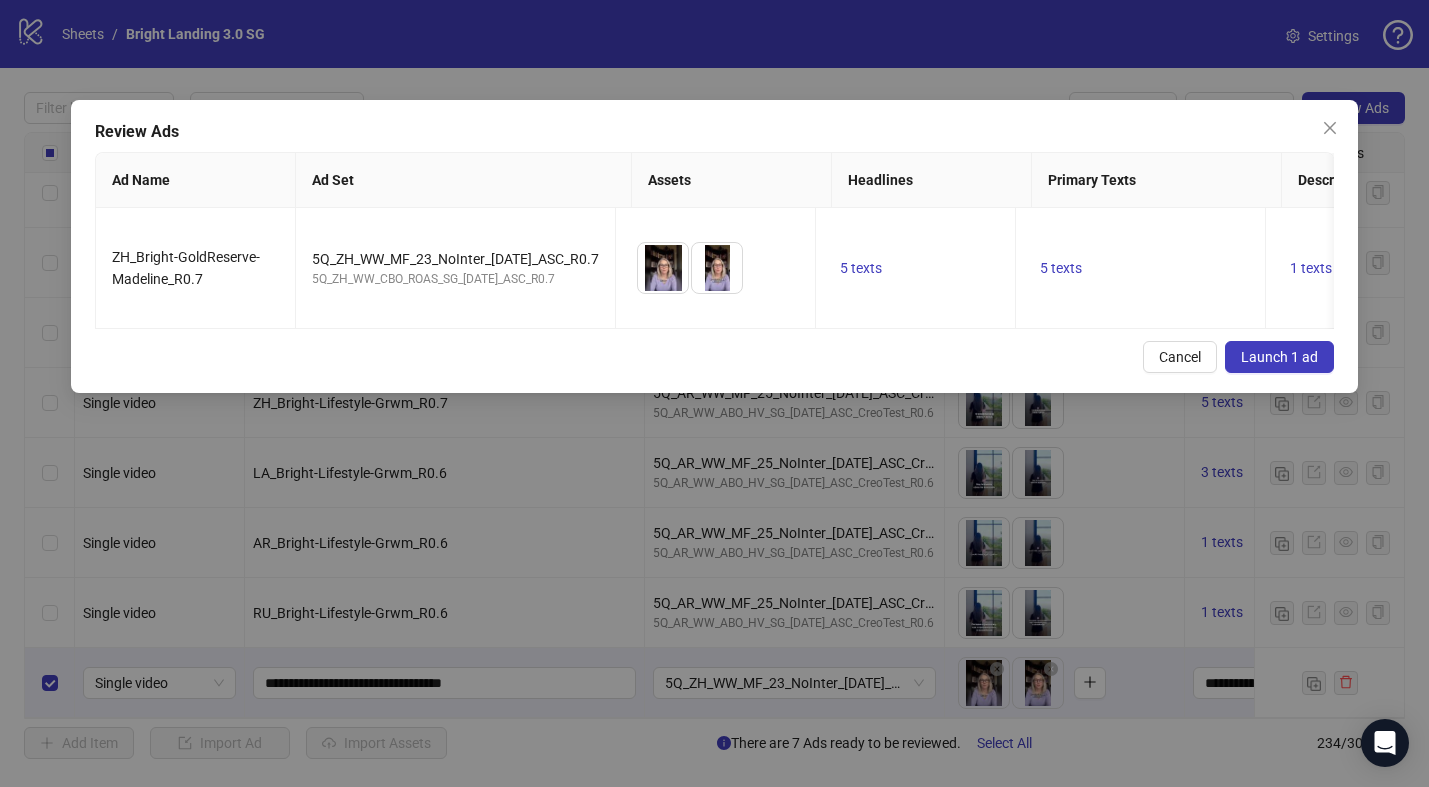 click on "Launch 1 ad" at bounding box center [1279, 357] 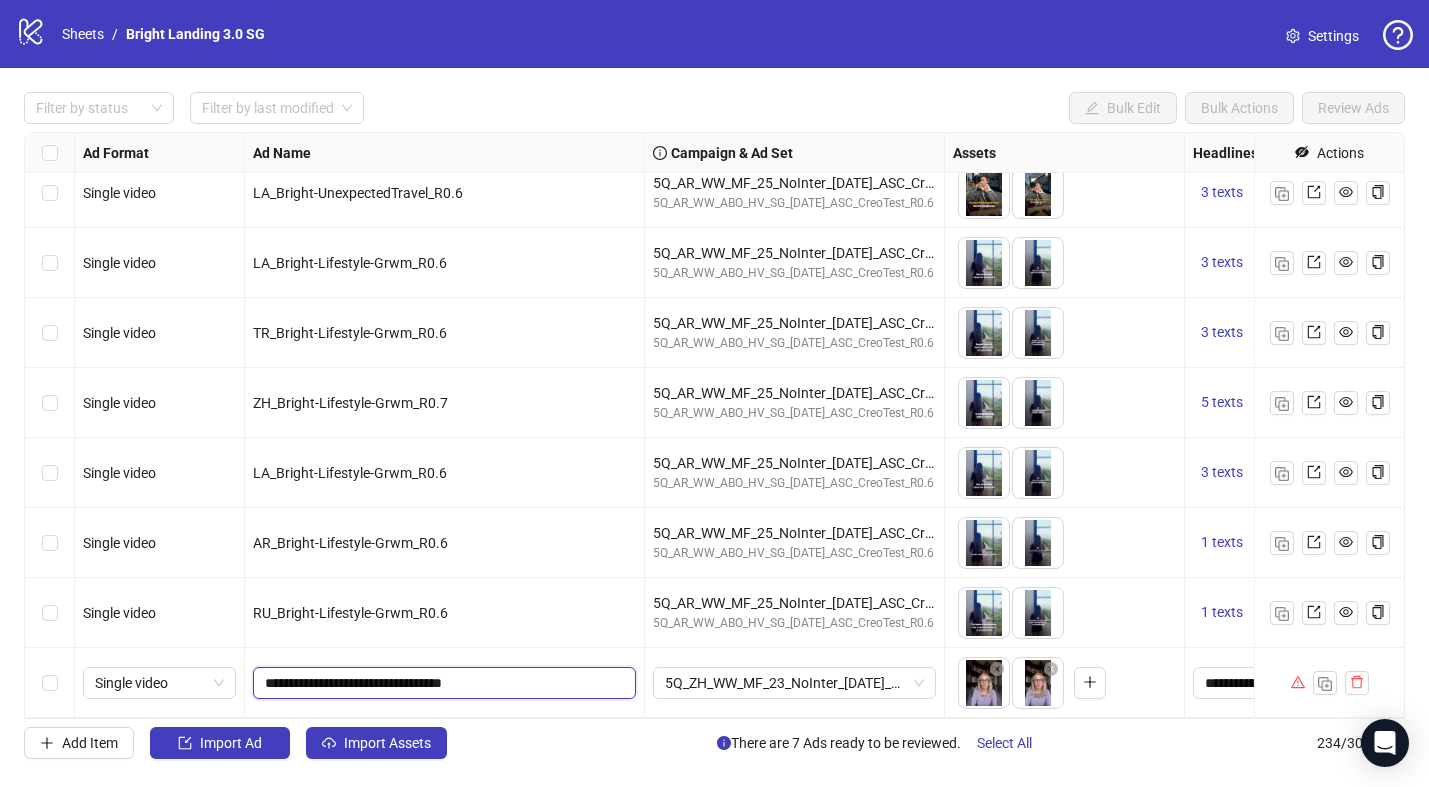 click on "**********" at bounding box center [442, 683] 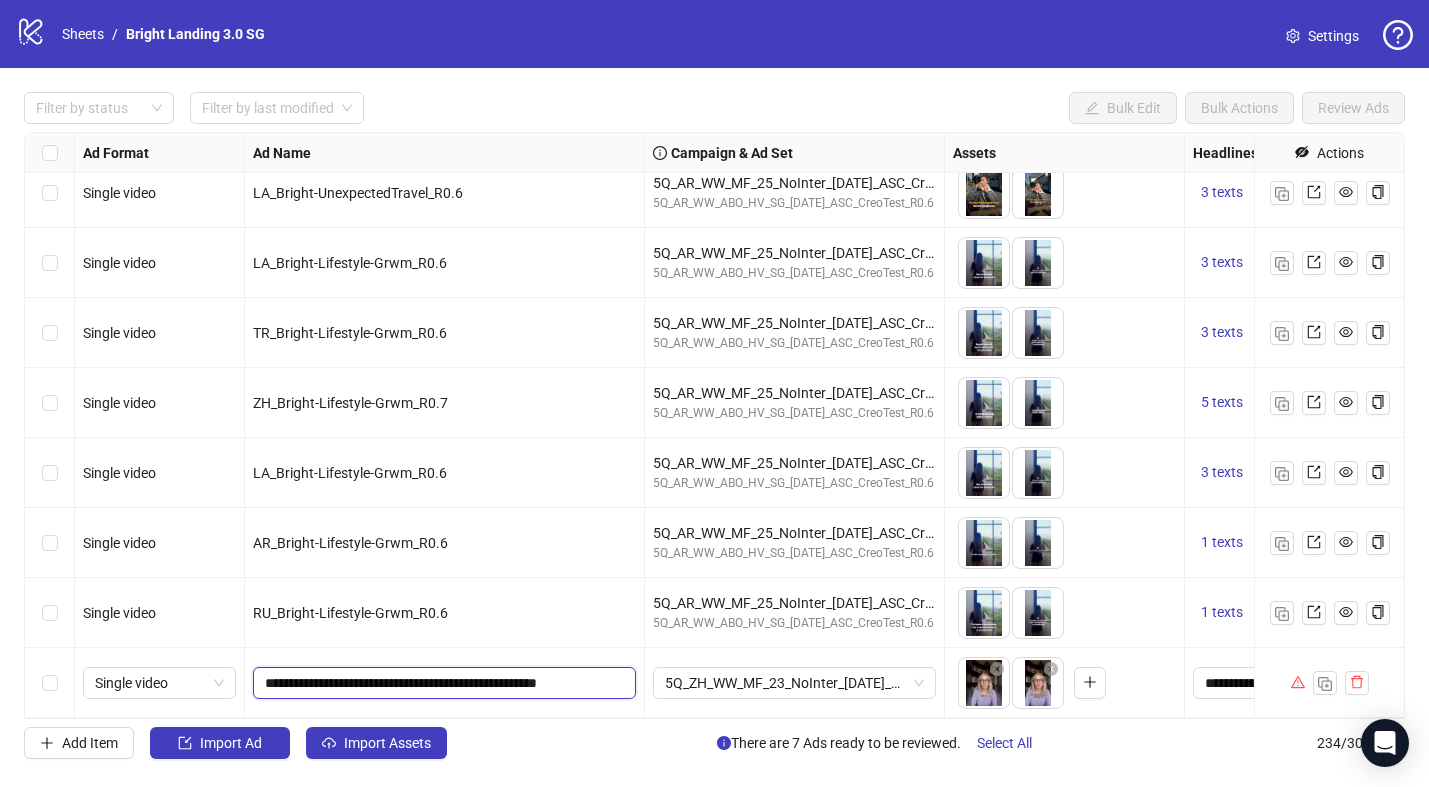 scroll, scrollTop: 0, scrollLeft: 10, axis: horizontal 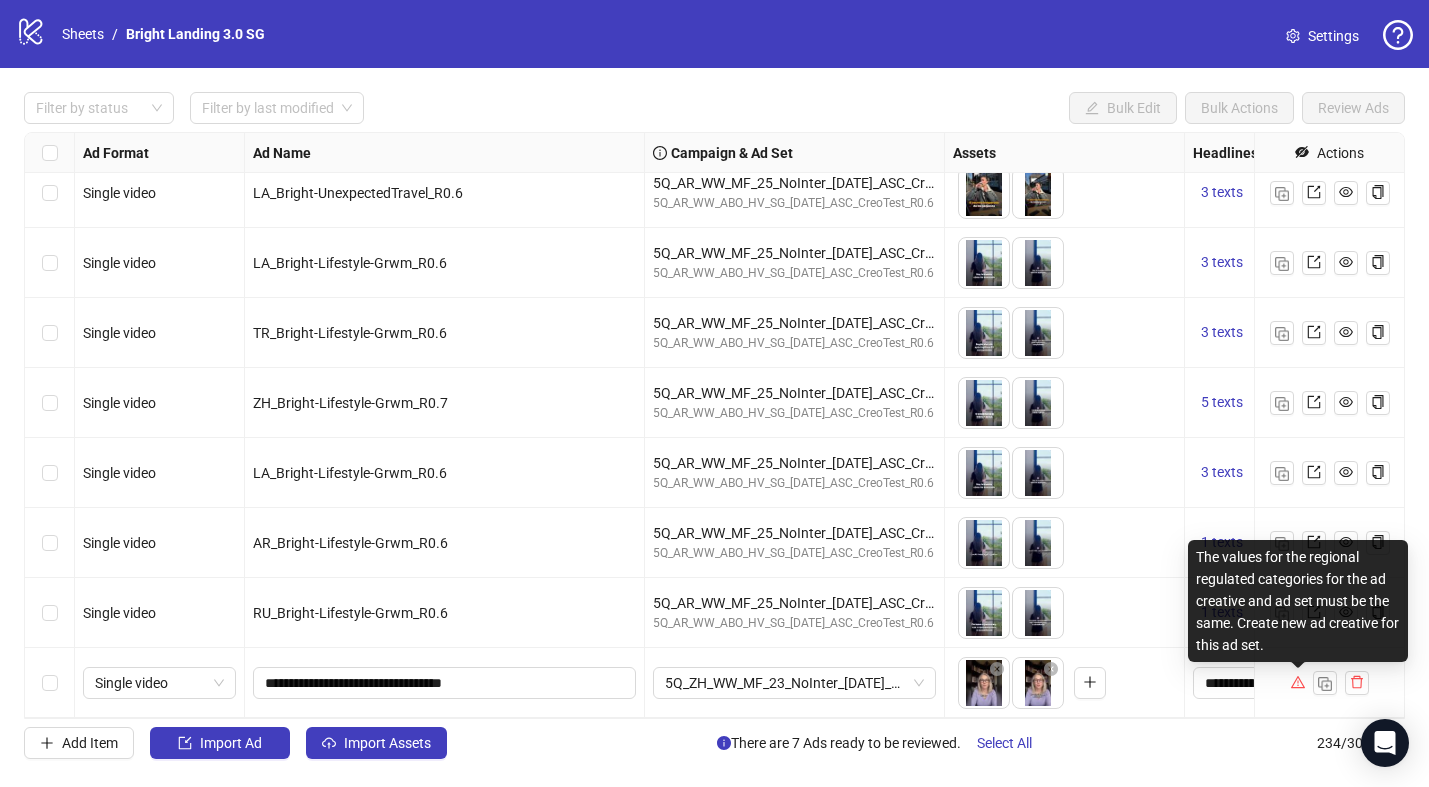click 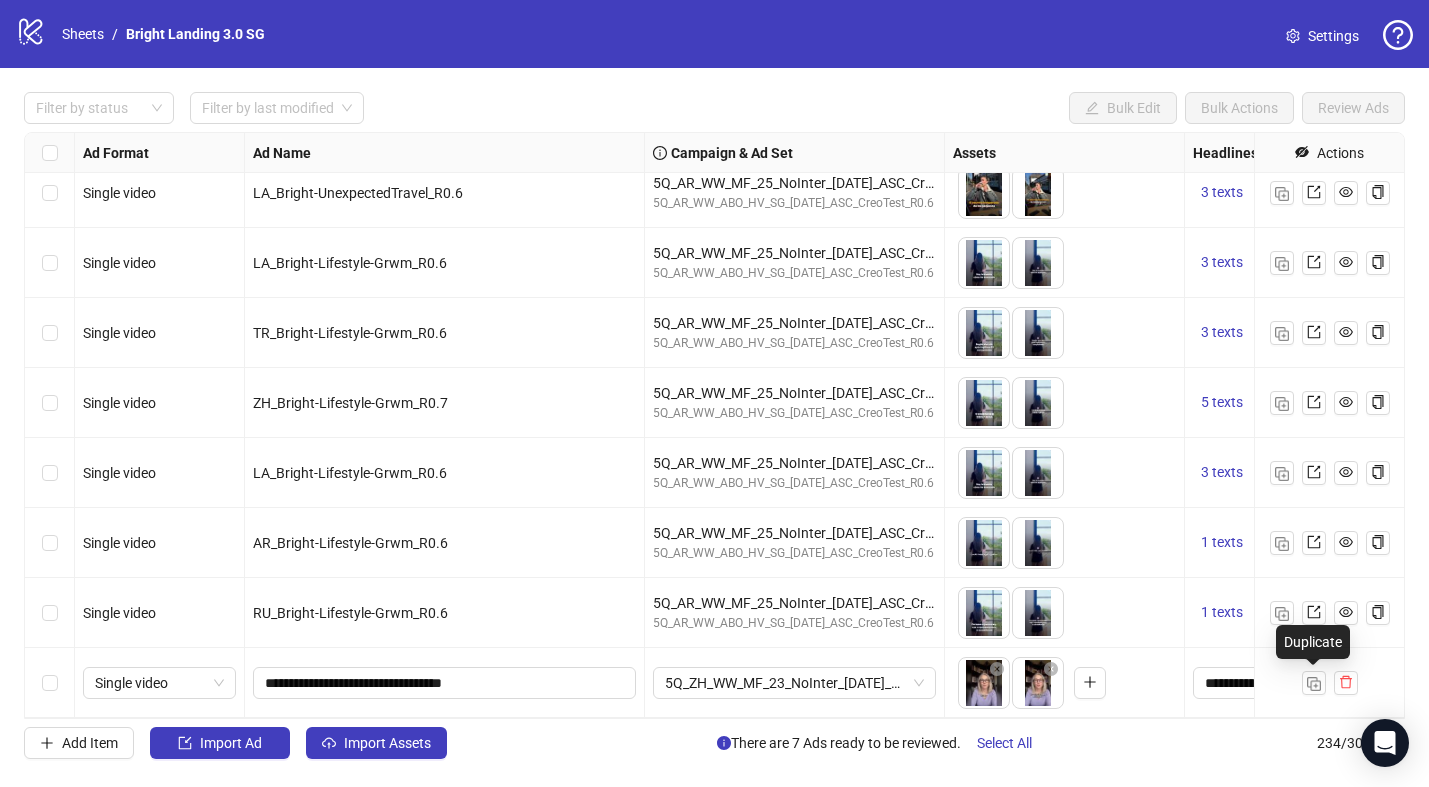 click at bounding box center (1314, 683) 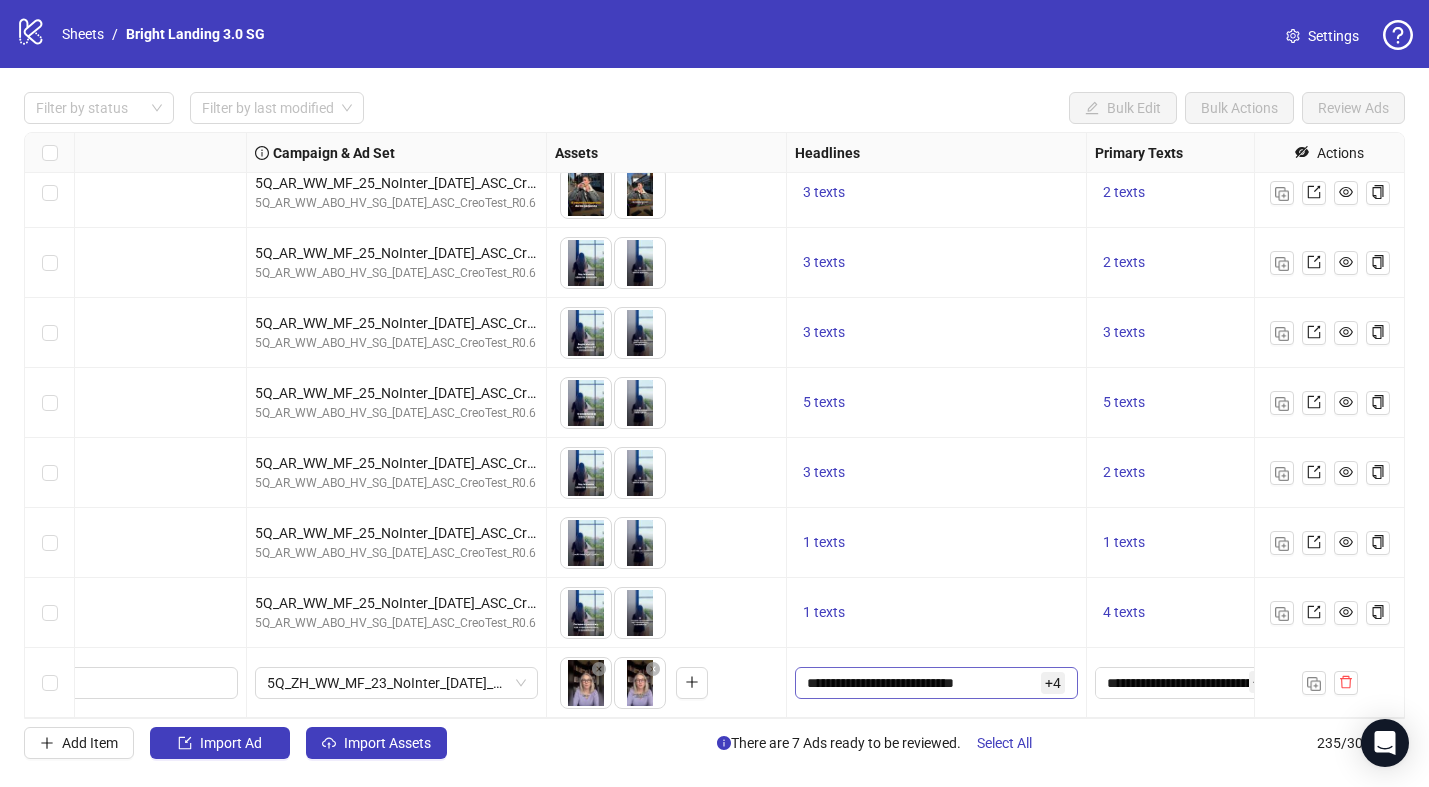 scroll, scrollTop: 15835, scrollLeft: 0, axis: vertical 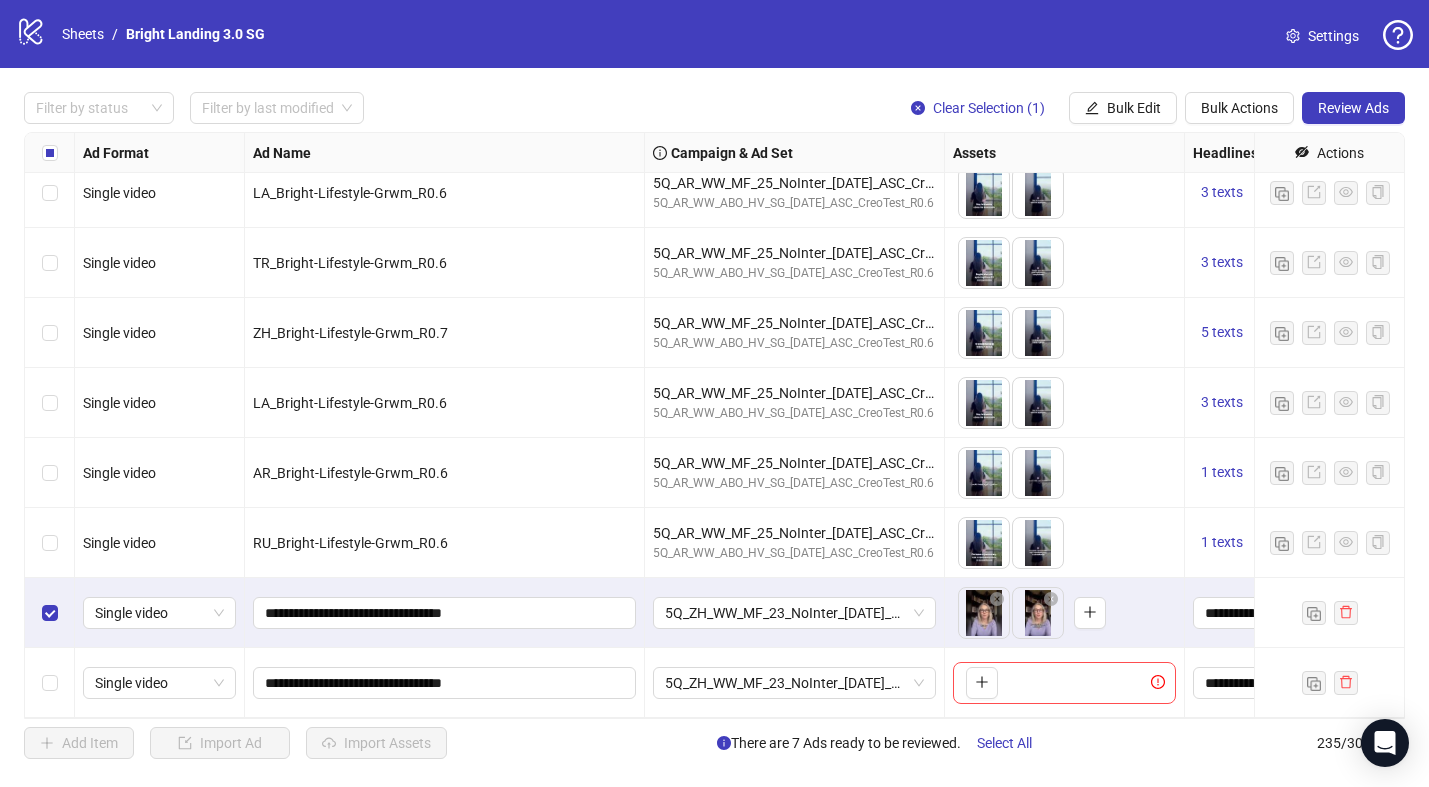 click at bounding box center [50, 613] 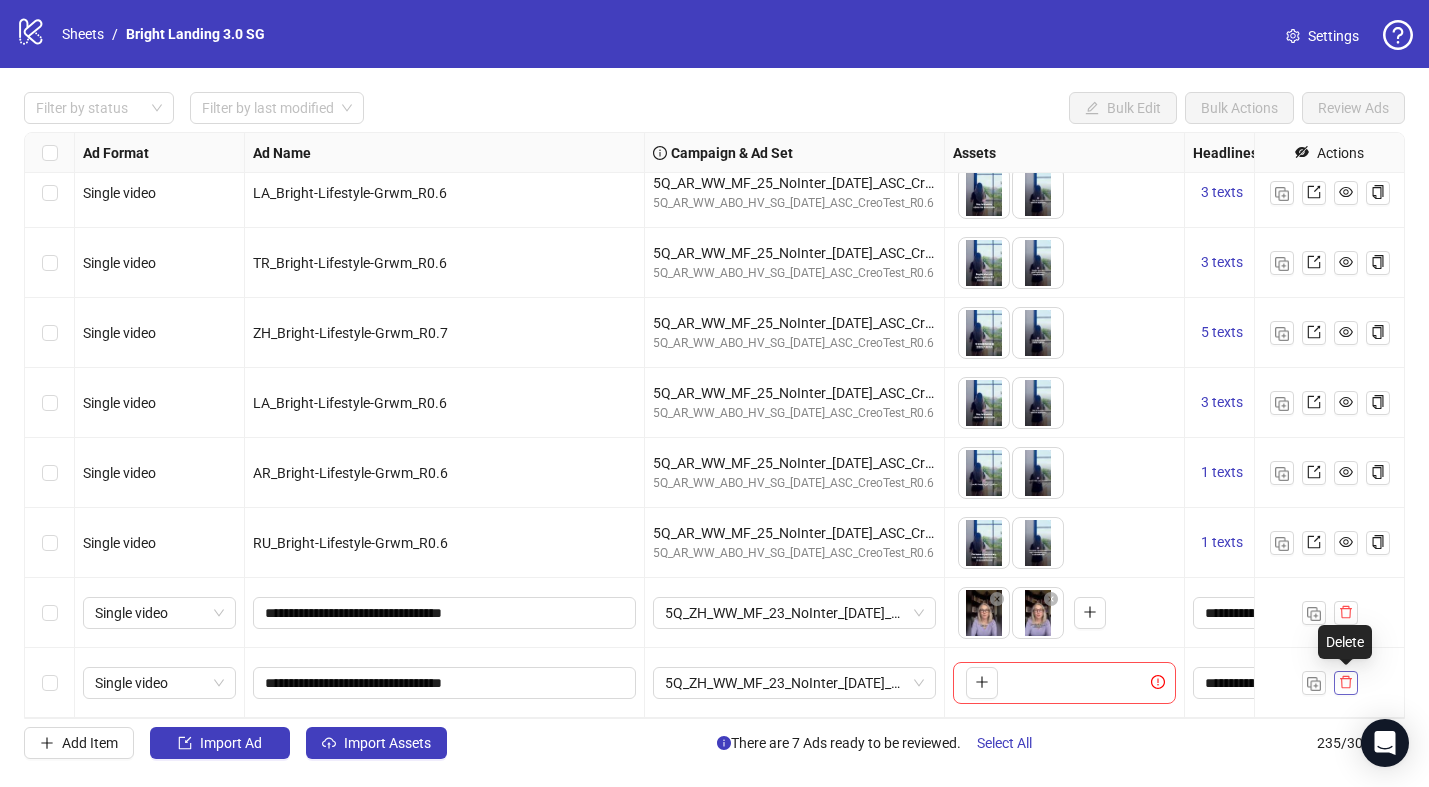 click at bounding box center [1346, 683] 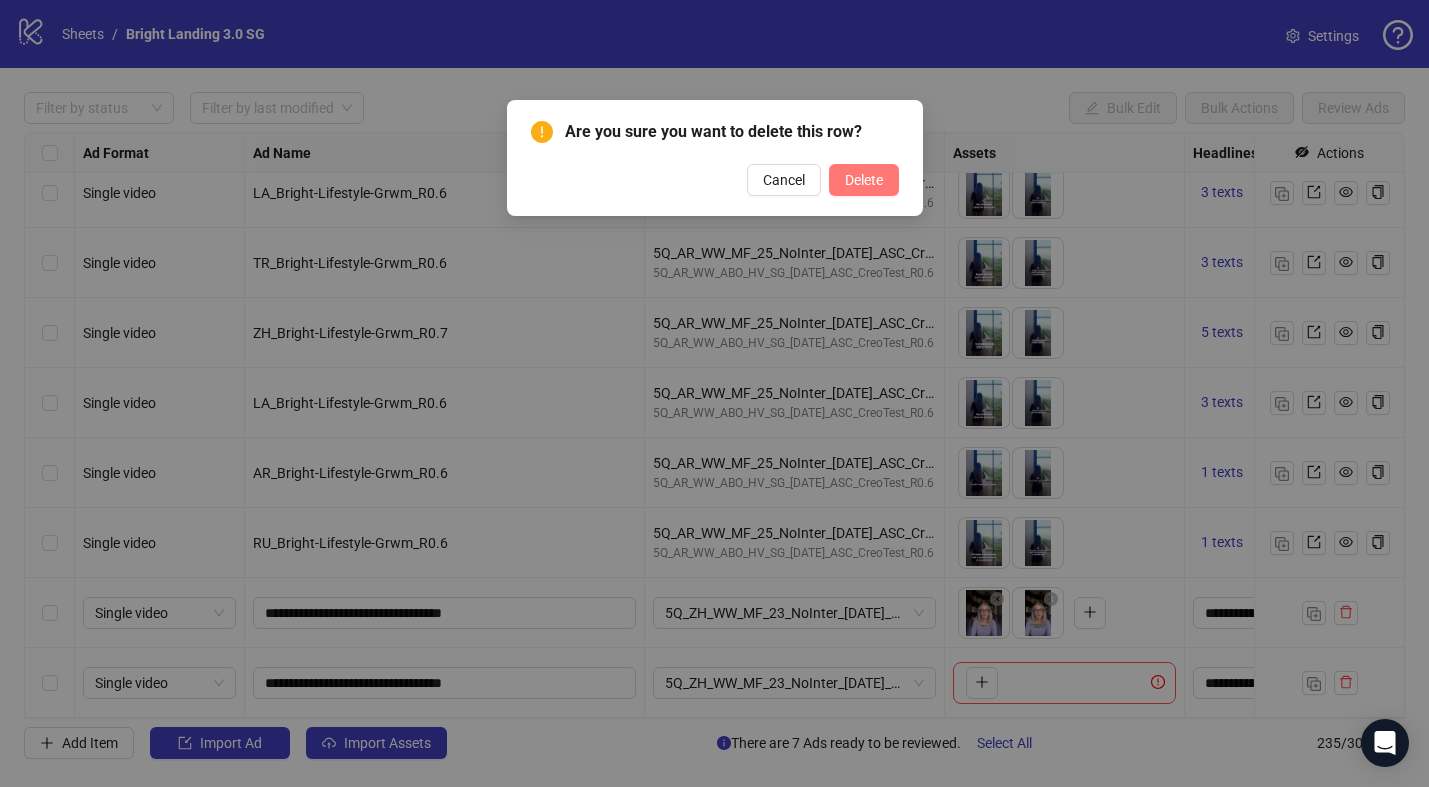 click on "Delete" at bounding box center [864, 180] 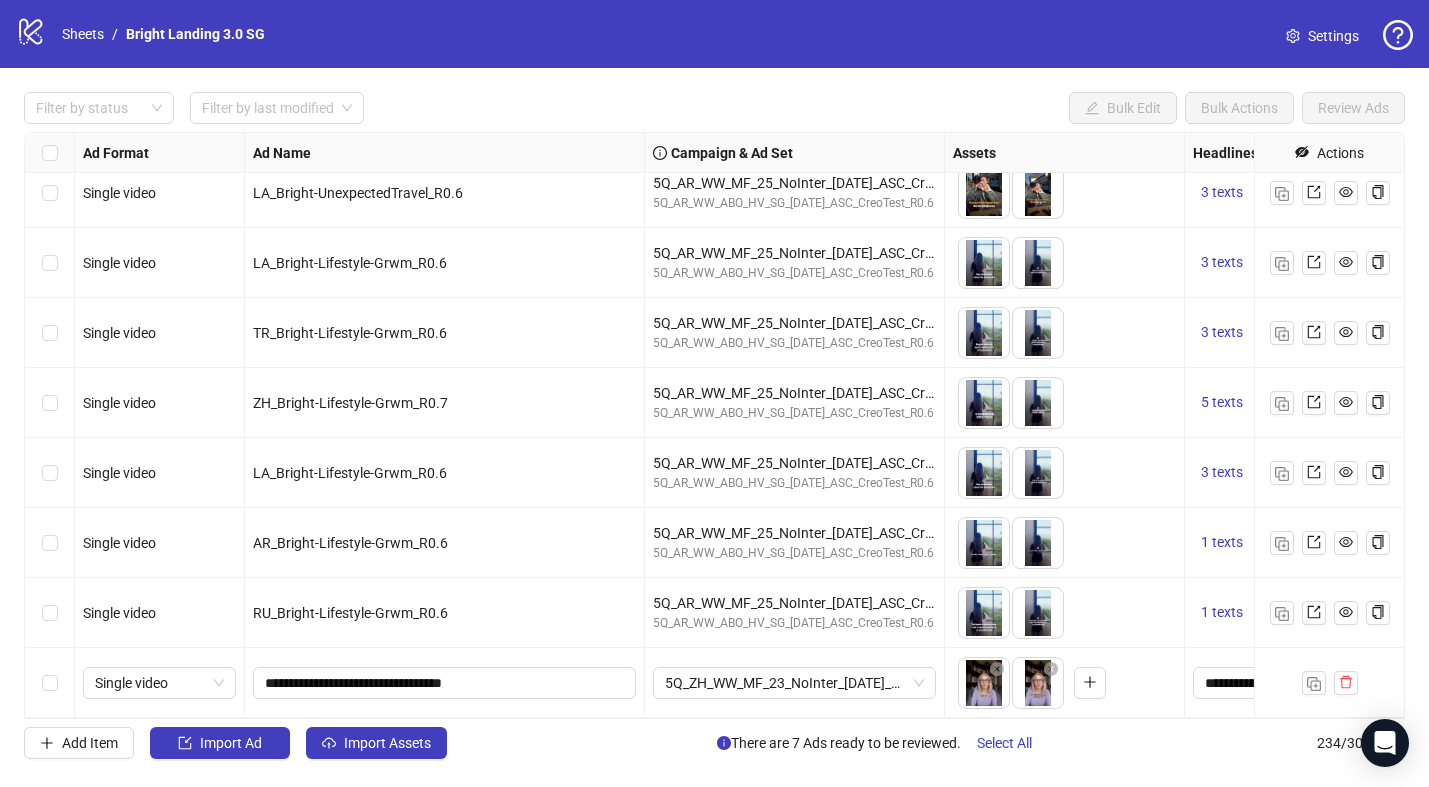 scroll, scrollTop: 15835, scrollLeft: 0, axis: vertical 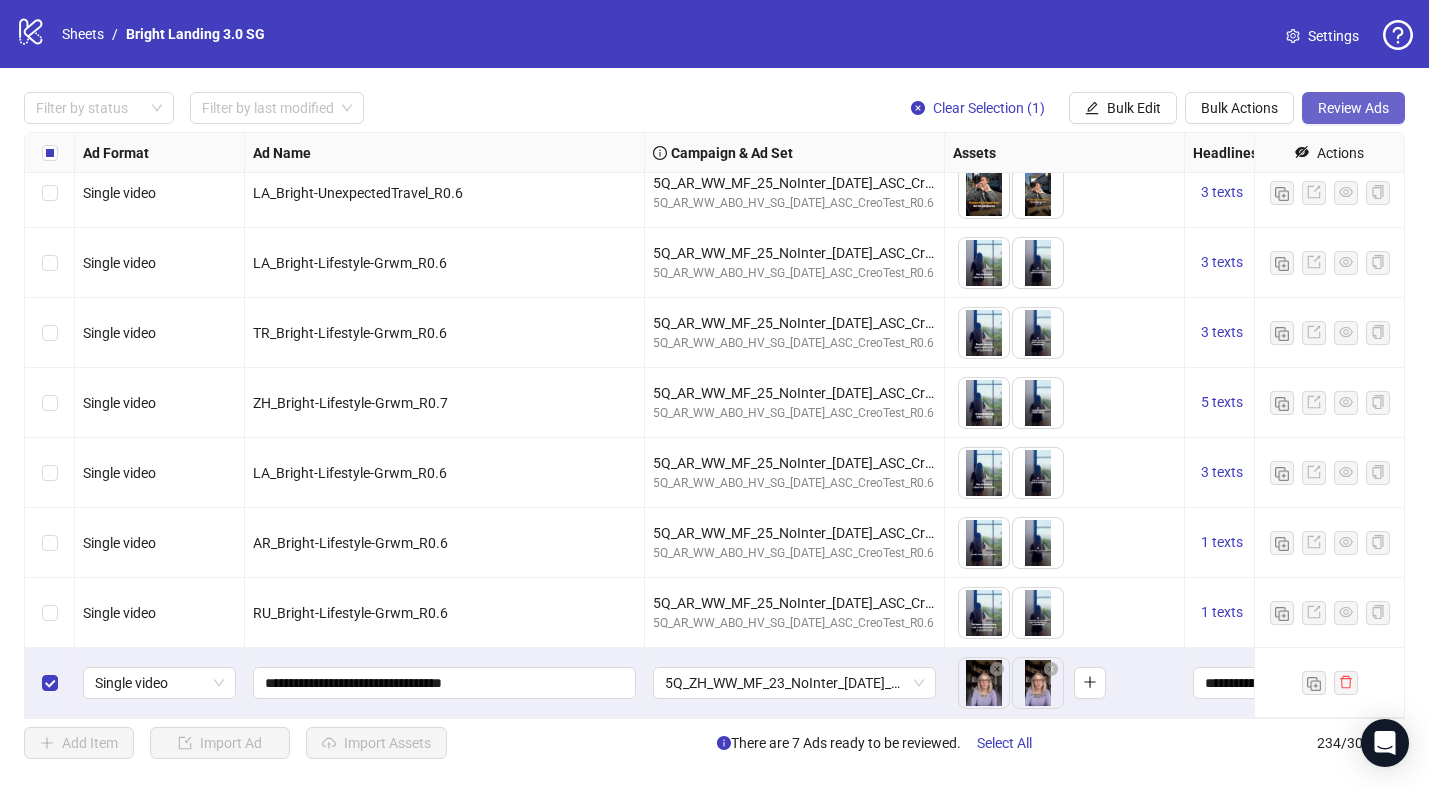 click on "Review Ads" at bounding box center [1353, 108] 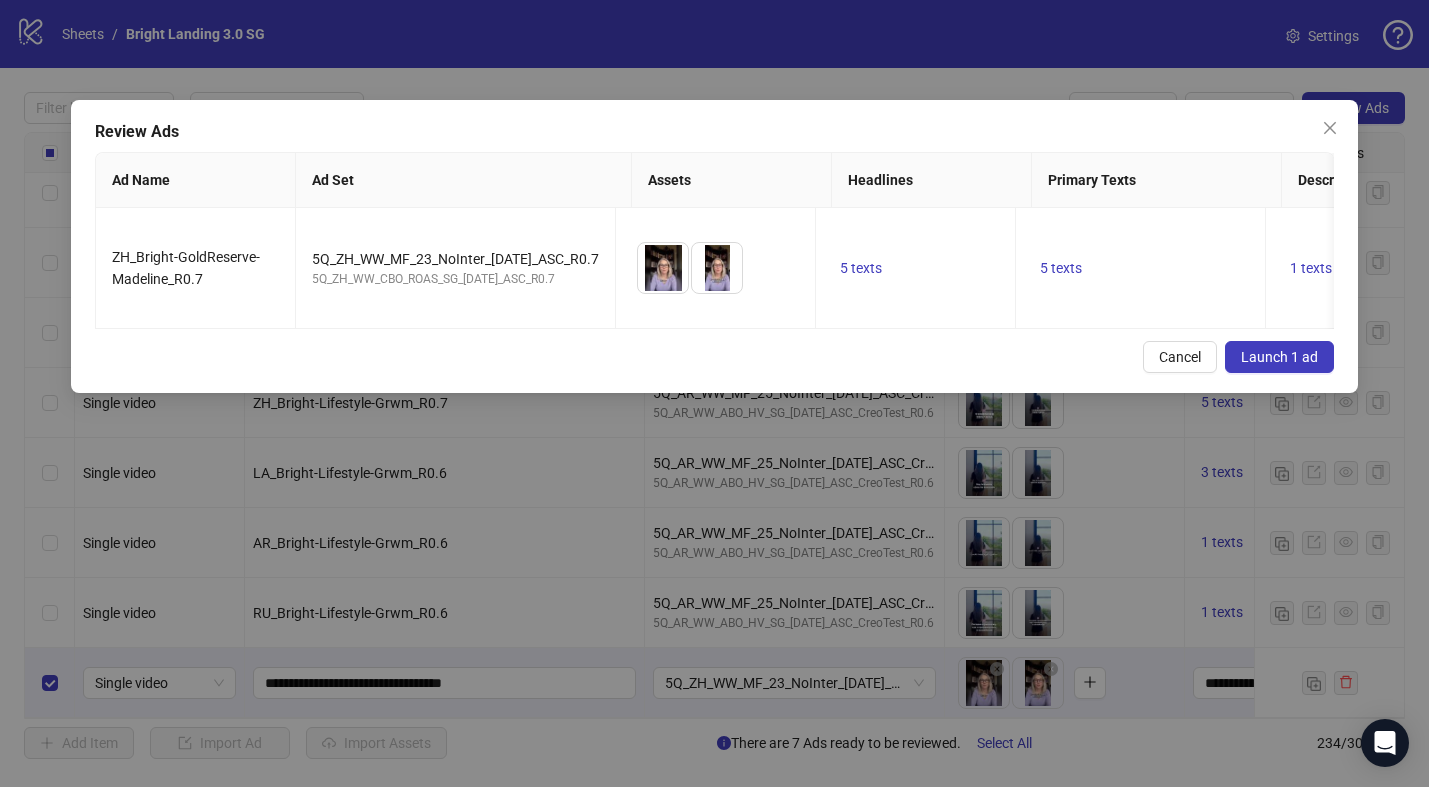click on "Launch 1 ad" at bounding box center (1279, 357) 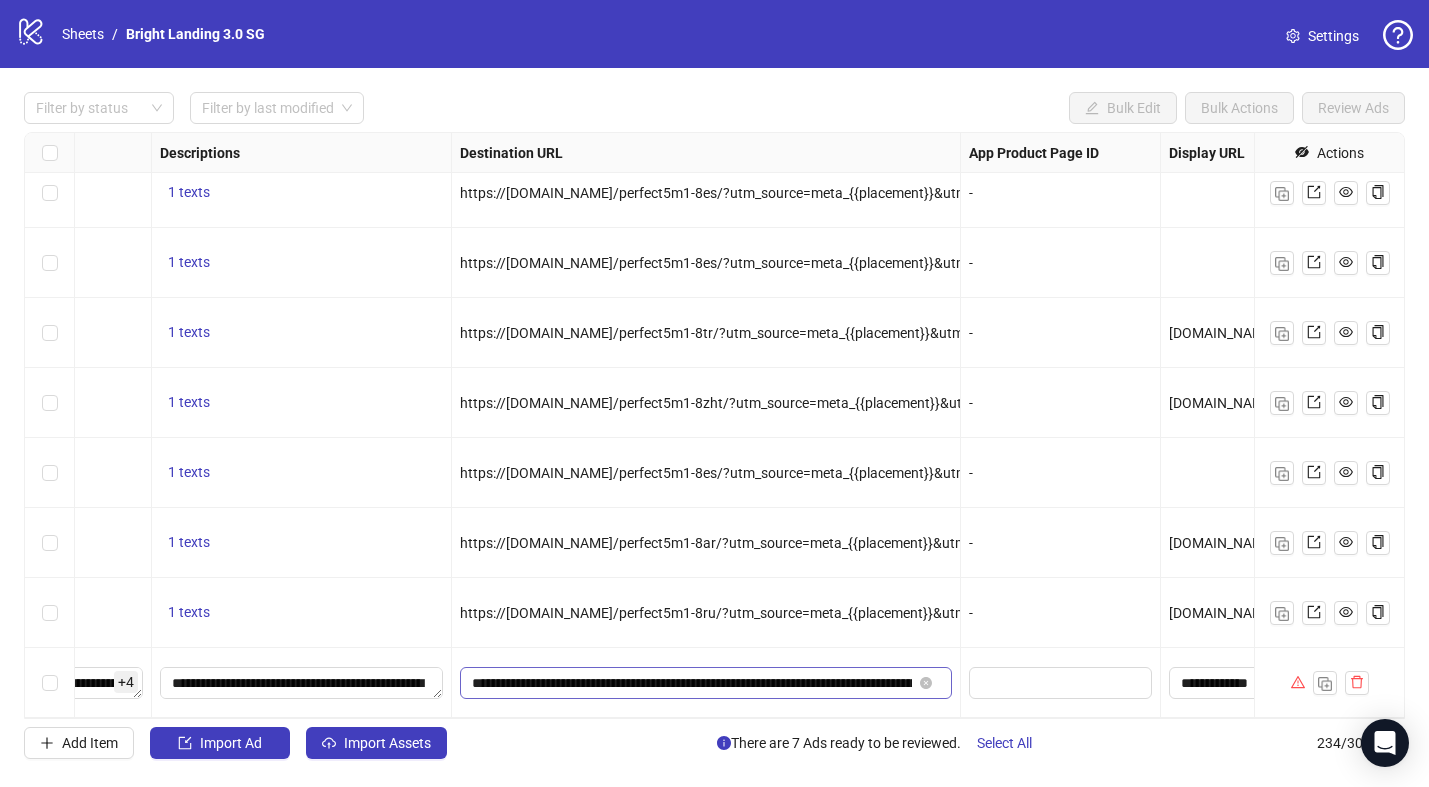 scroll, scrollTop: 15835, scrollLeft: 1506, axis: both 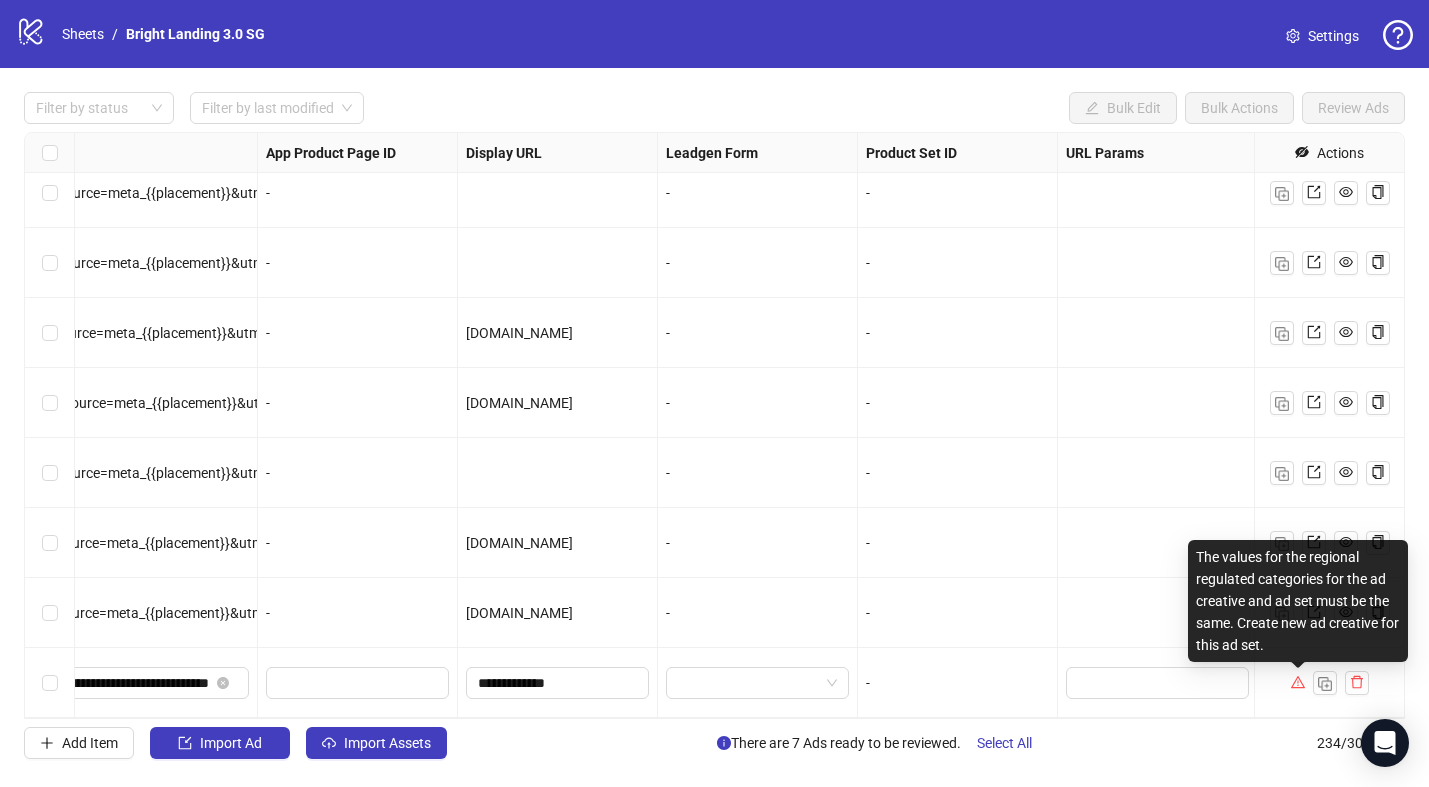 click 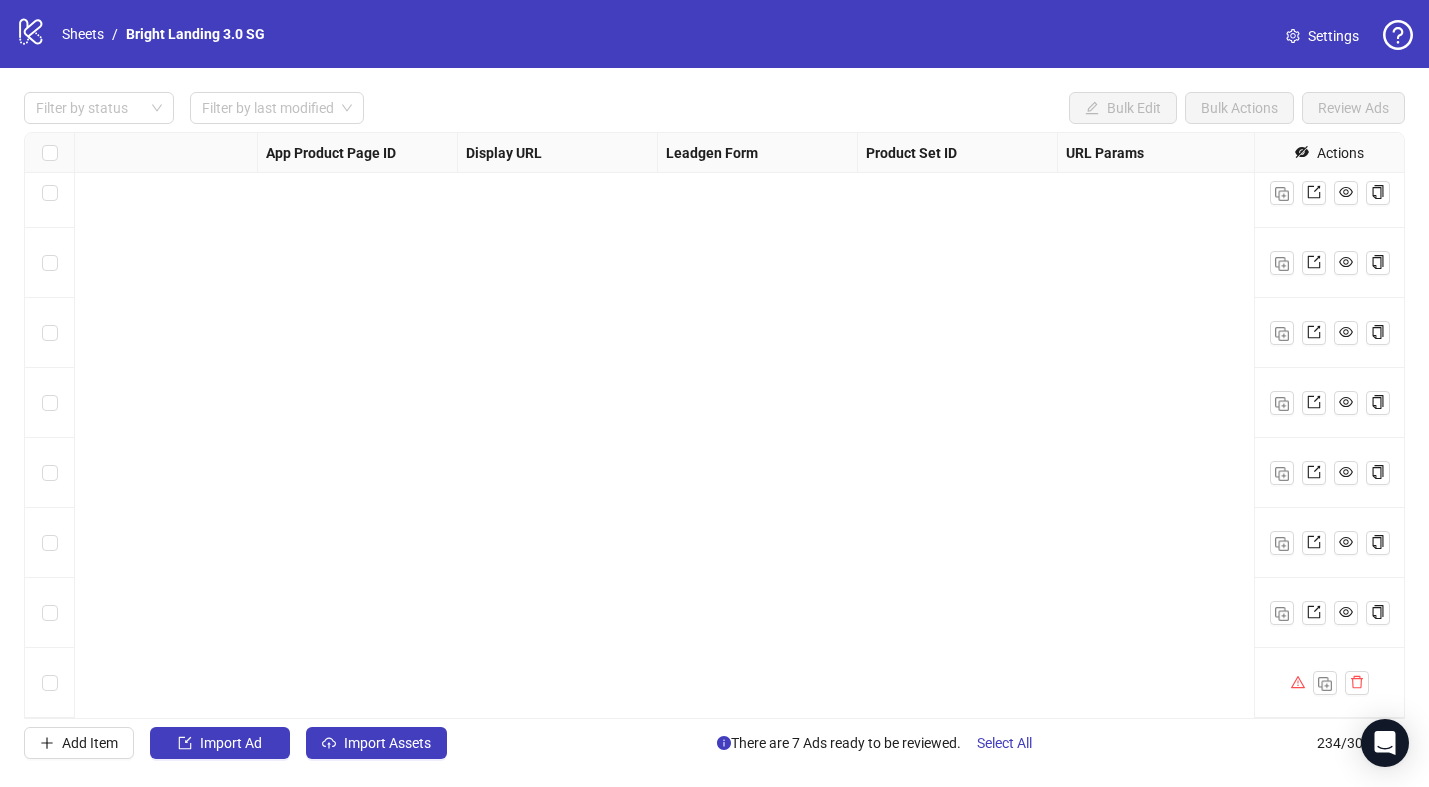scroll, scrollTop: 15835, scrollLeft: 0, axis: vertical 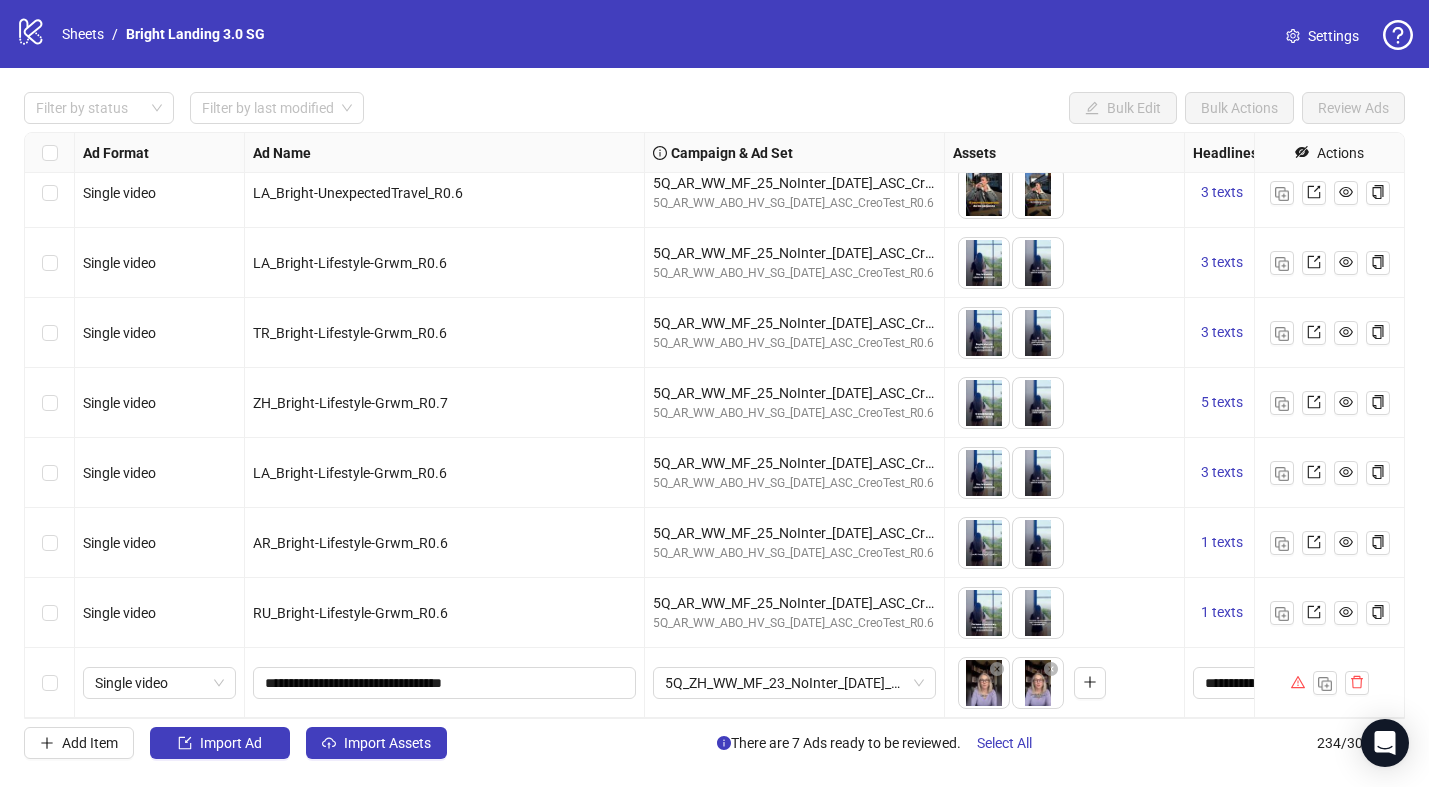 click at bounding box center (50, 683) 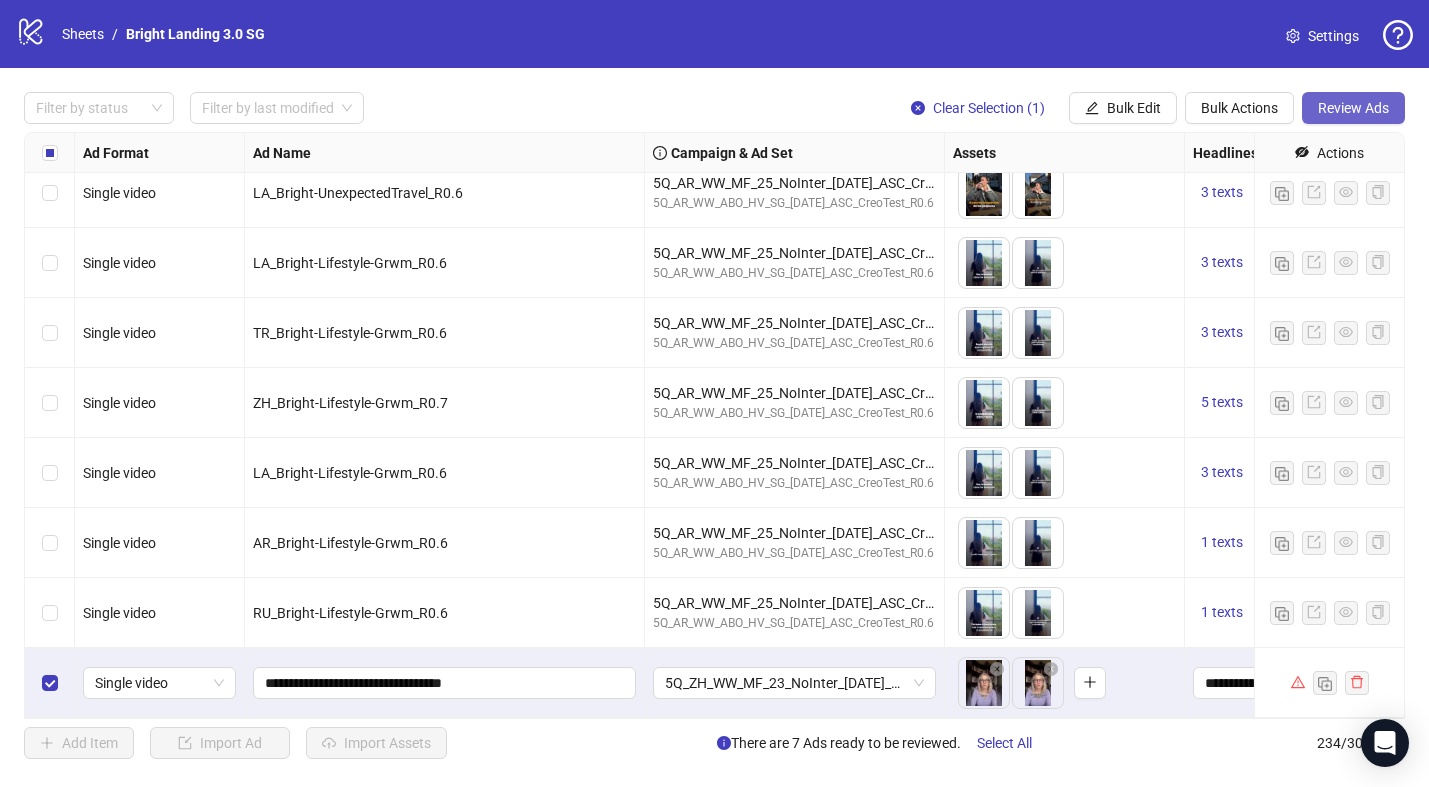 click on "Review Ads" at bounding box center (1353, 108) 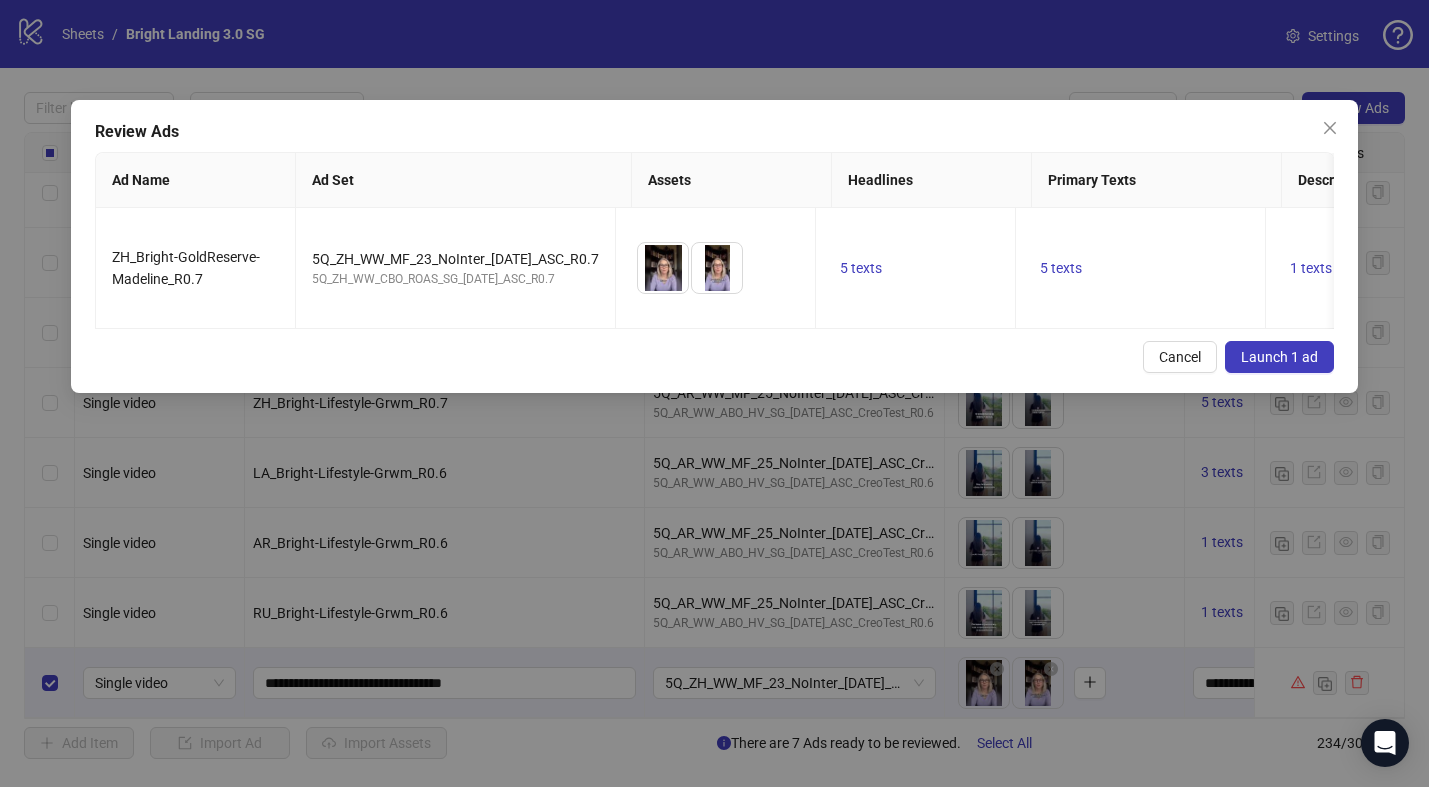 click on "Launch 1 ad" at bounding box center [1279, 357] 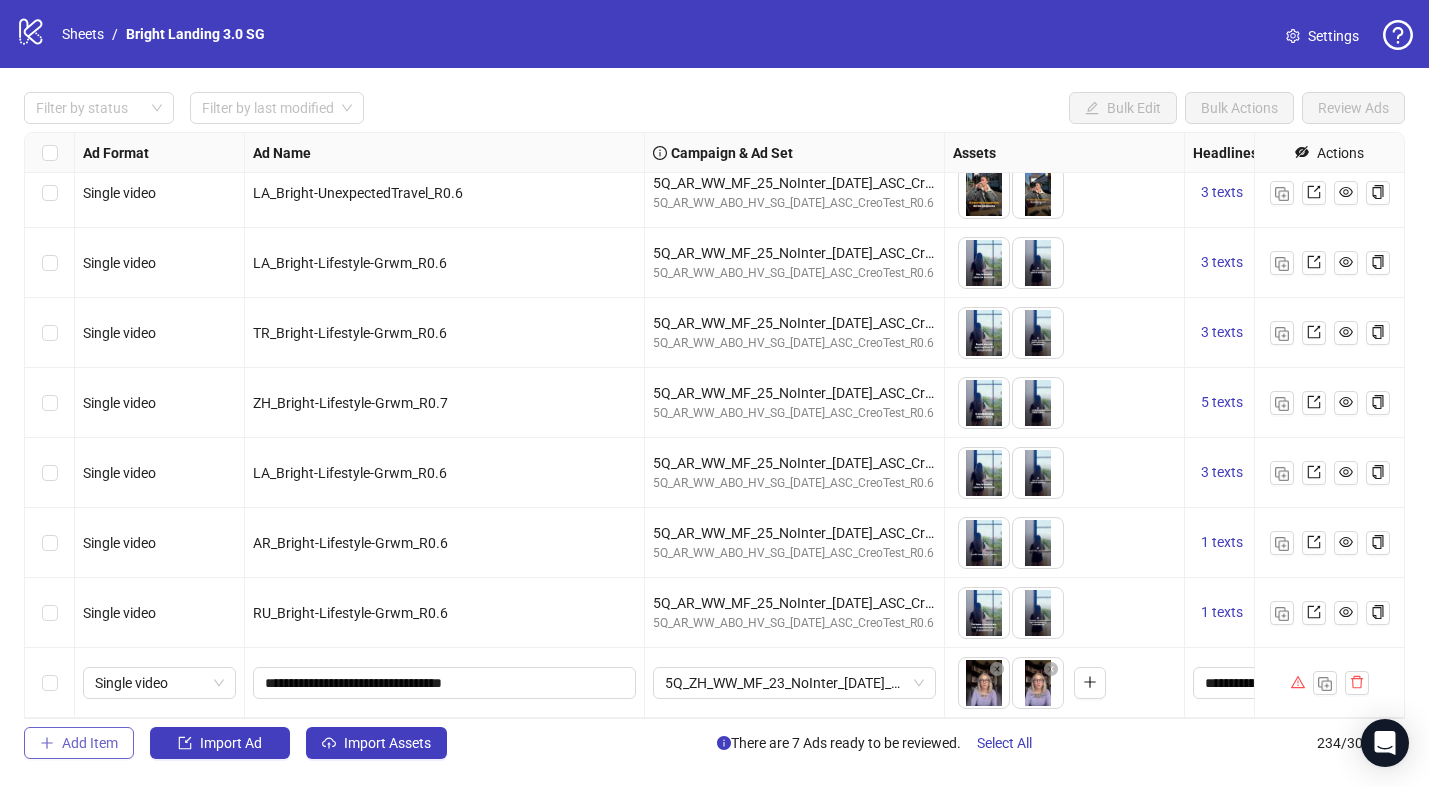click on "Add Item" at bounding box center (90, 743) 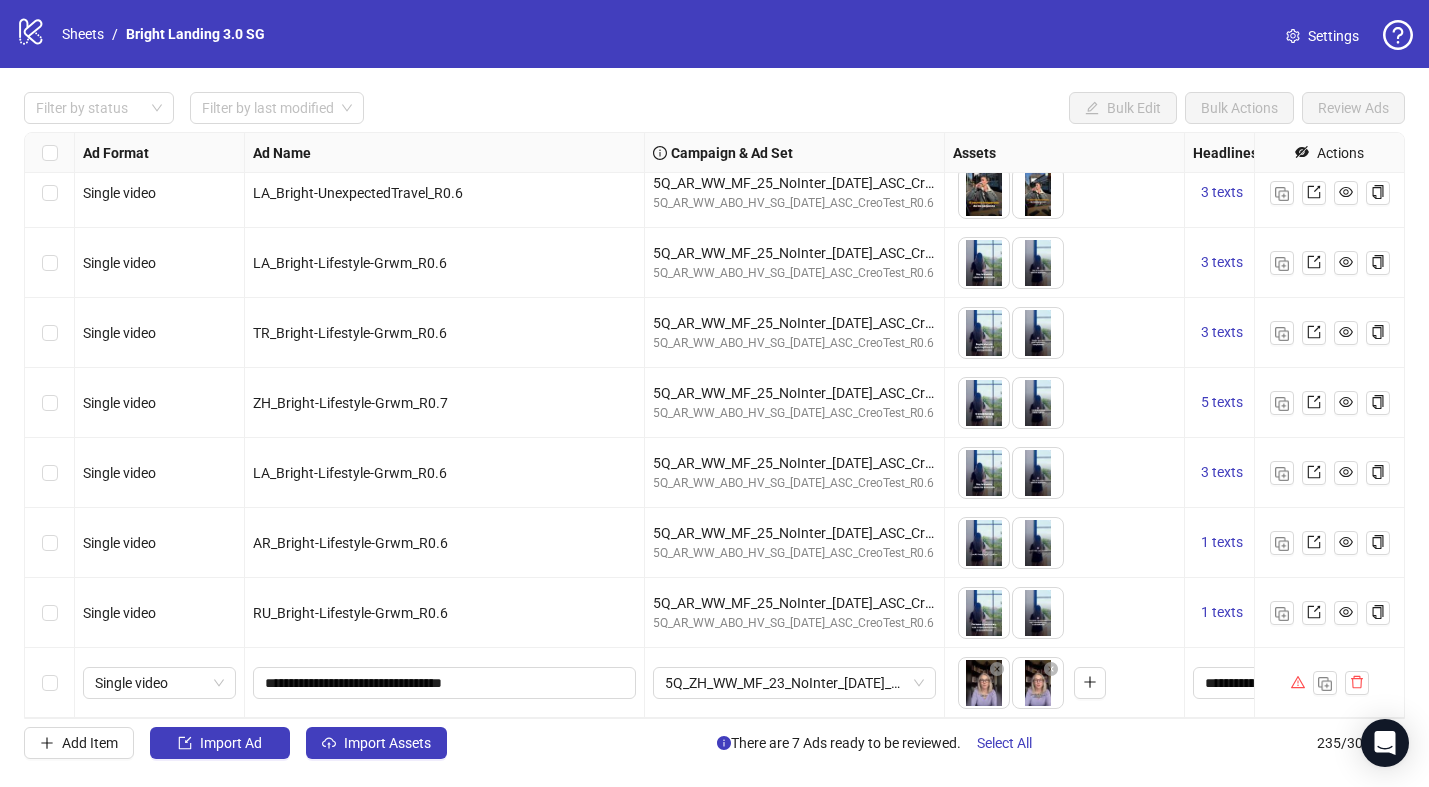 scroll, scrollTop: 15905, scrollLeft: 0, axis: vertical 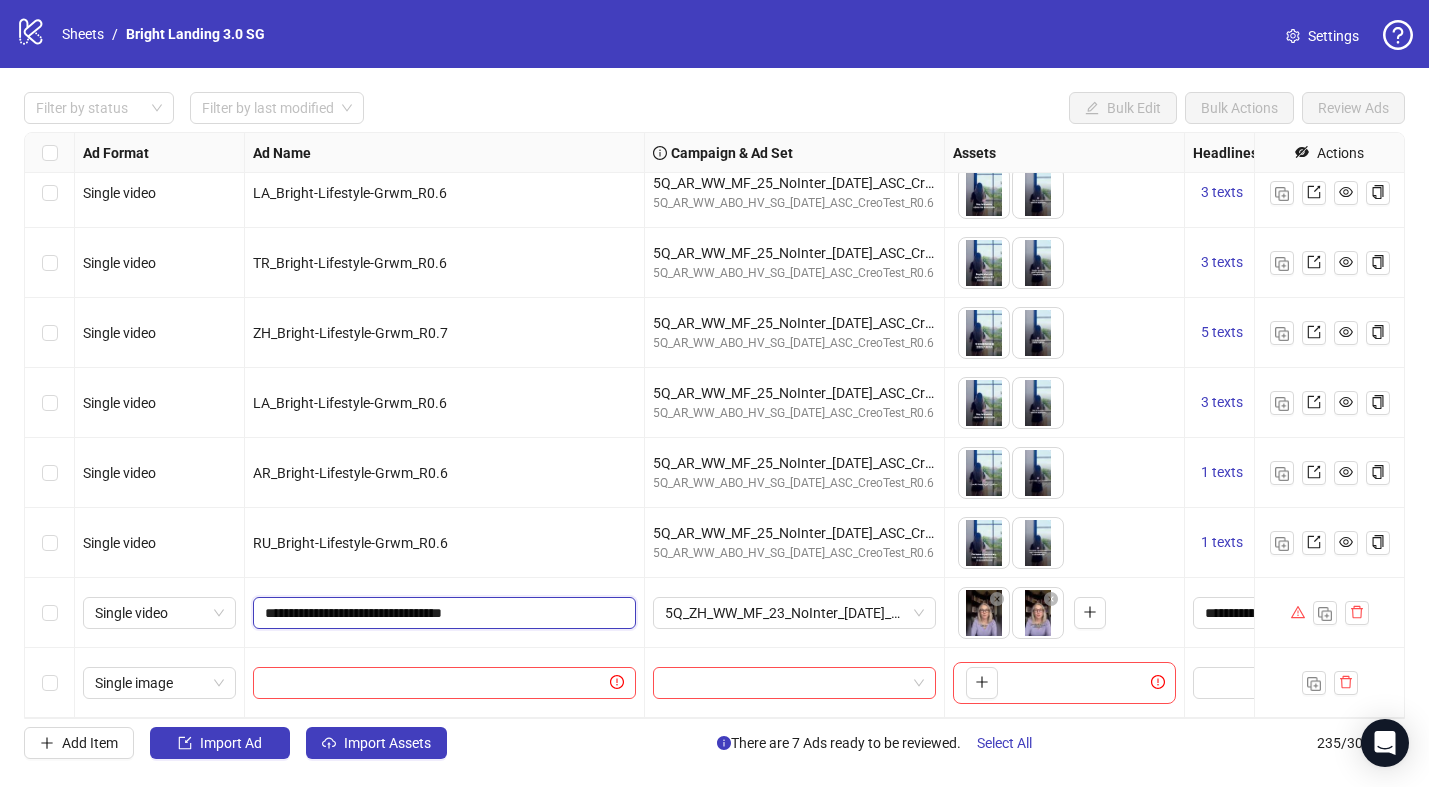 drag, startPoint x: 513, startPoint y: 611, endPoint x: 509, endPoint y: 540, distance: 71.11259 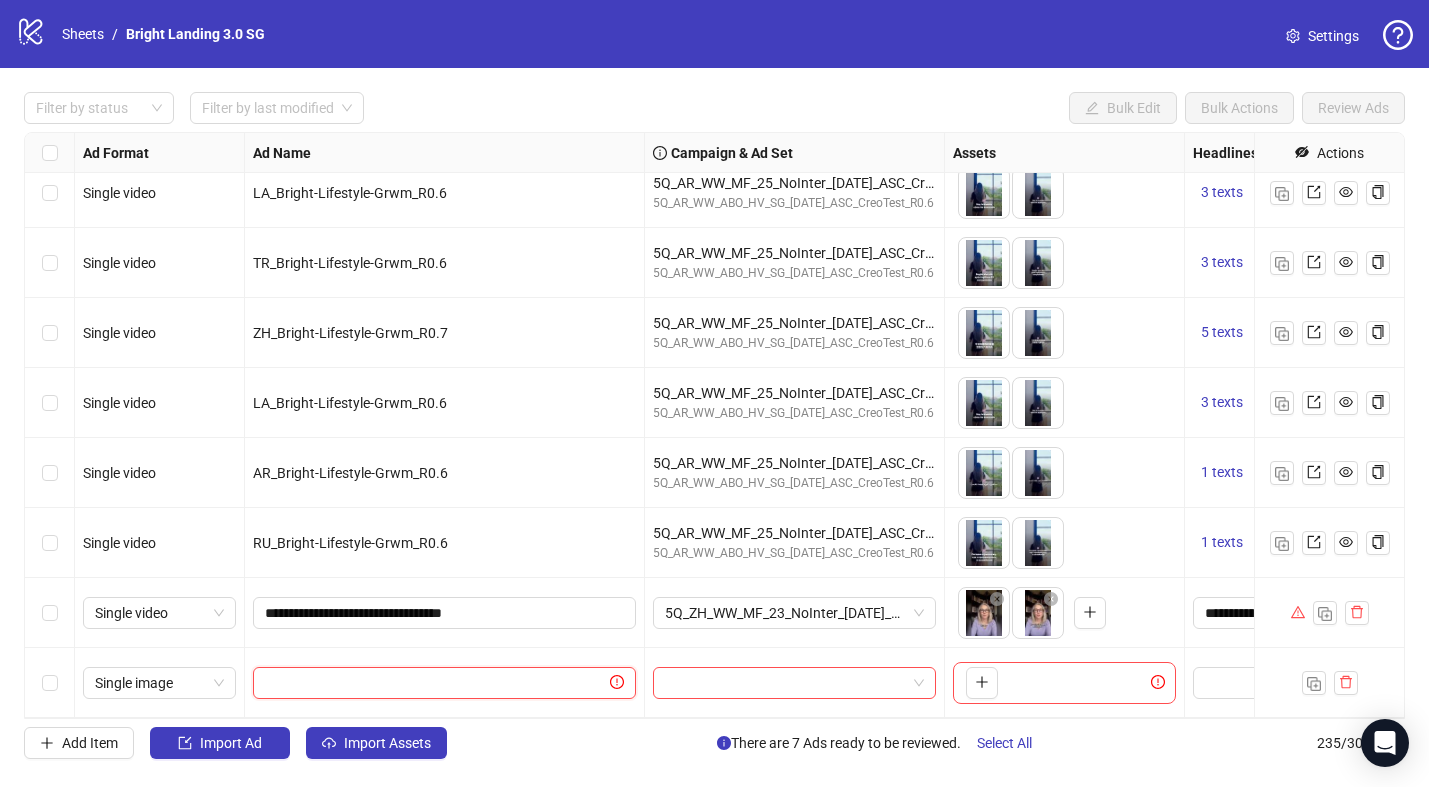 click at bounding box center (435, 683) 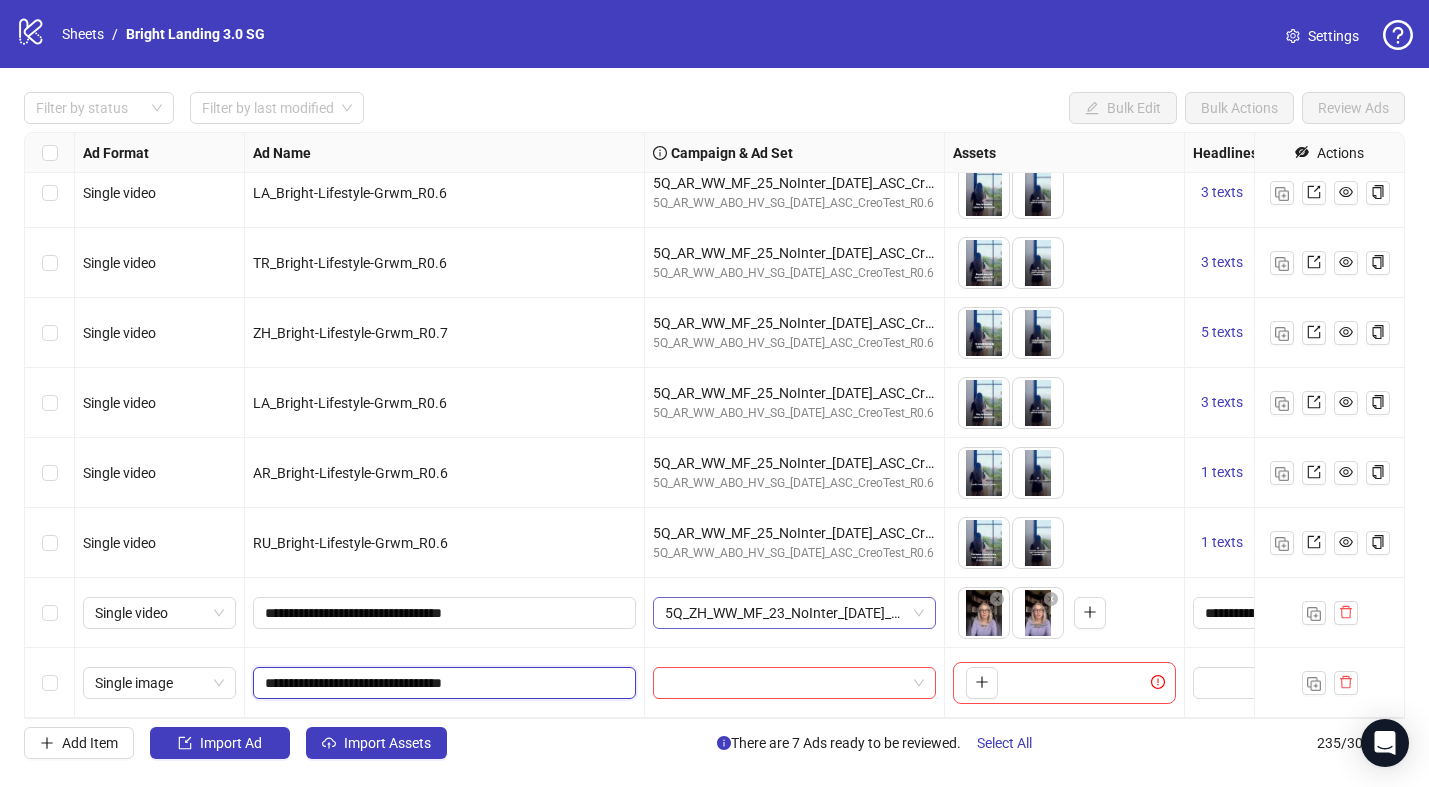 click on "5Q_ZH_WW_MF_23_NoInter_[DATE]_ASC_R0.7" at bounding box center (794, 613) 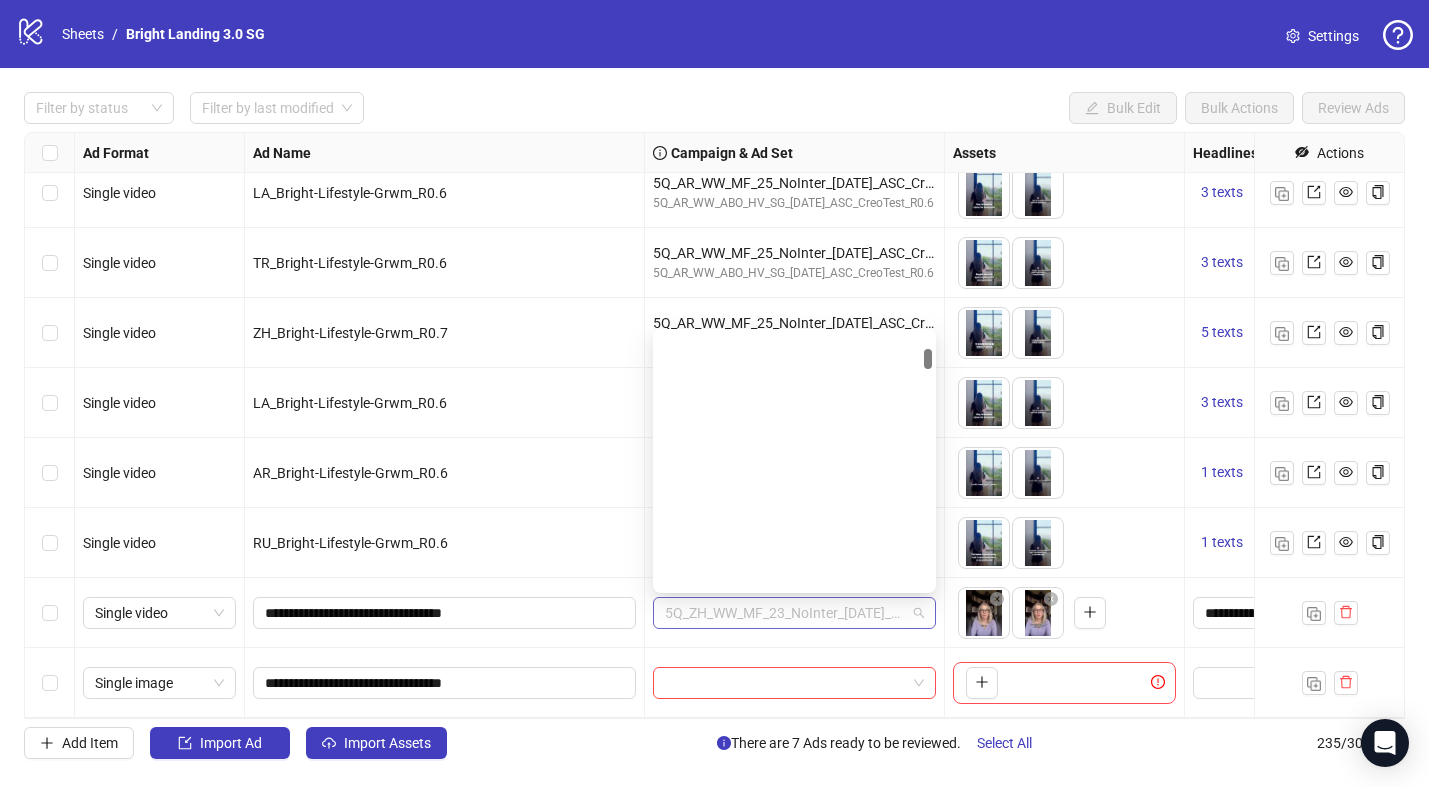 scroll, scrollTop: 1065, scrollLeft: 0, axis: vertical 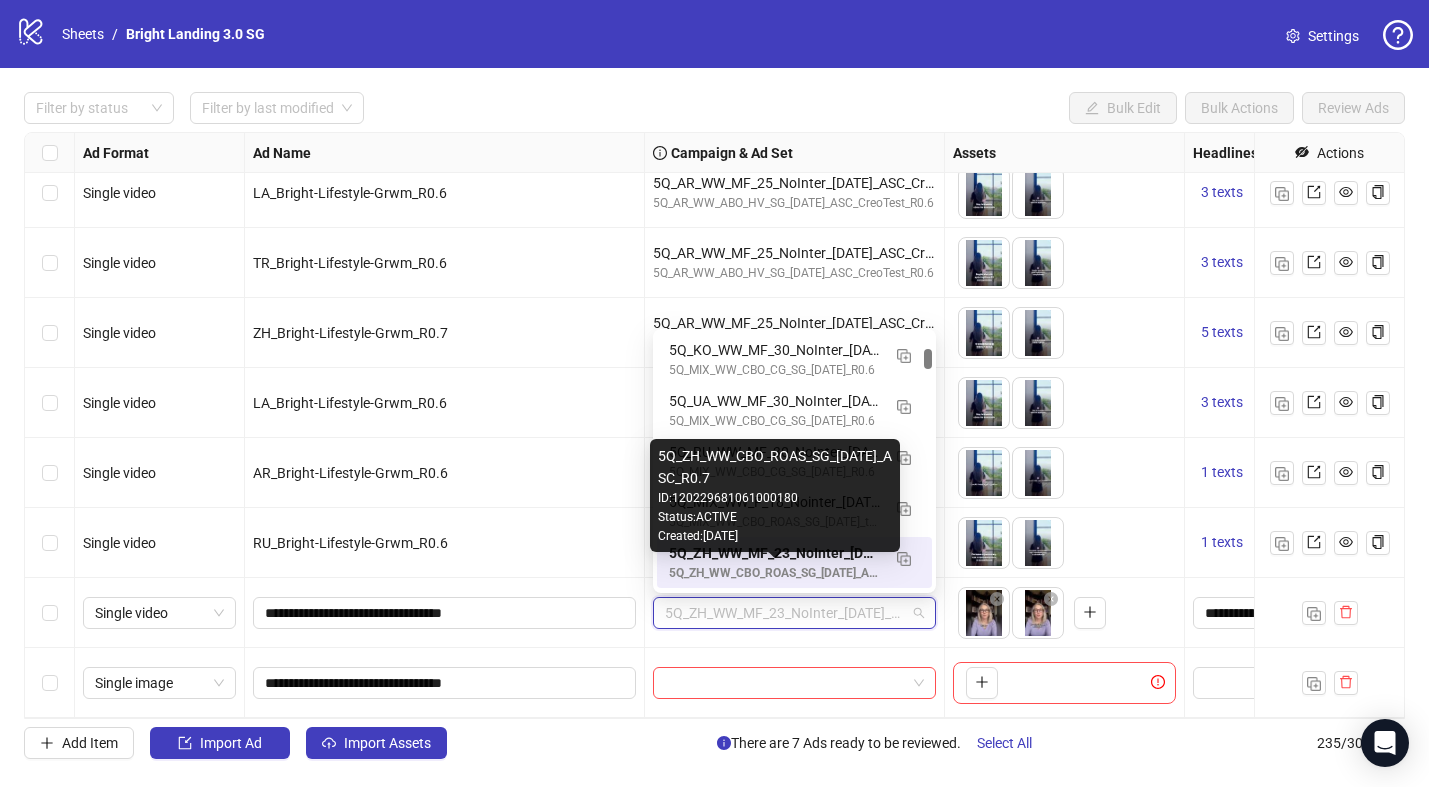 copy on "5Q_ZH_WW_CBO_ROAS_SG_[DATE]_ASC_R0.7" 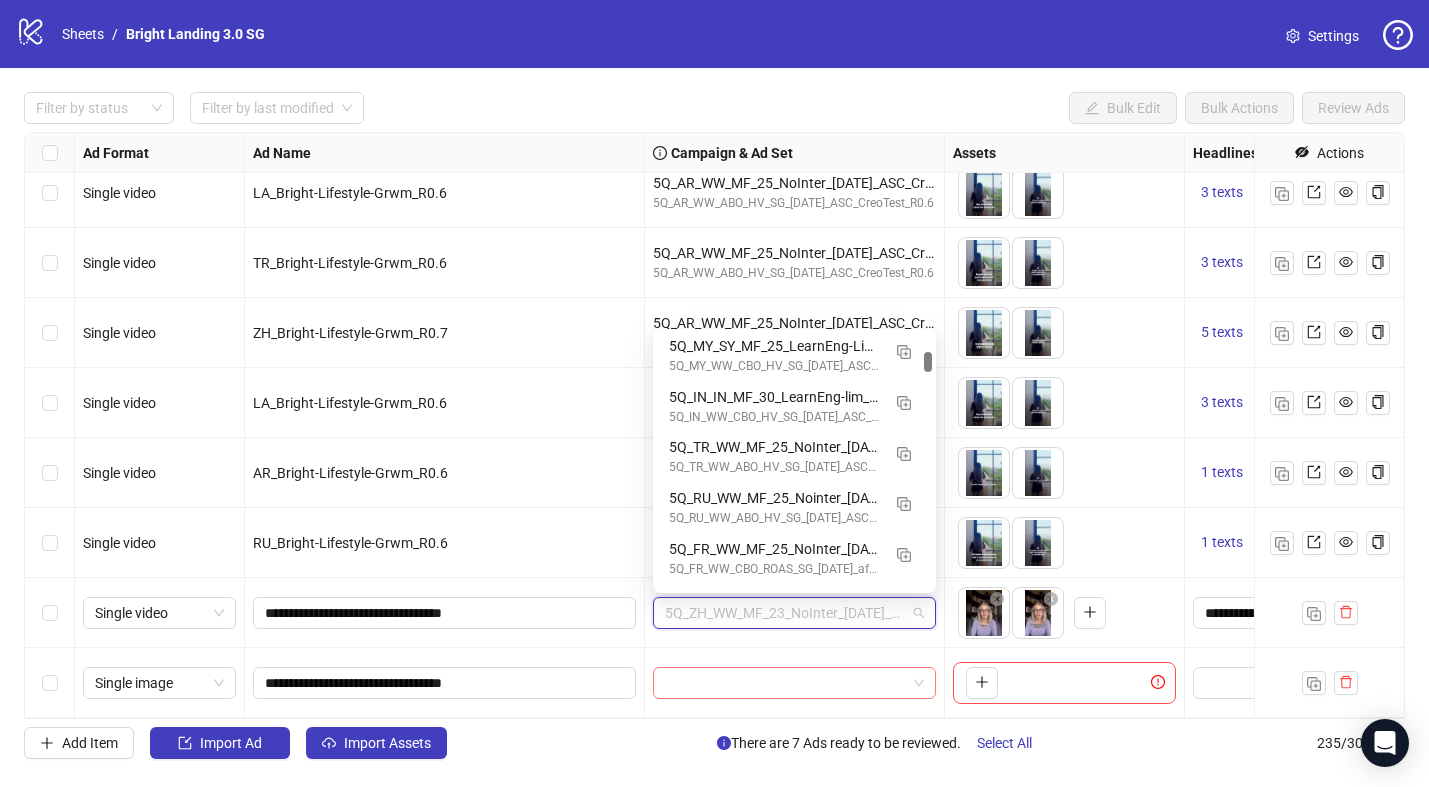 click at bounding box center (785, 683) 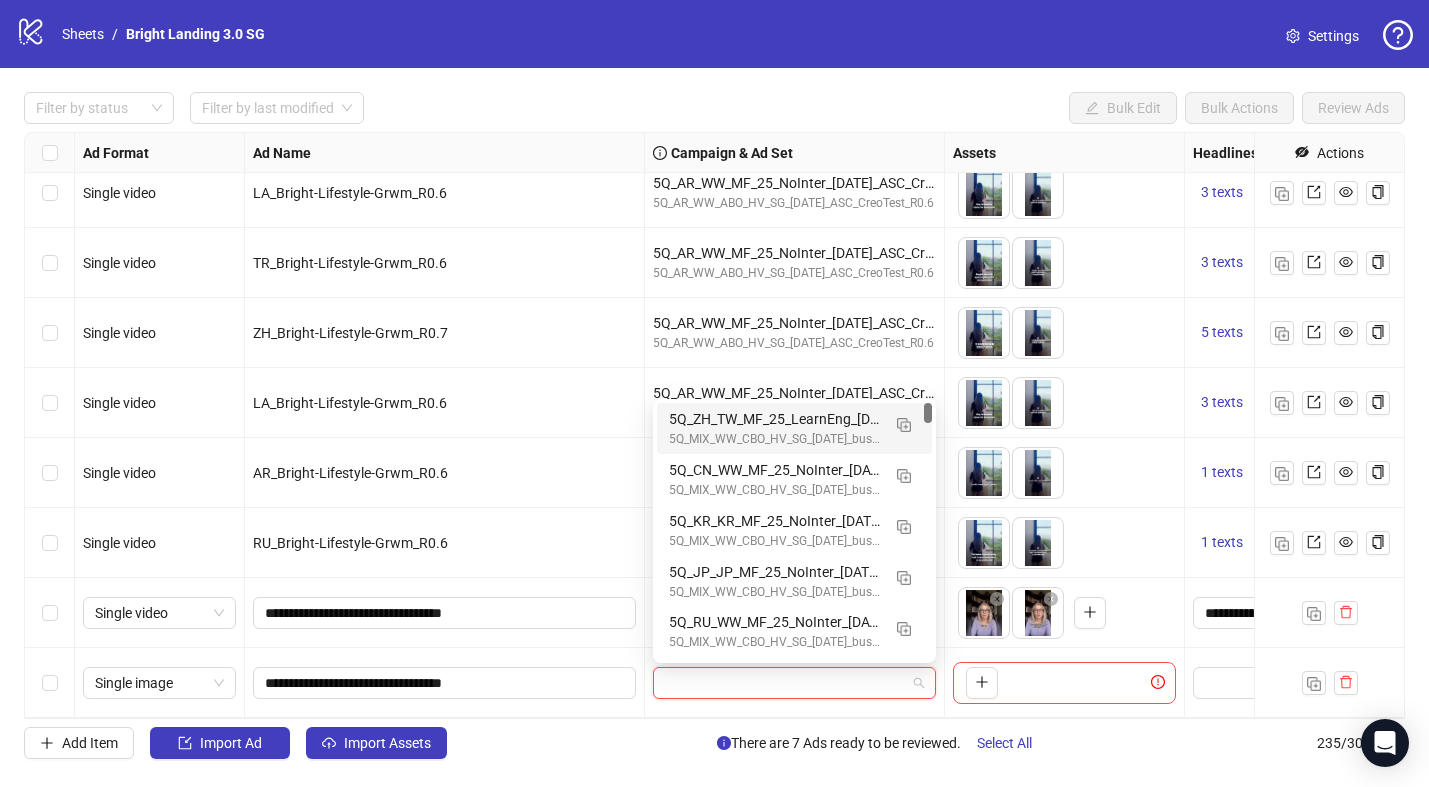 paste on "**********" 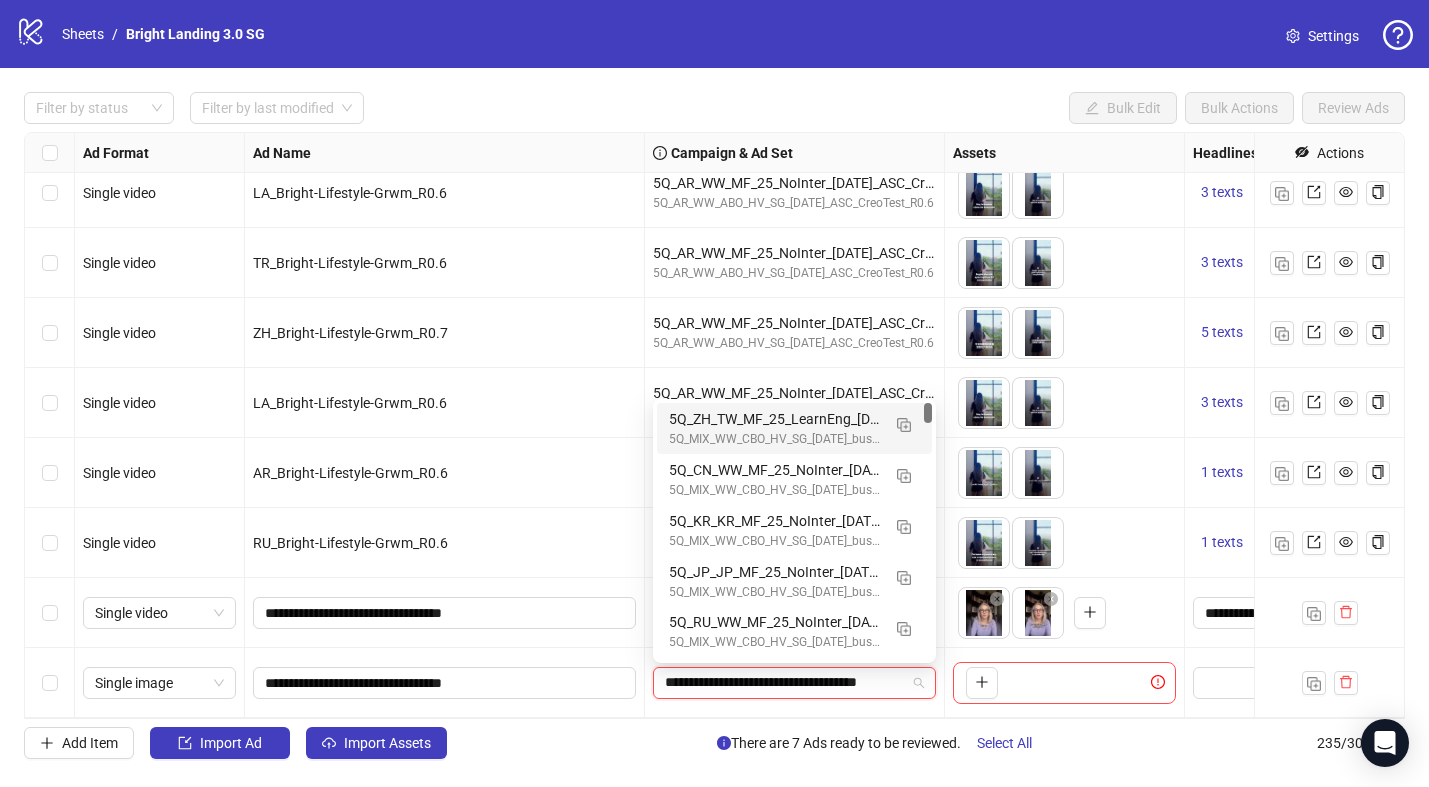 scroll, scrollTop: 0, scrollLeft: 60, axis: horizontal 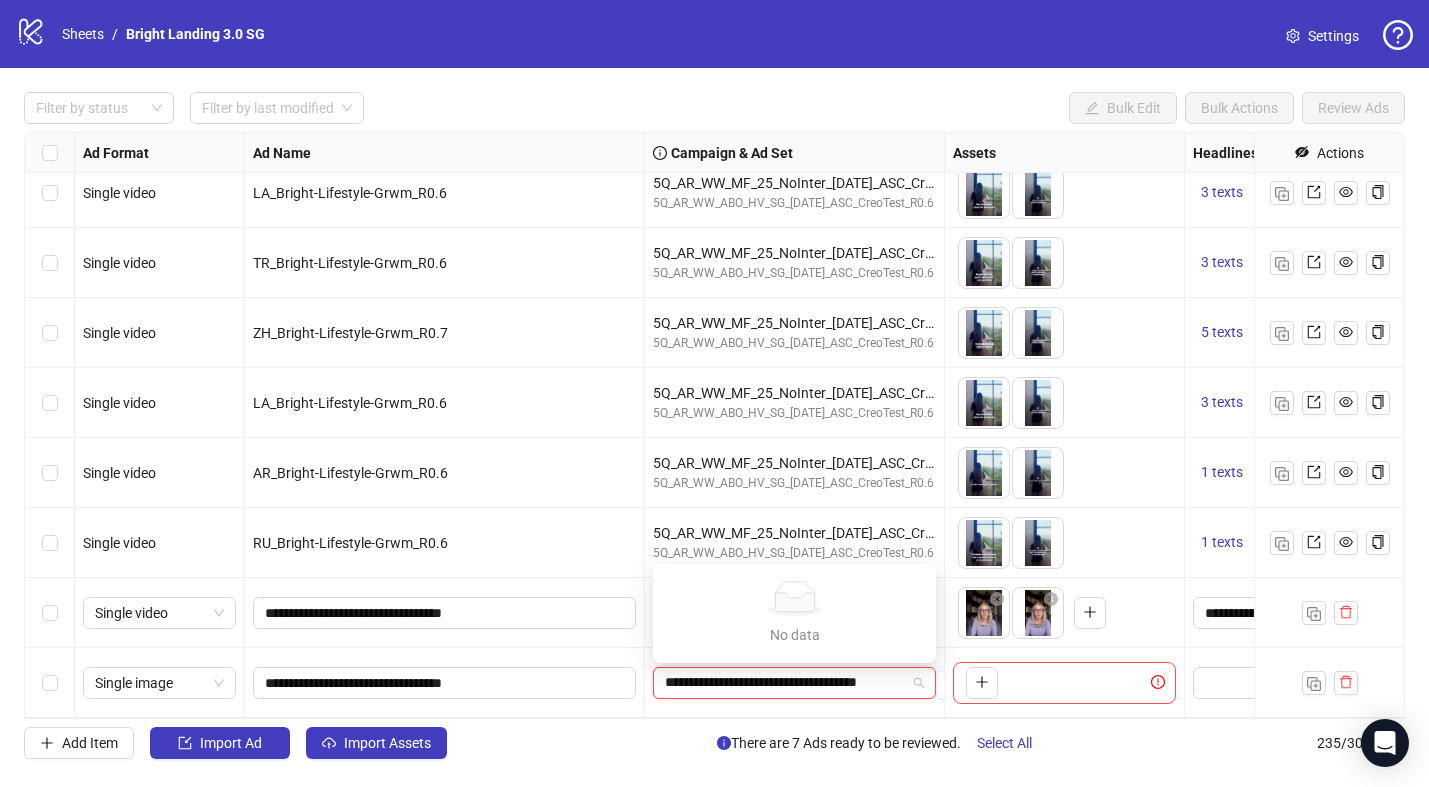 click on "**********" at bounding box center (785, 683) 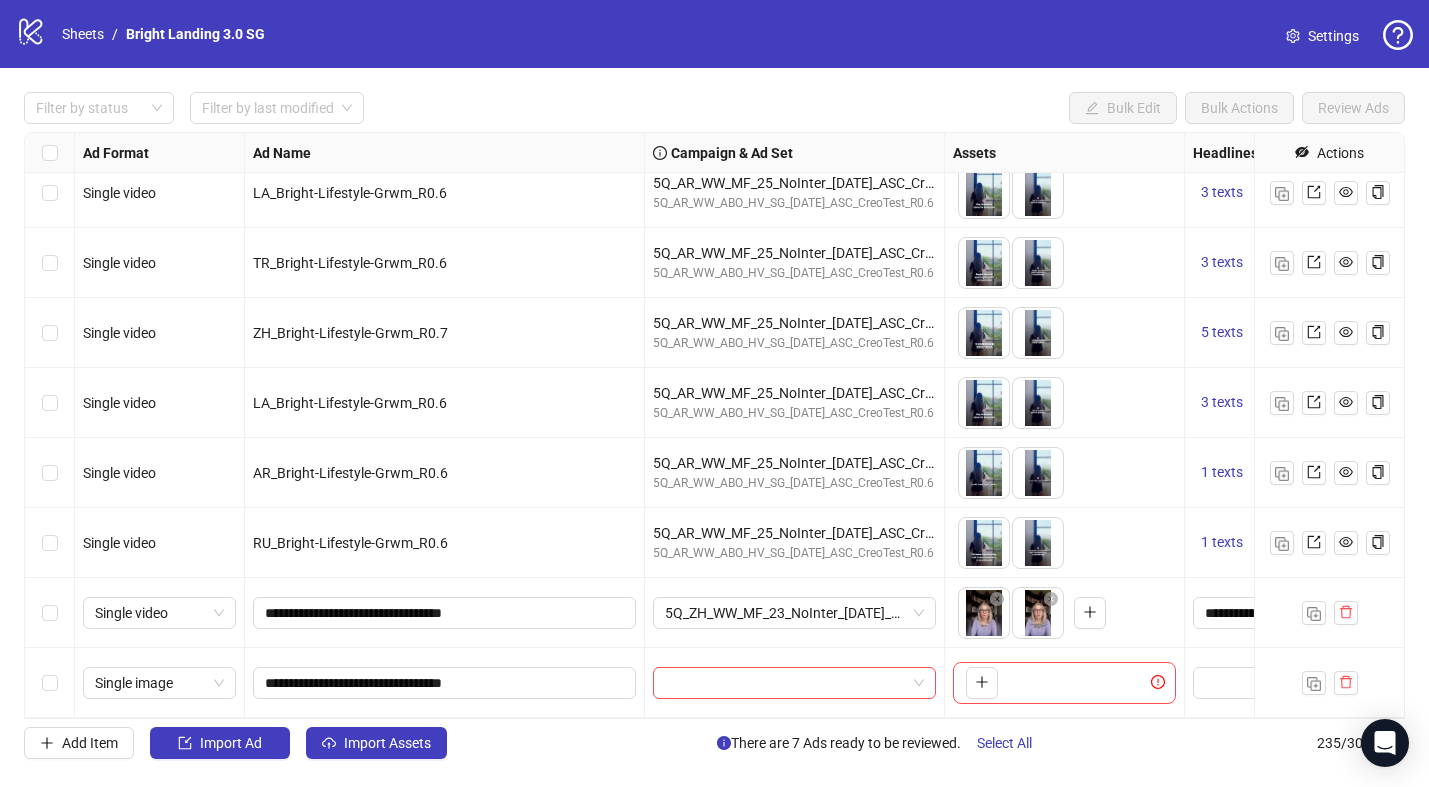 scroll, scrollTop: 0, scrollLeft: 0, axis: both 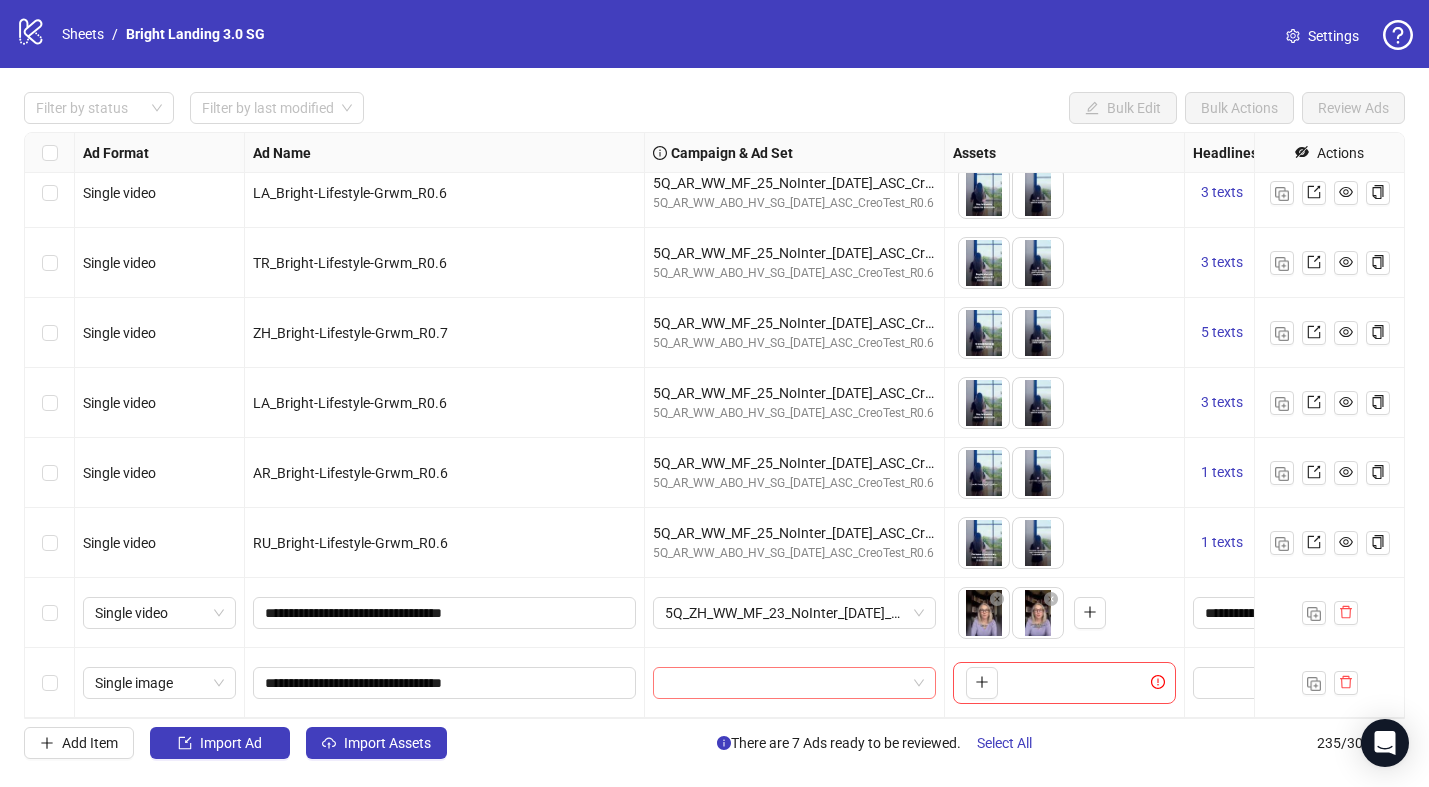 click at bounding box center [785, 683] 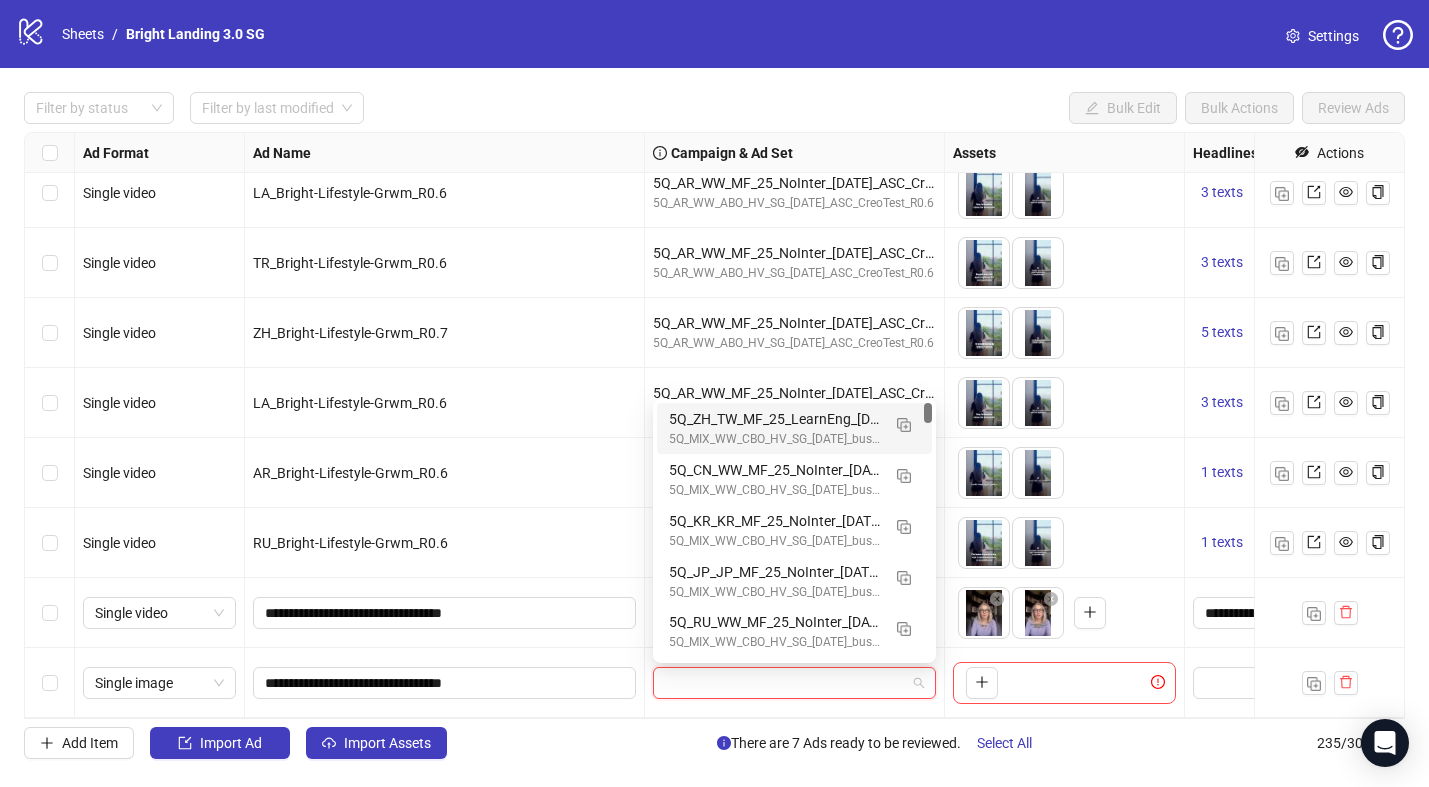 paste on "**********" 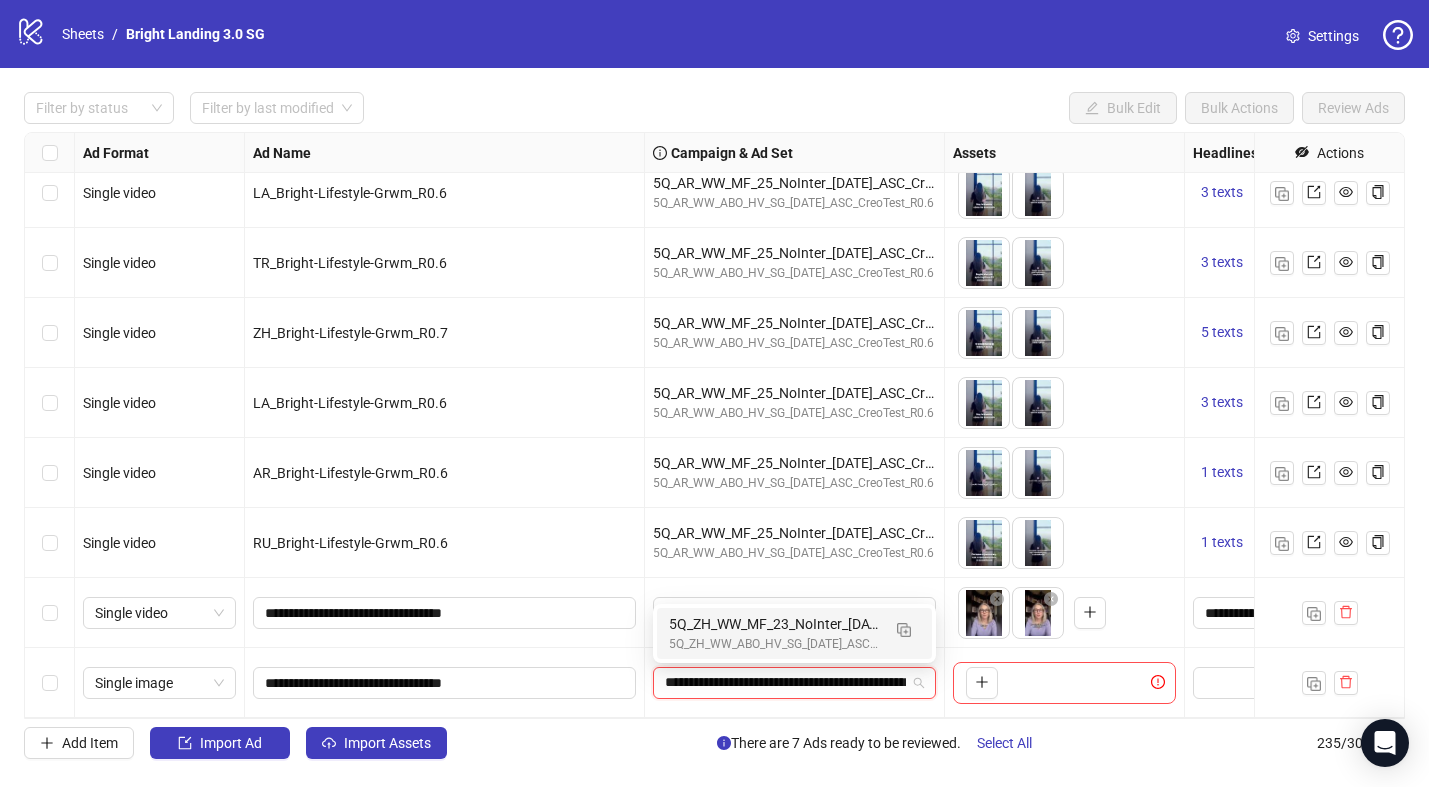 scroll, scrollTop: 0, scrollLeft: 123, axis: horizontal 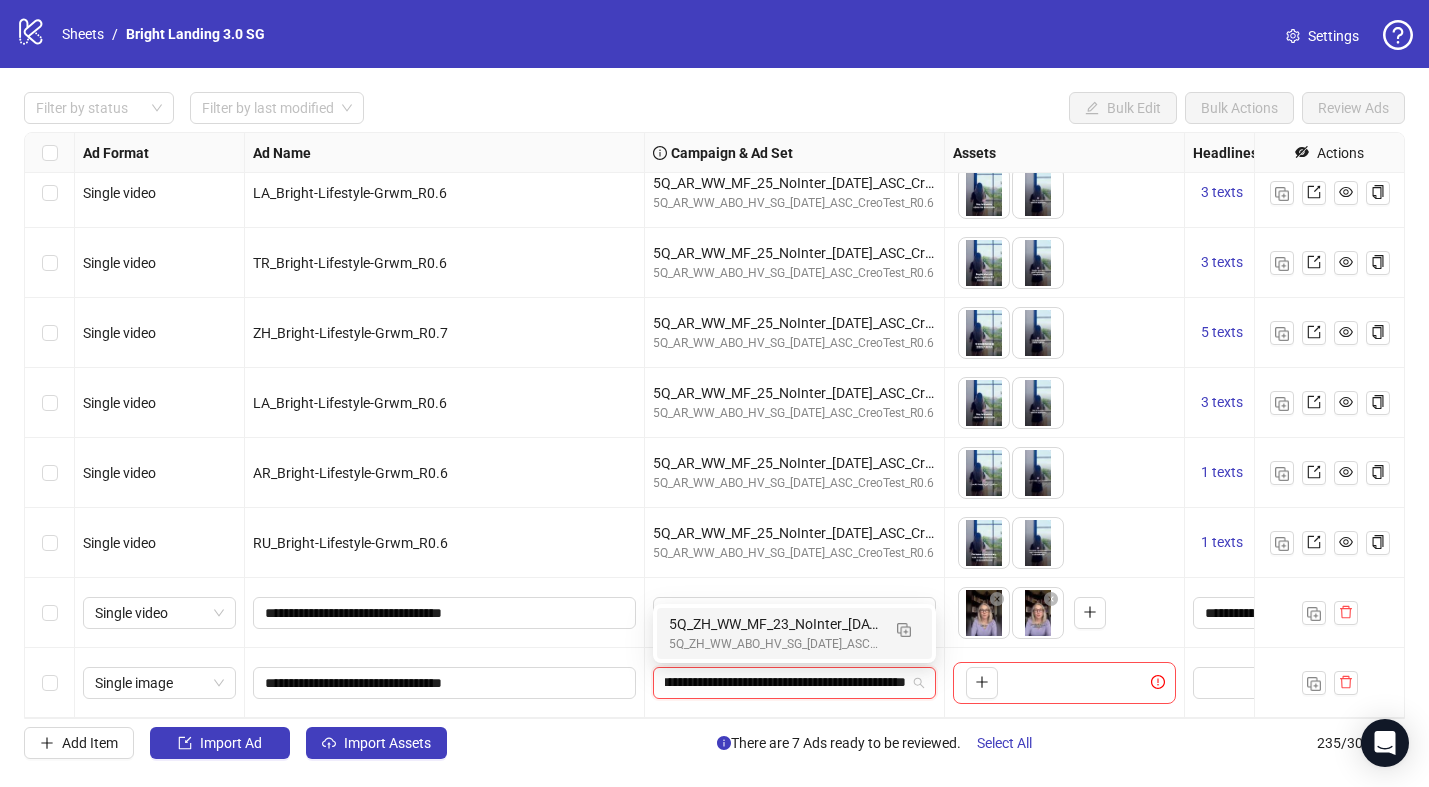 click on "5Q_ZH_WW_MF_23_NoInter_[DATE]_ASC_CreoTest_R0.6" at bounding box center [774, 624] 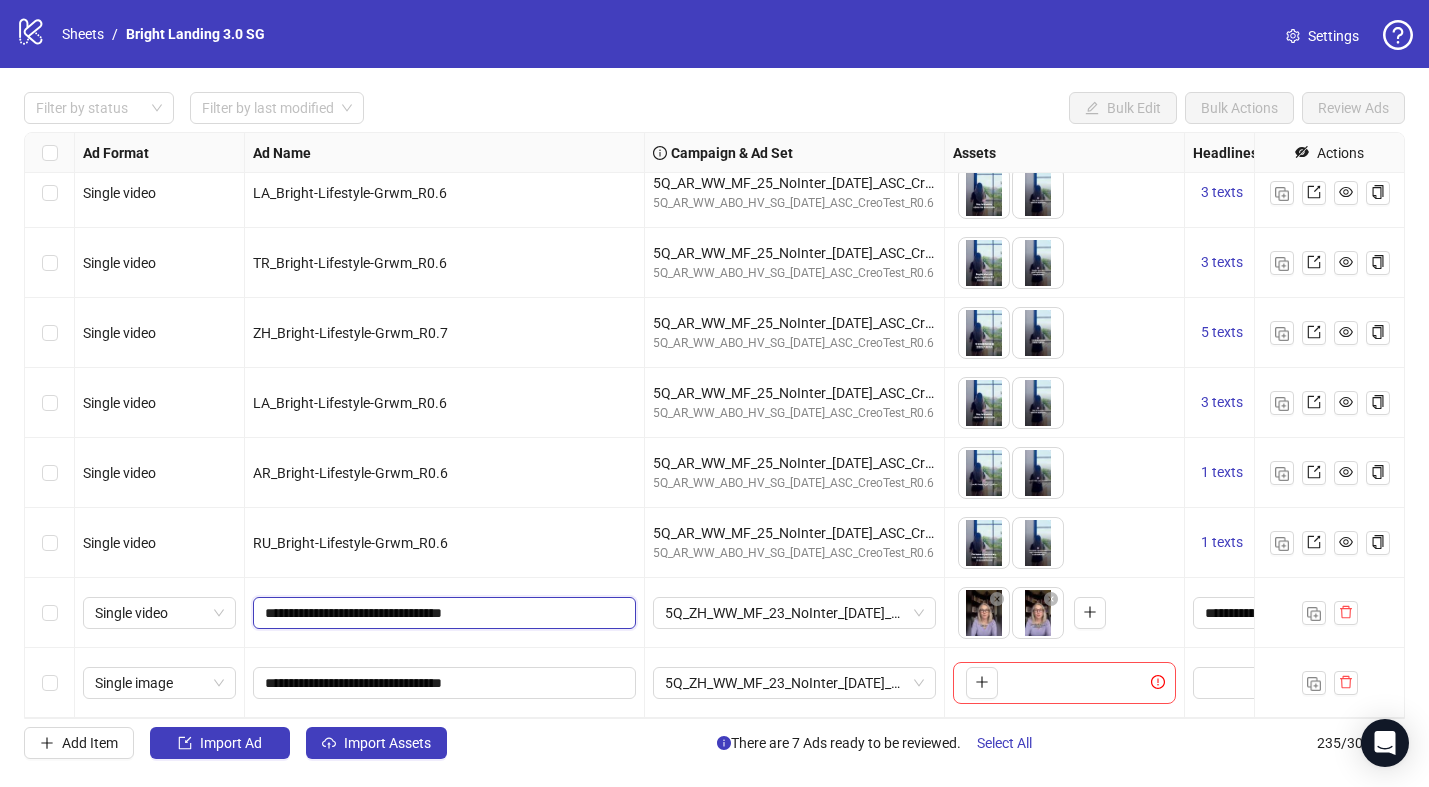 drag, startPoint x: 461, startPoint y: 604, endPoint x: 426, endPoint y: 517, distance: 93.77633 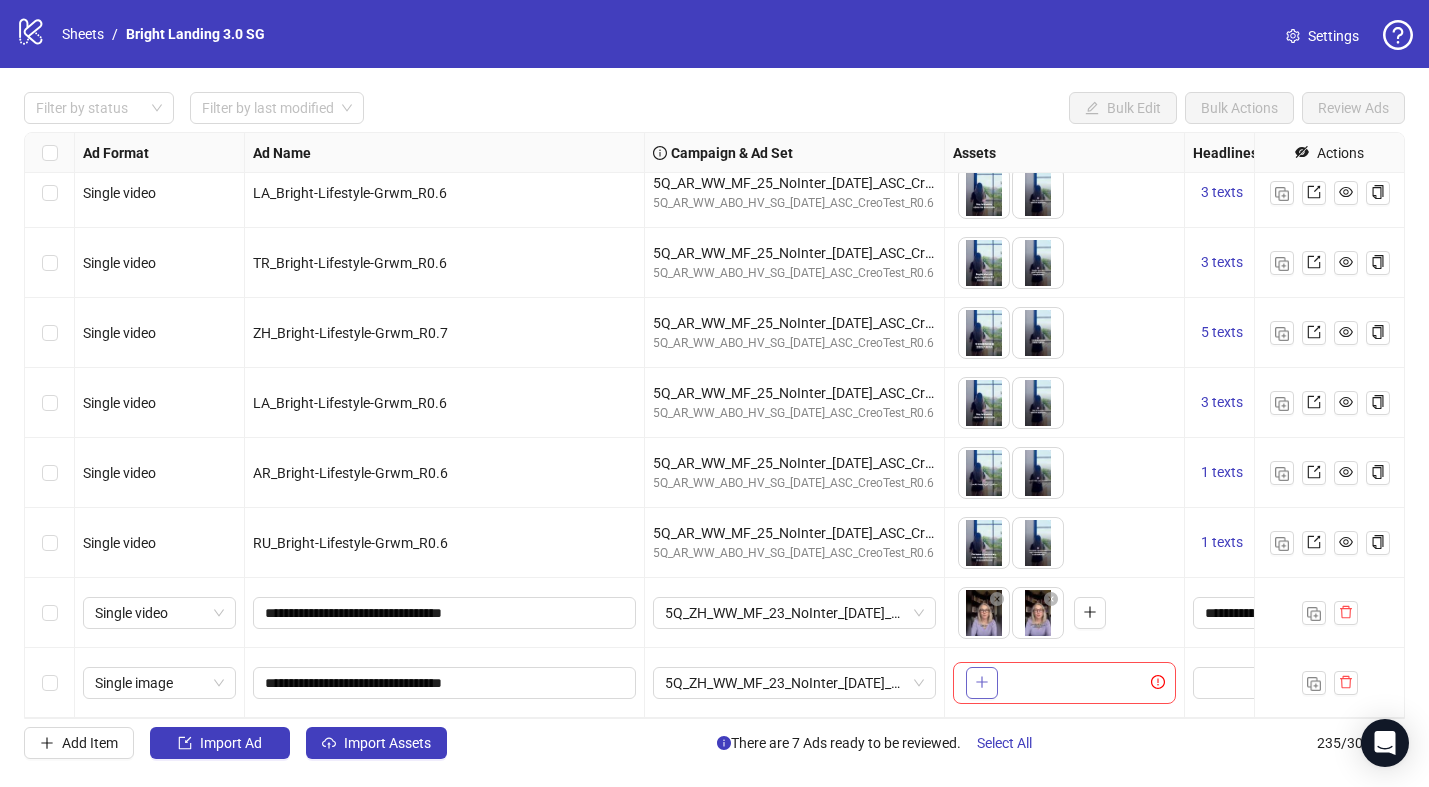 click 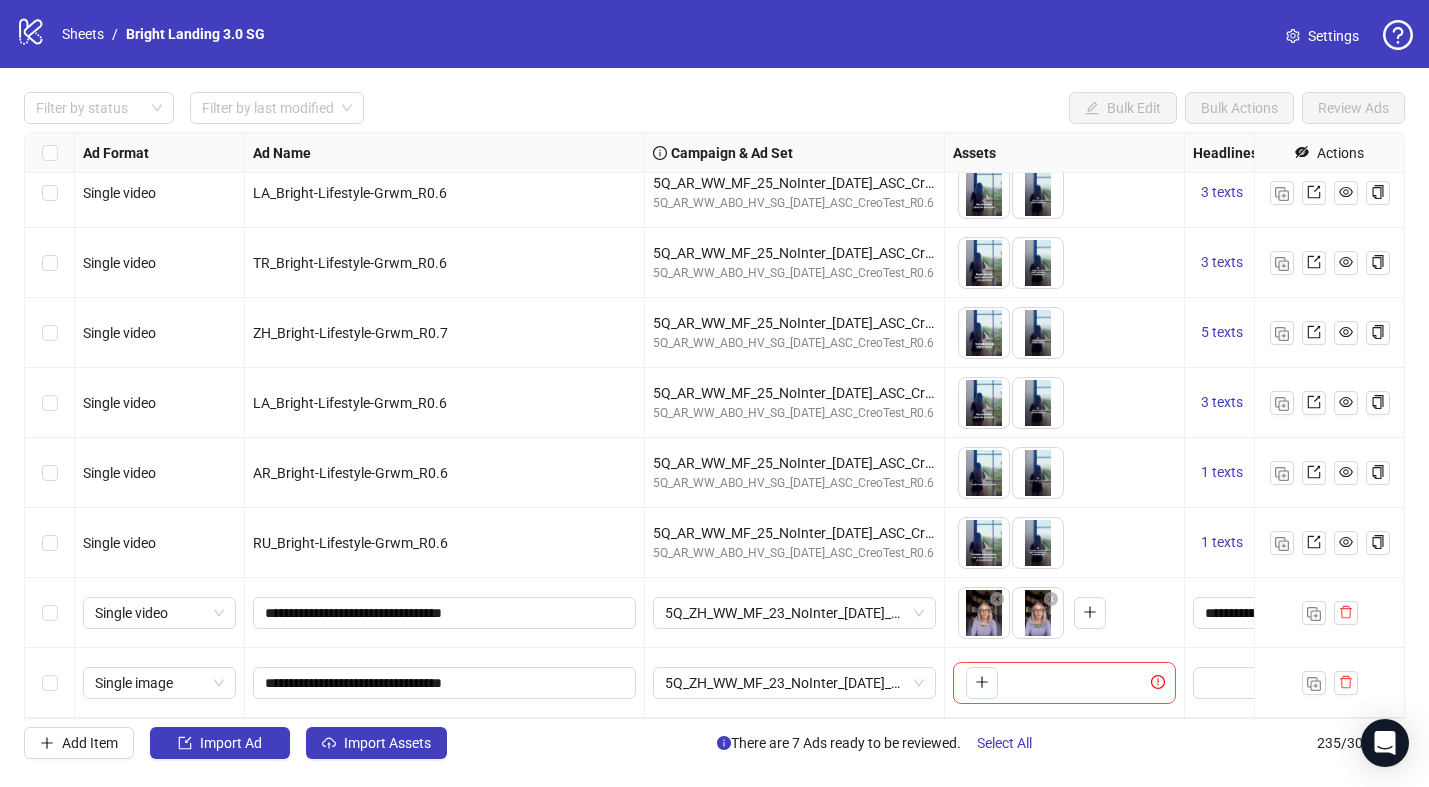 scroll, scrollTop: 15905, scrollLeft: 374, axis: both 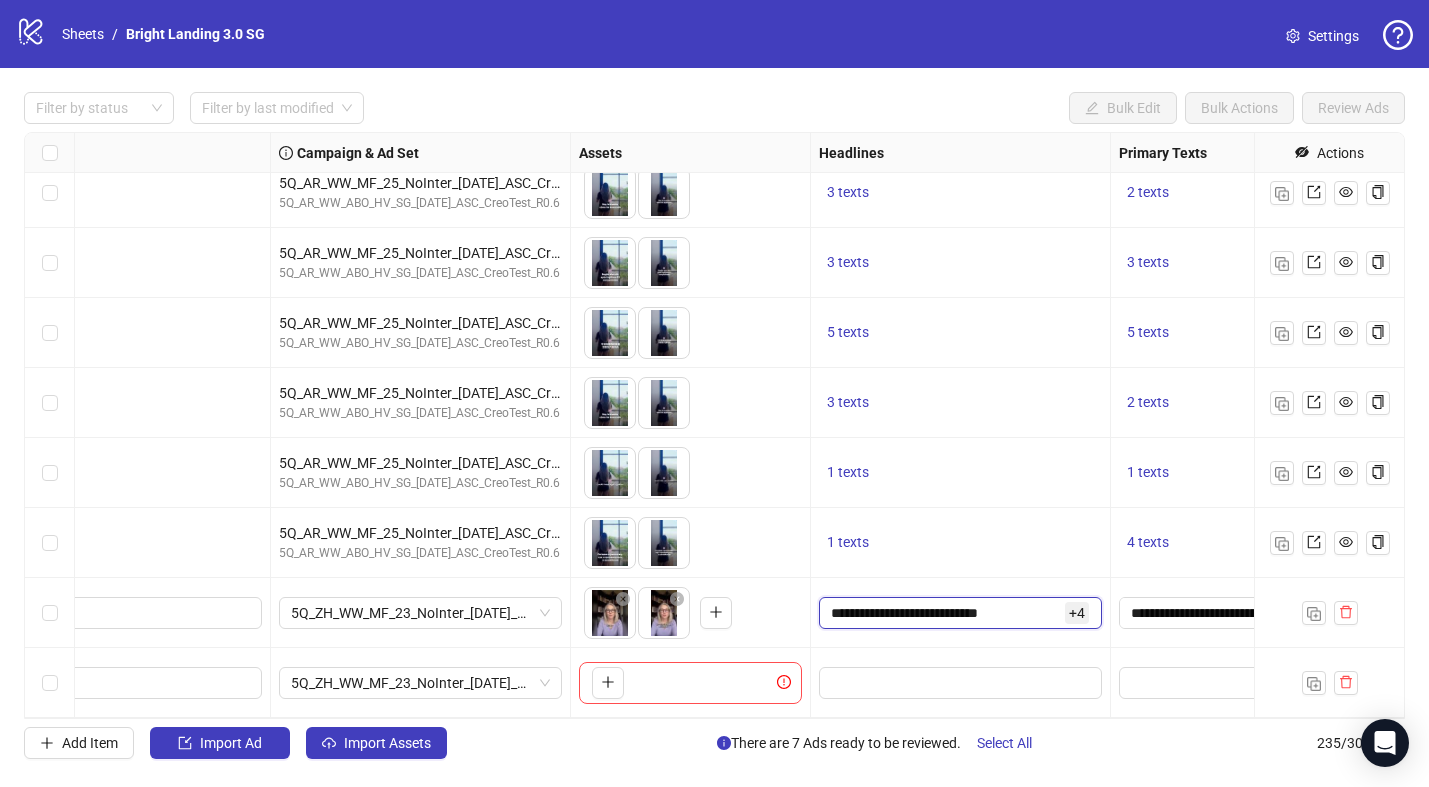 click on "**********" at bounding box center (946, 613) 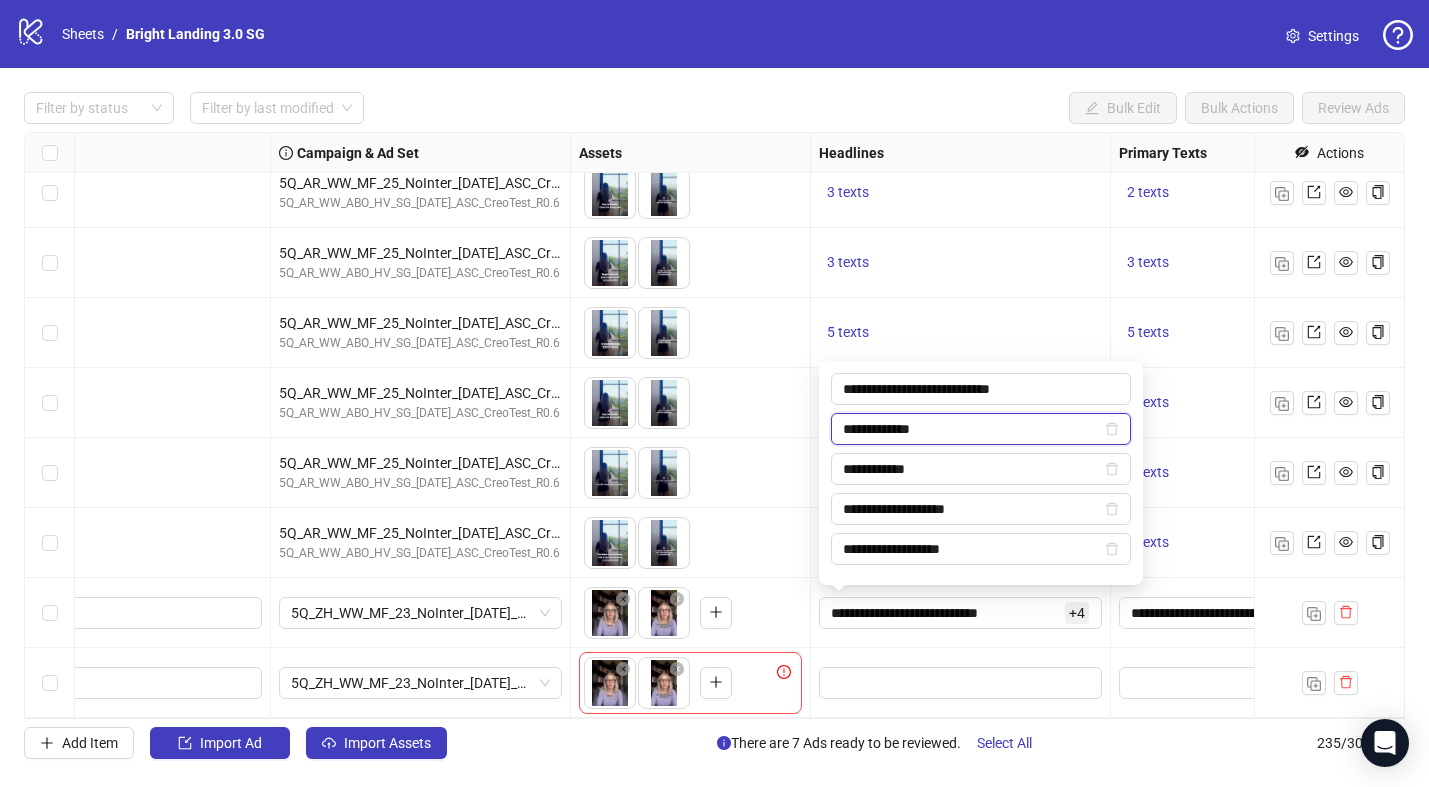 click on "**********" at bounding box center (972, 429) 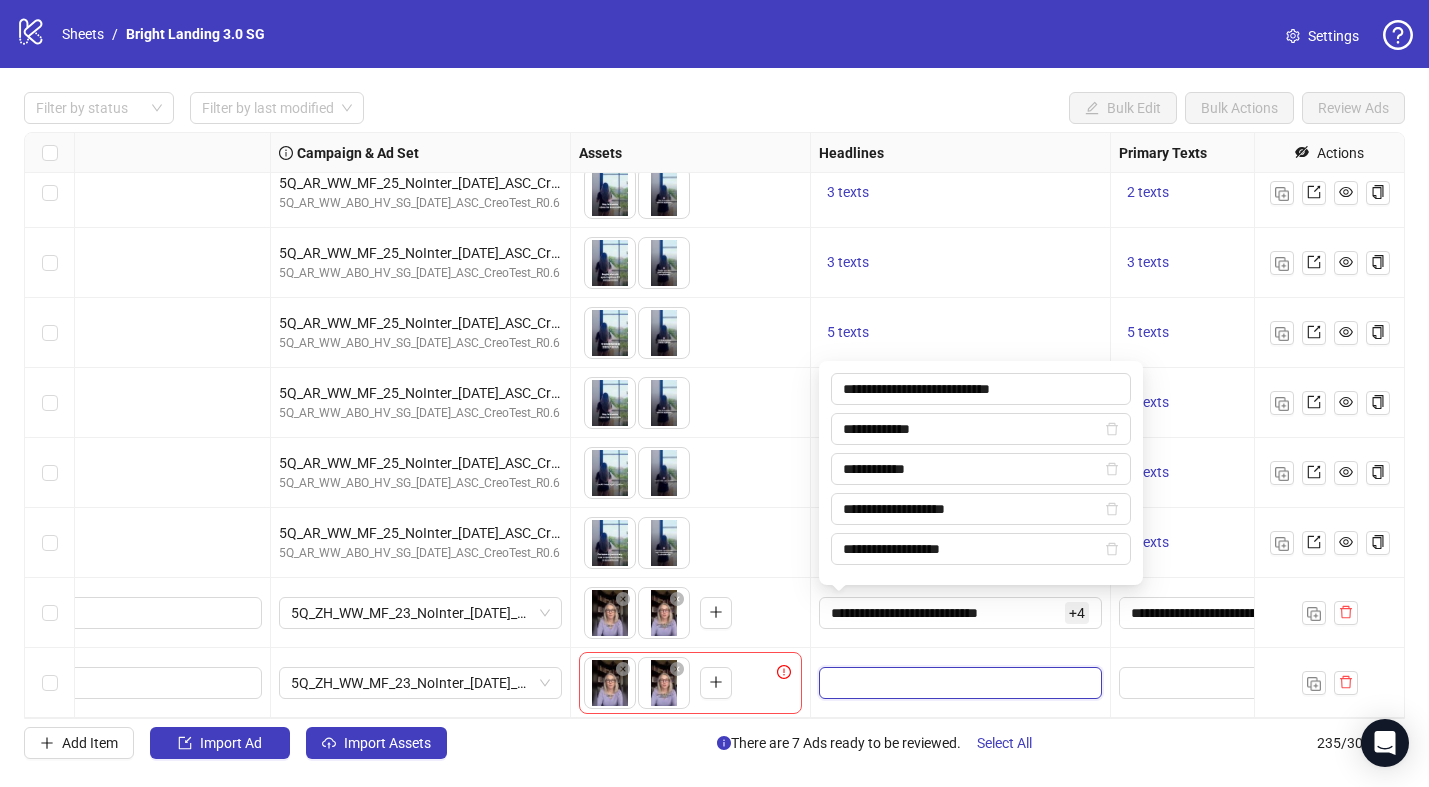 click at bounding box center (958, 683) 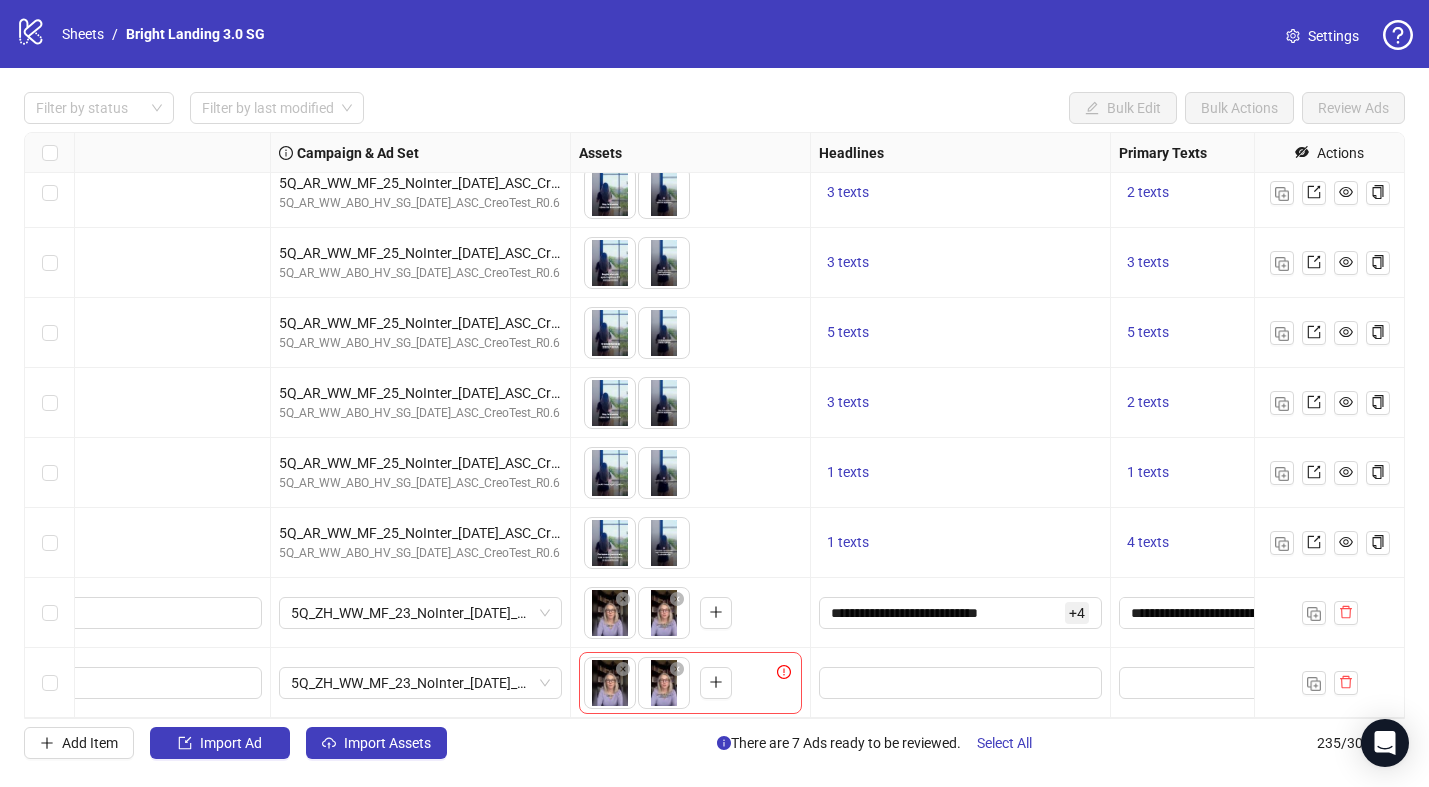 scroll, scrollTop: 15905, scrollLeft: 0, axis: vertical 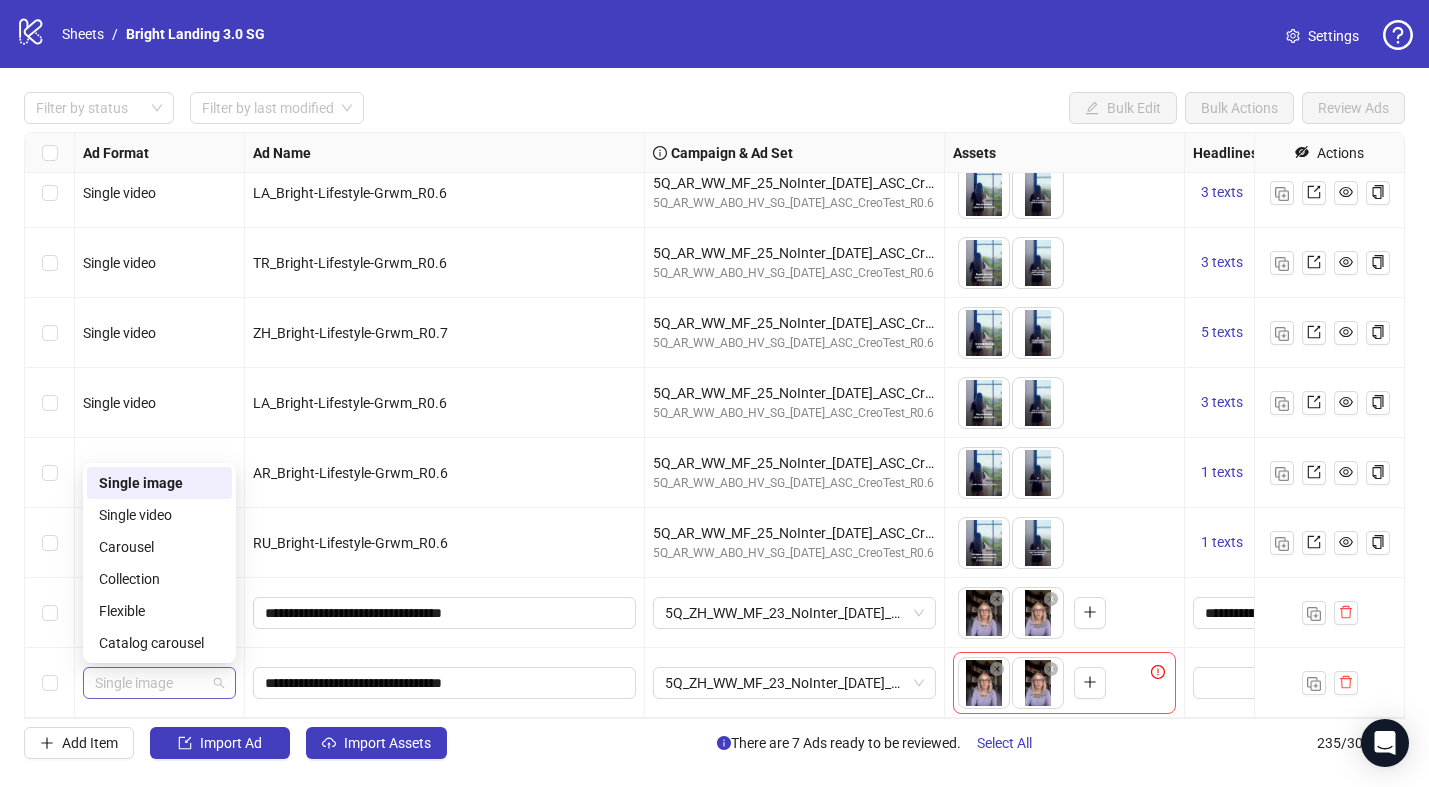 click on "Single image" at bounding box center [159, 683] 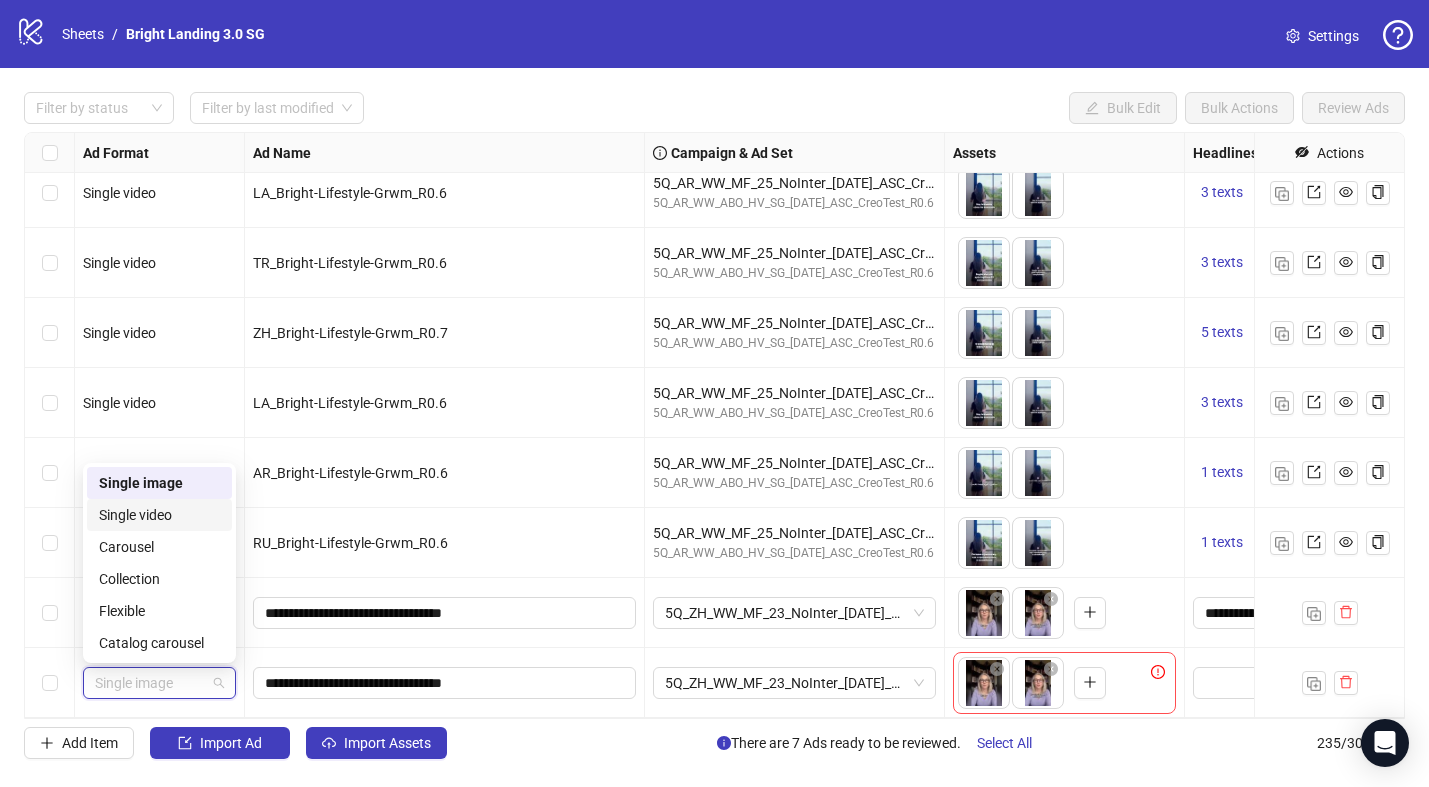 click on "Single video" at bounding box center (159, 515) 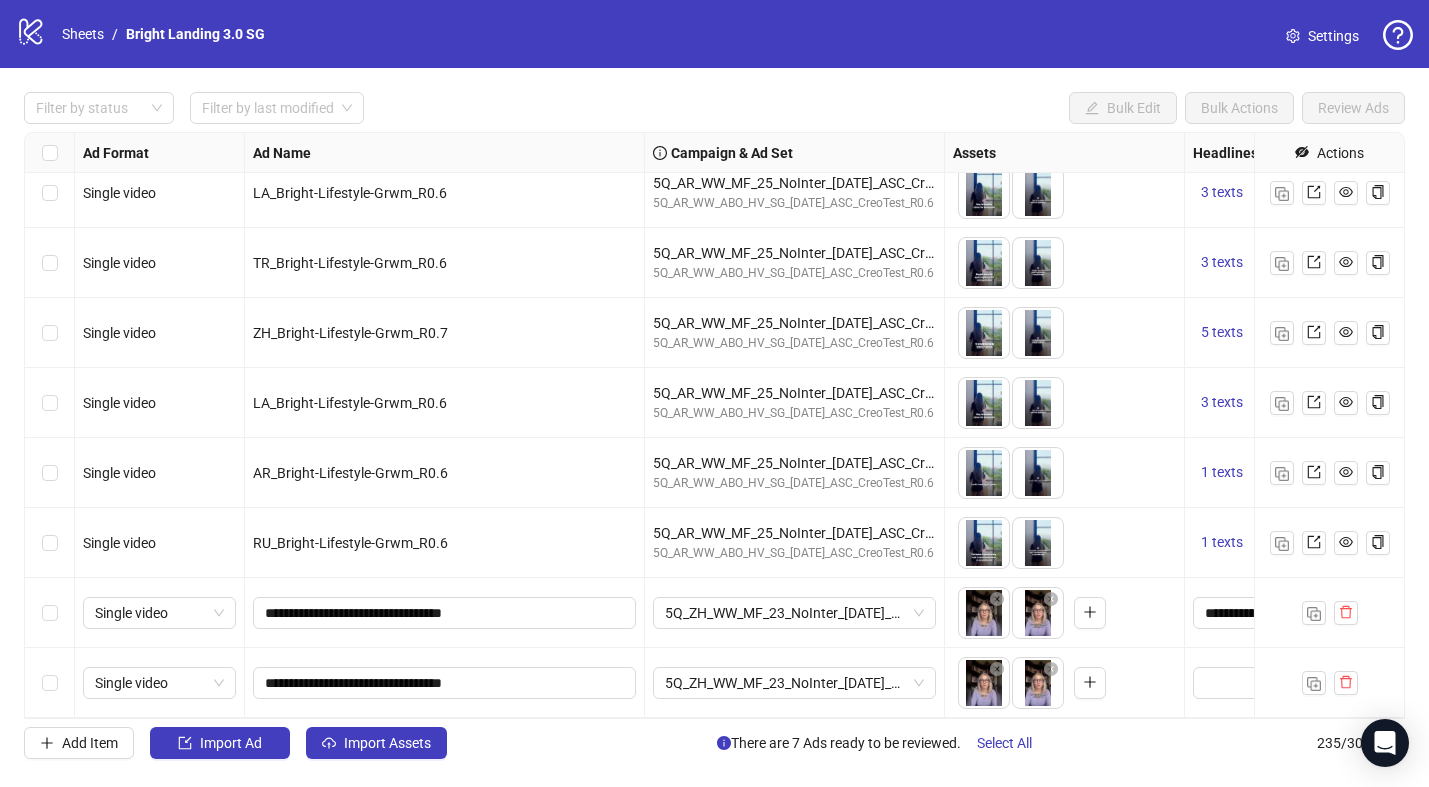 scroll, scrollTop: 15905, scrollLeft: 449, axis: both 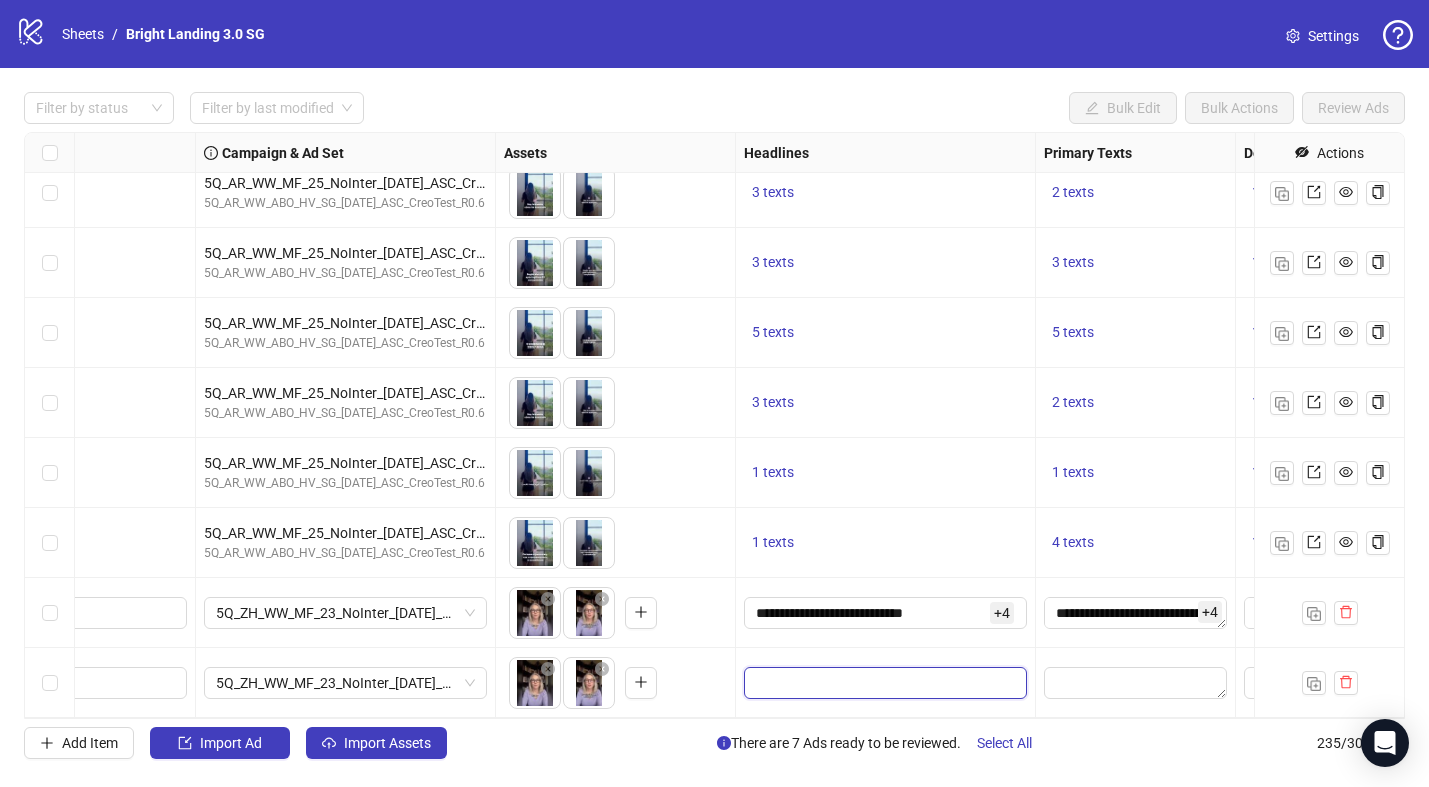 click at bounding box center [883, 683] 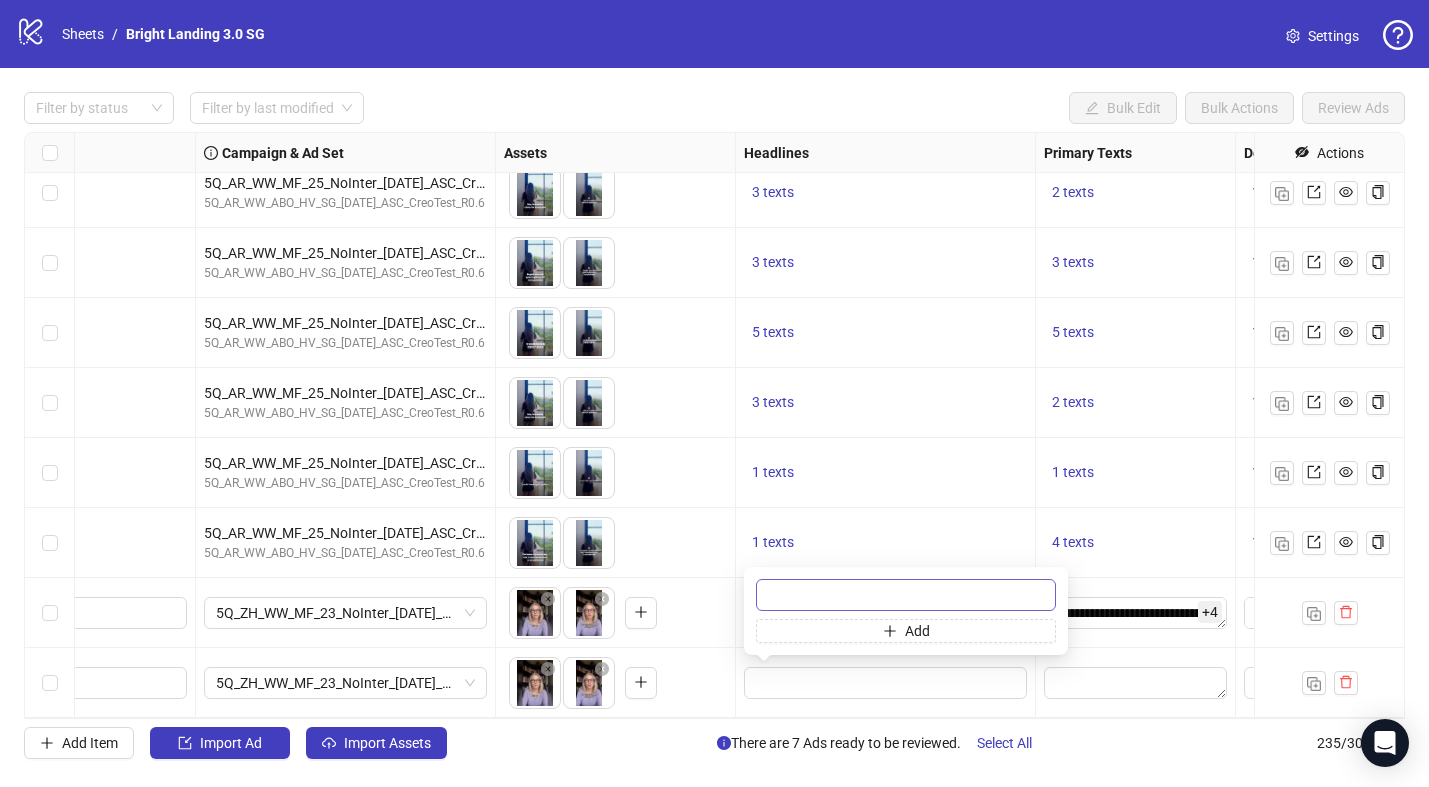type on "**********" 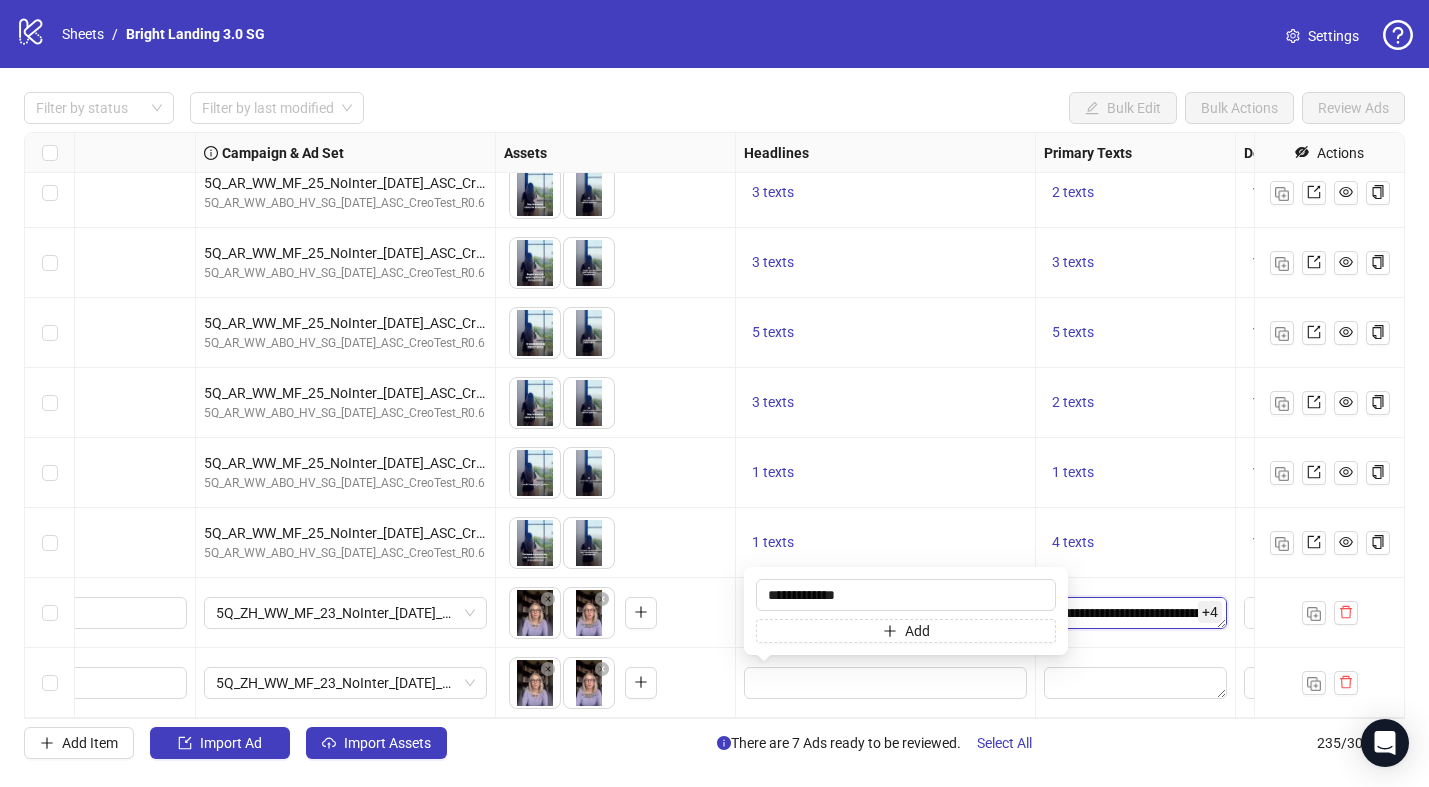 click on "**********" at bounding box center [1135, 613] 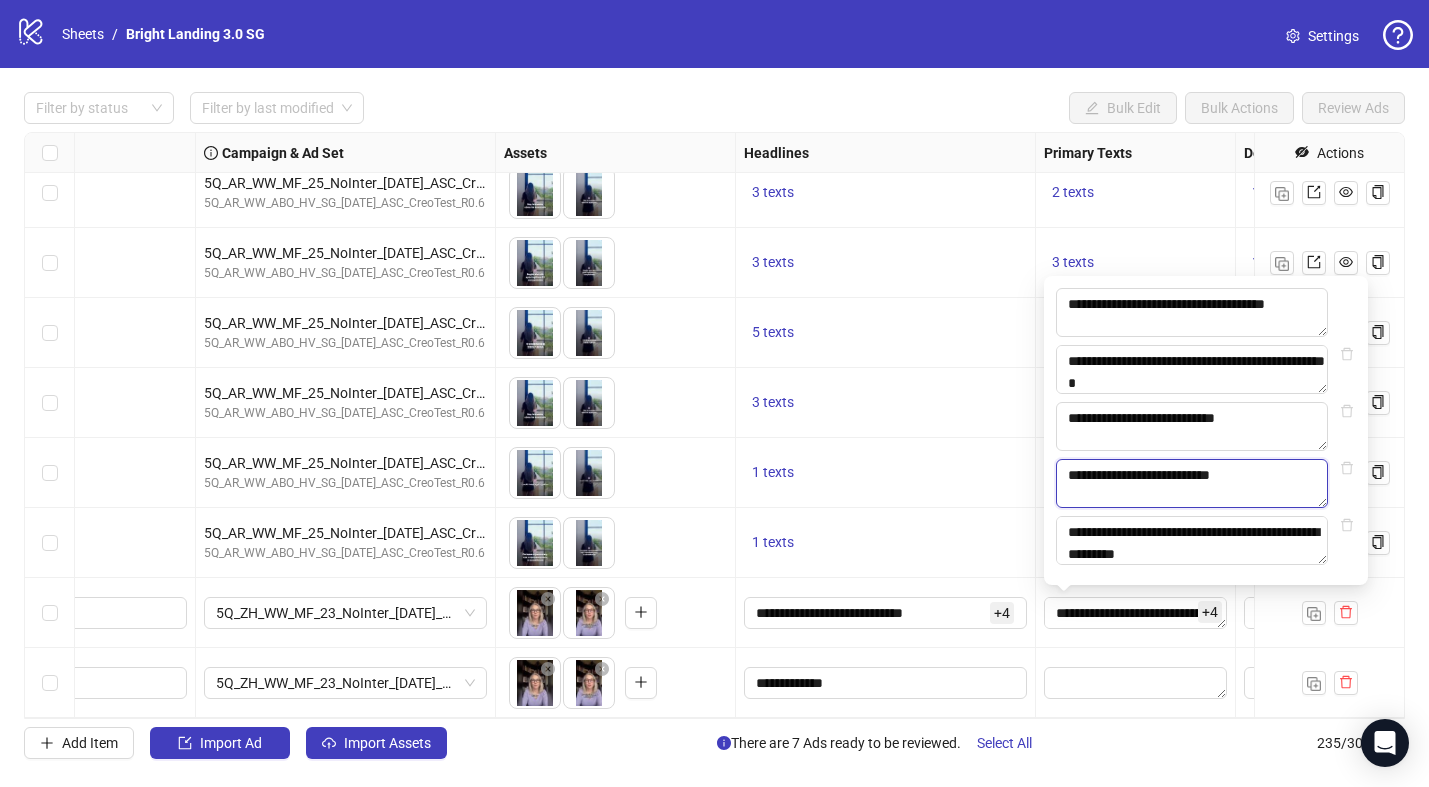 click on "**********" at bounding box center (1192, 483) 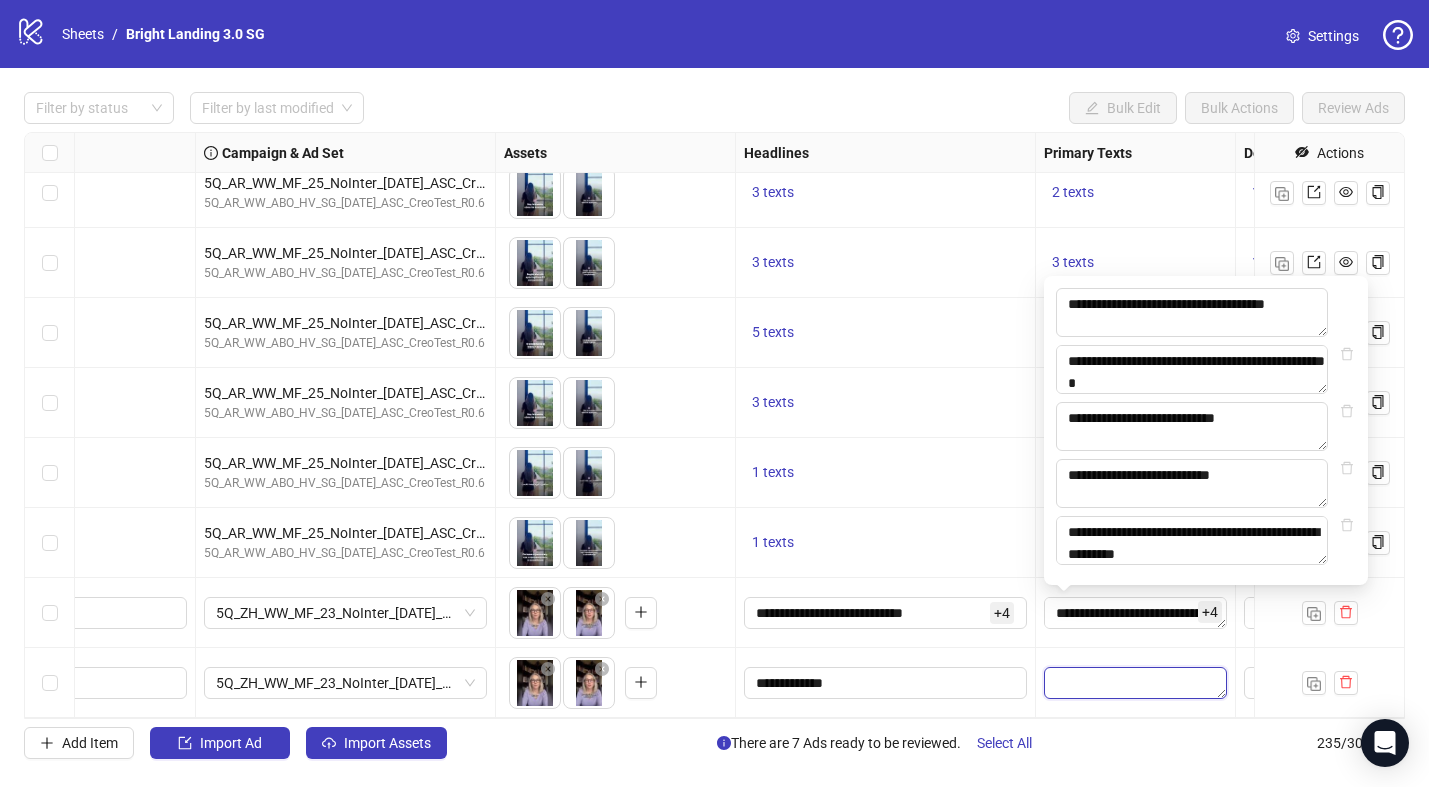 click at bounding box center (1135, 683) 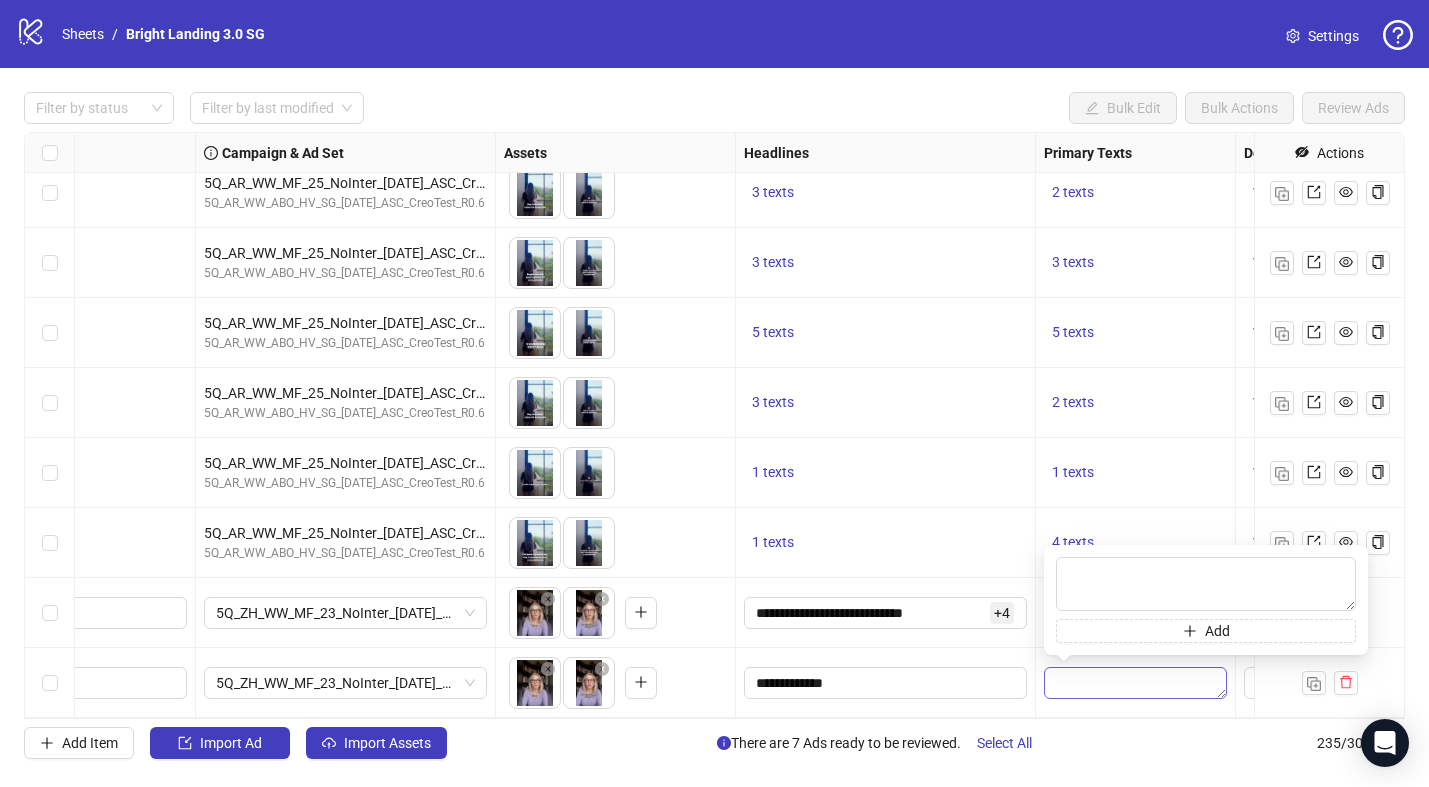 type on "**********" 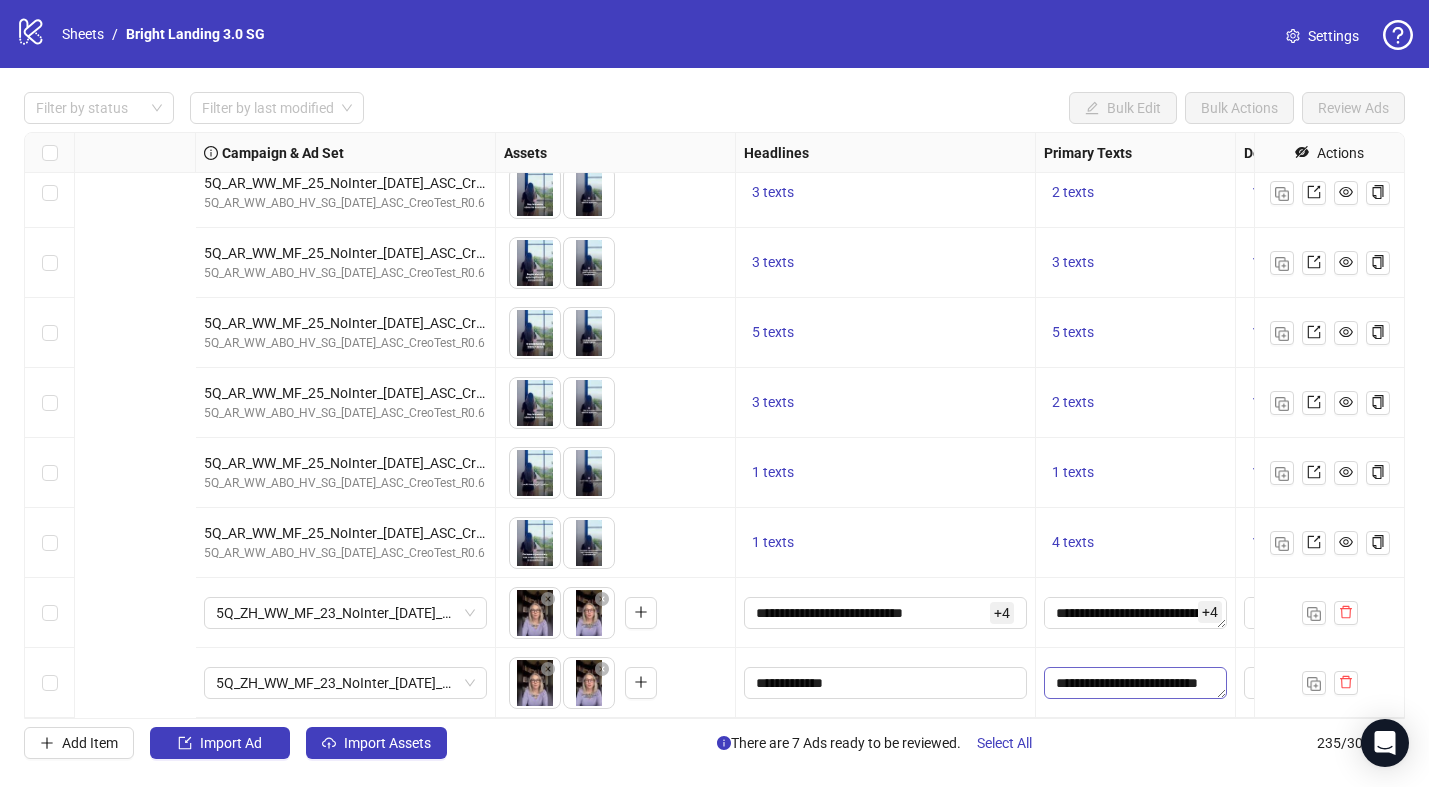 scroll, scrollTop: 15905, scrollLeft: 953, axis: both 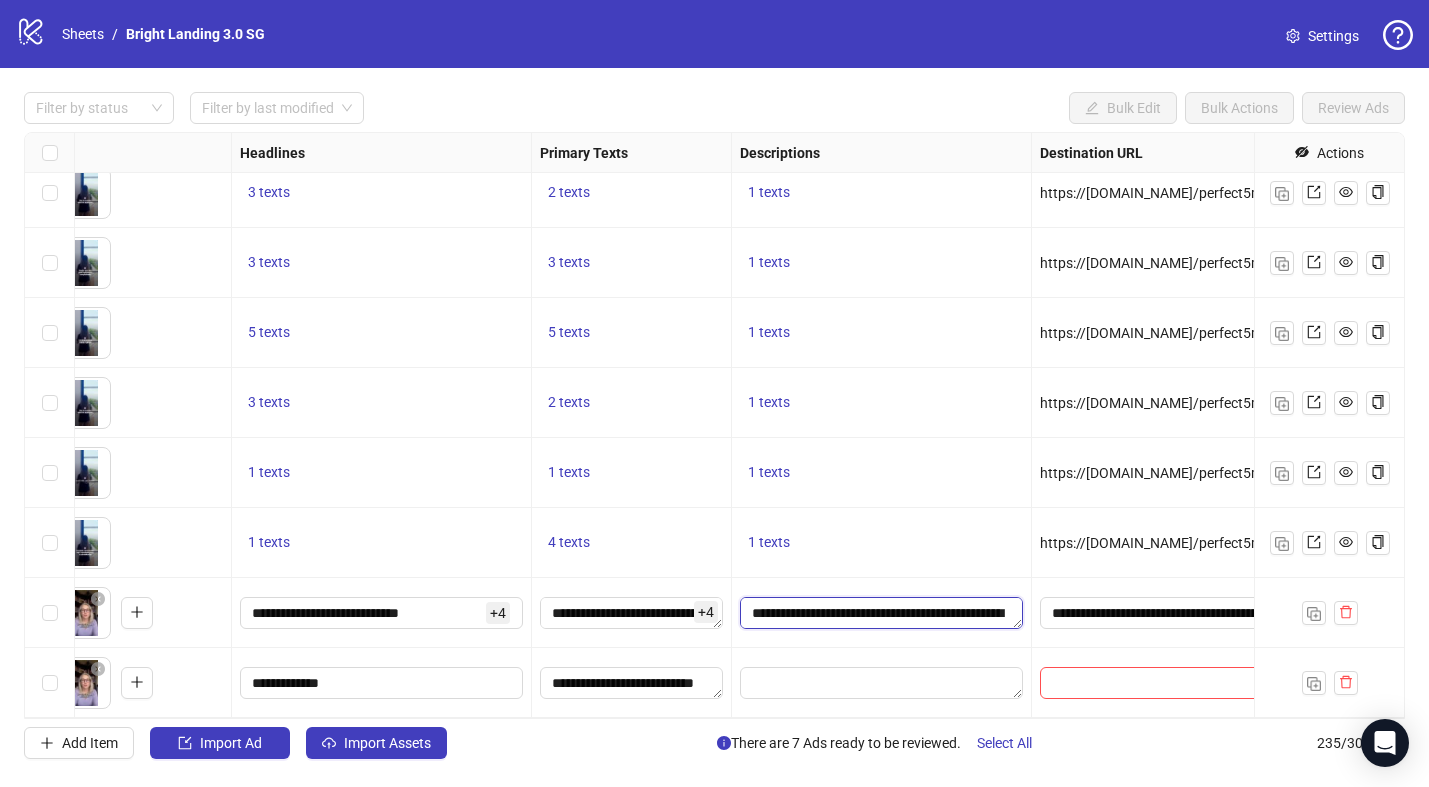 click on "**********" at bounding box center [881, 613] 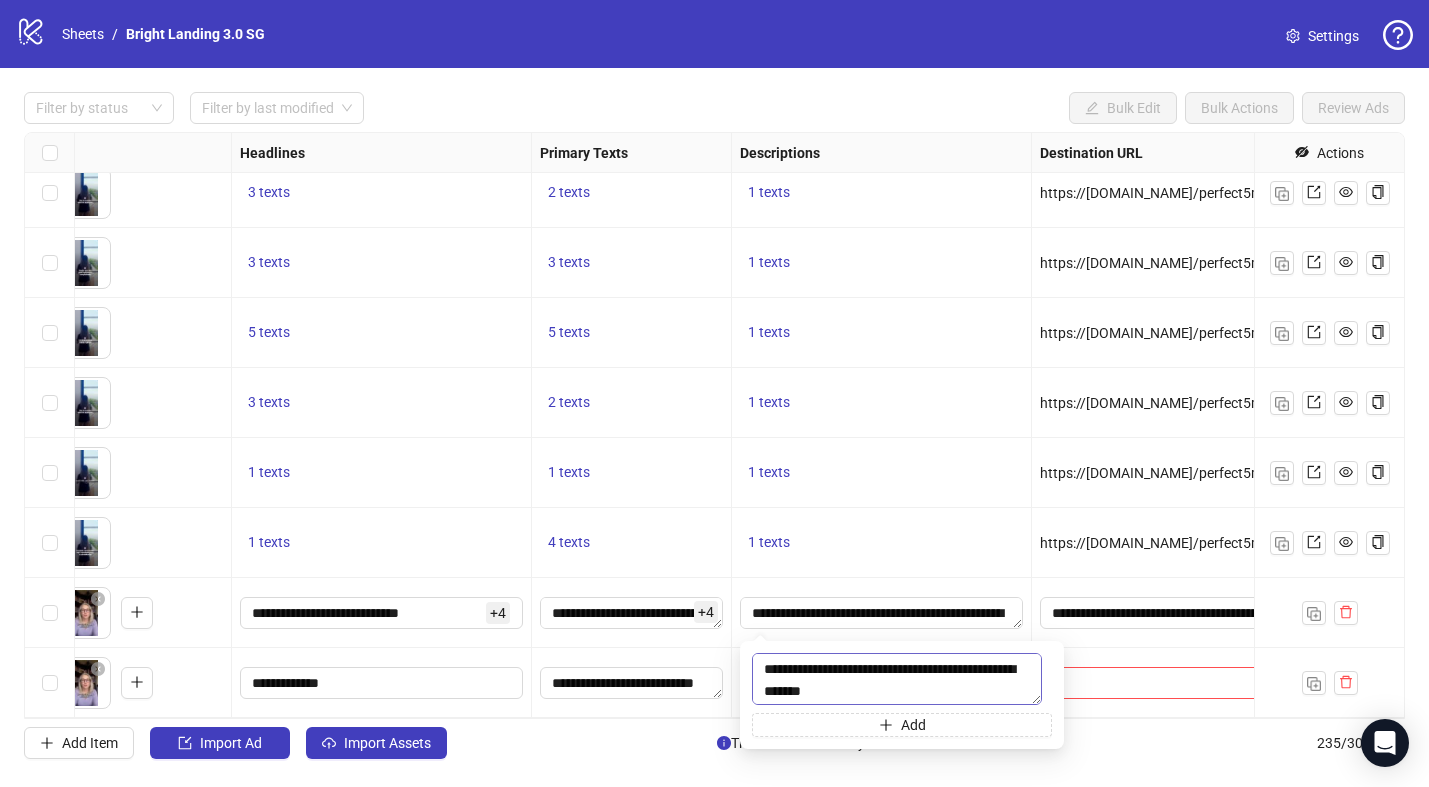 click on "**********" at bounding box center (897, 679) 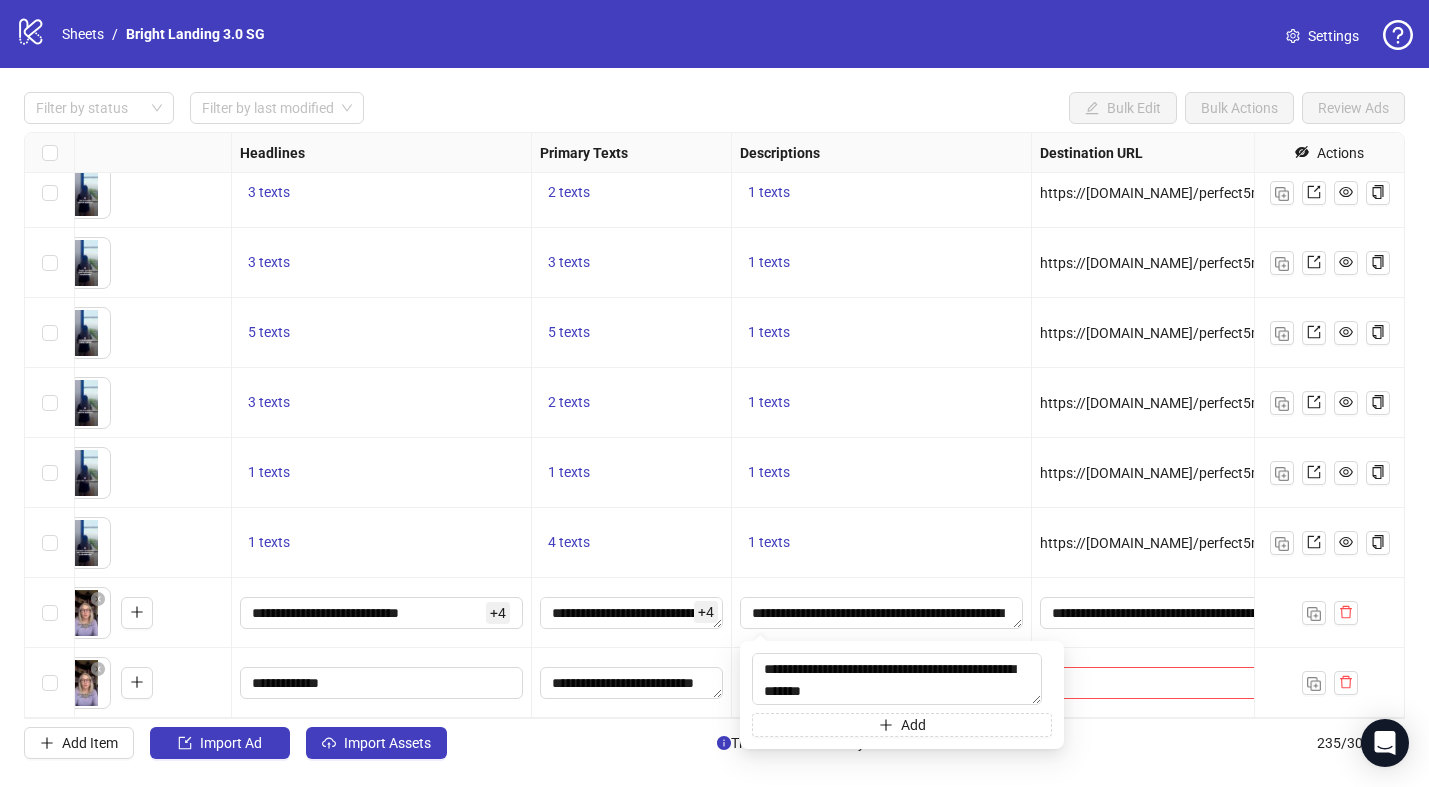 click on "**********" at bounding box center (882, 613) 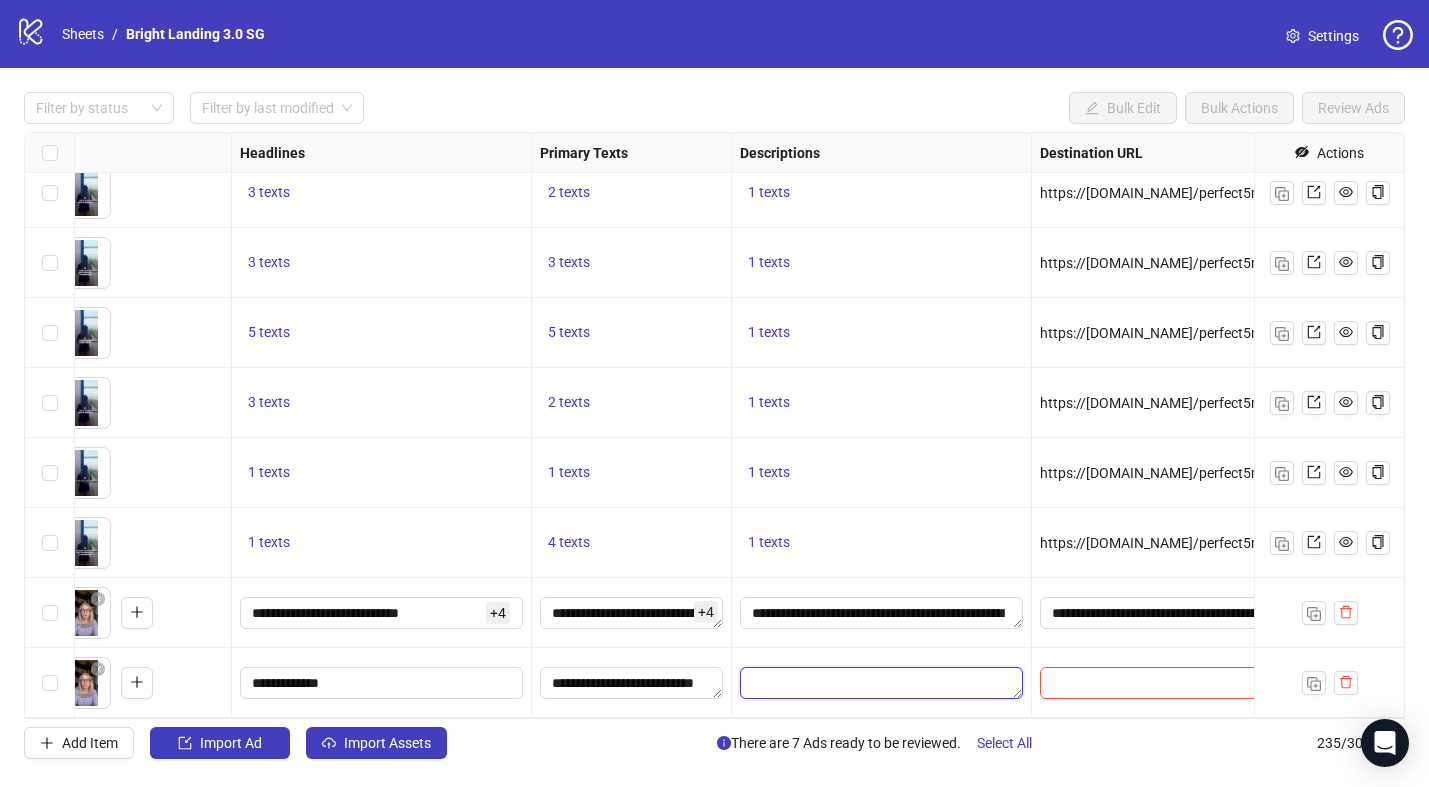click at bounding box center (881, 683) 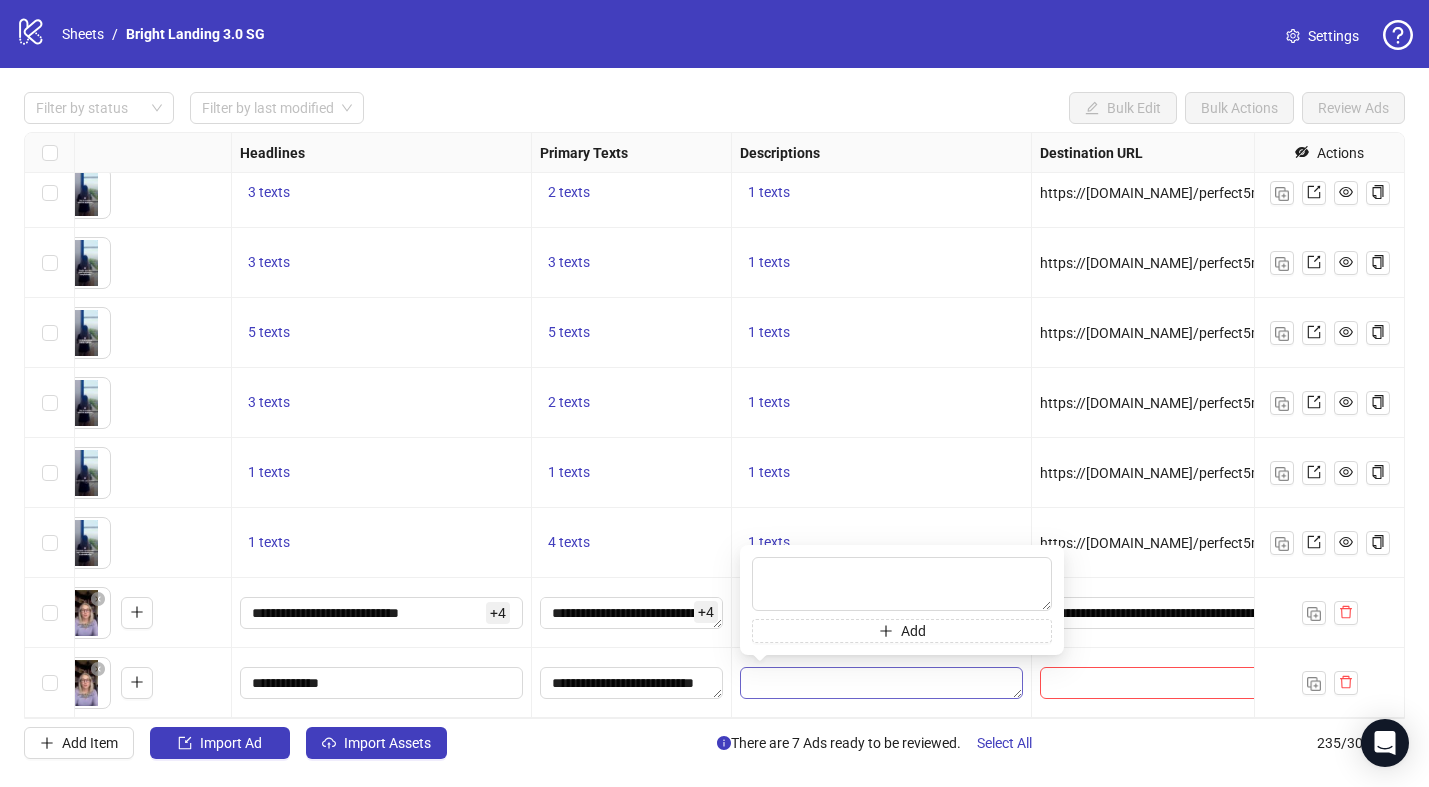 type on "**********" 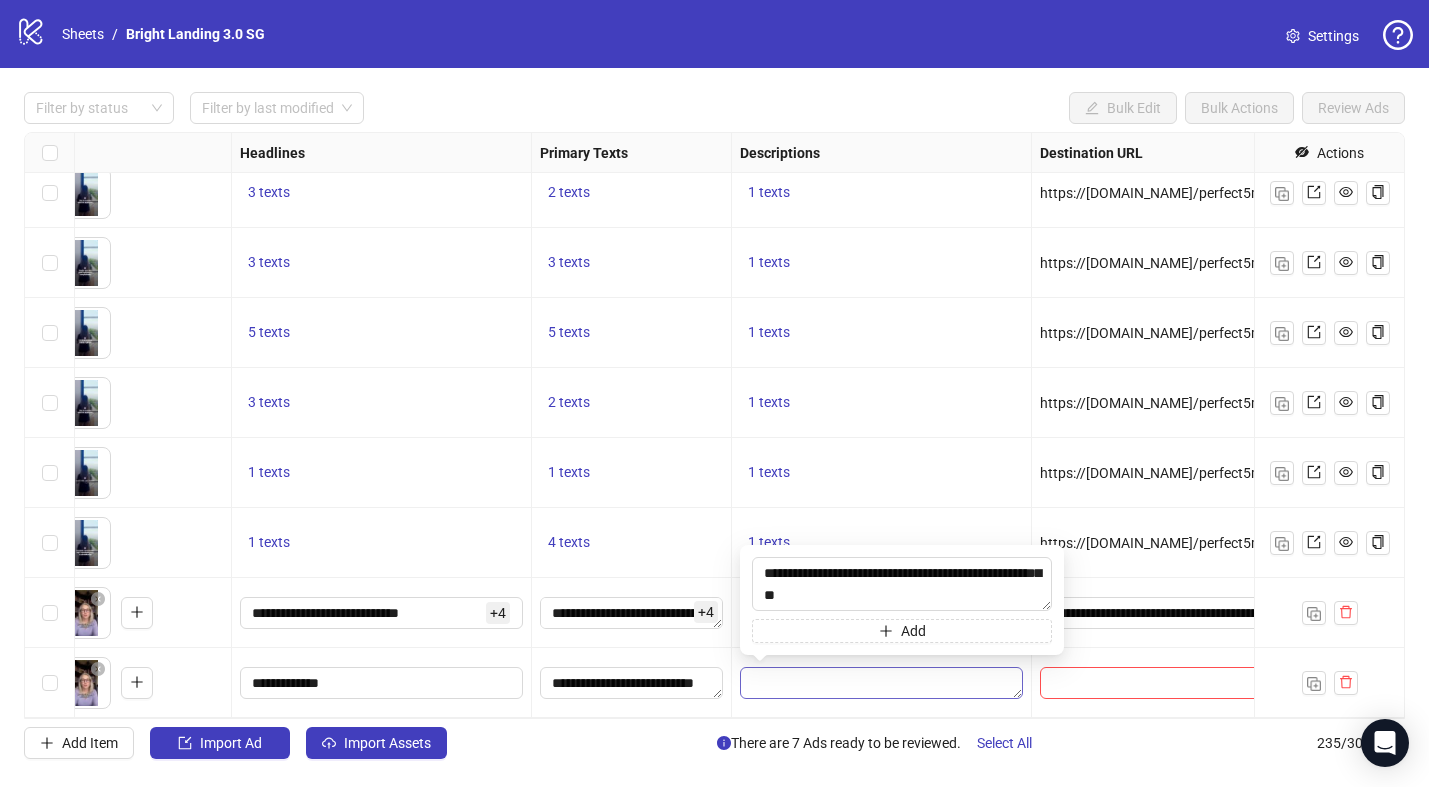 scroll, scrollTop: 15, scrollLeft: 0, axis: vertical 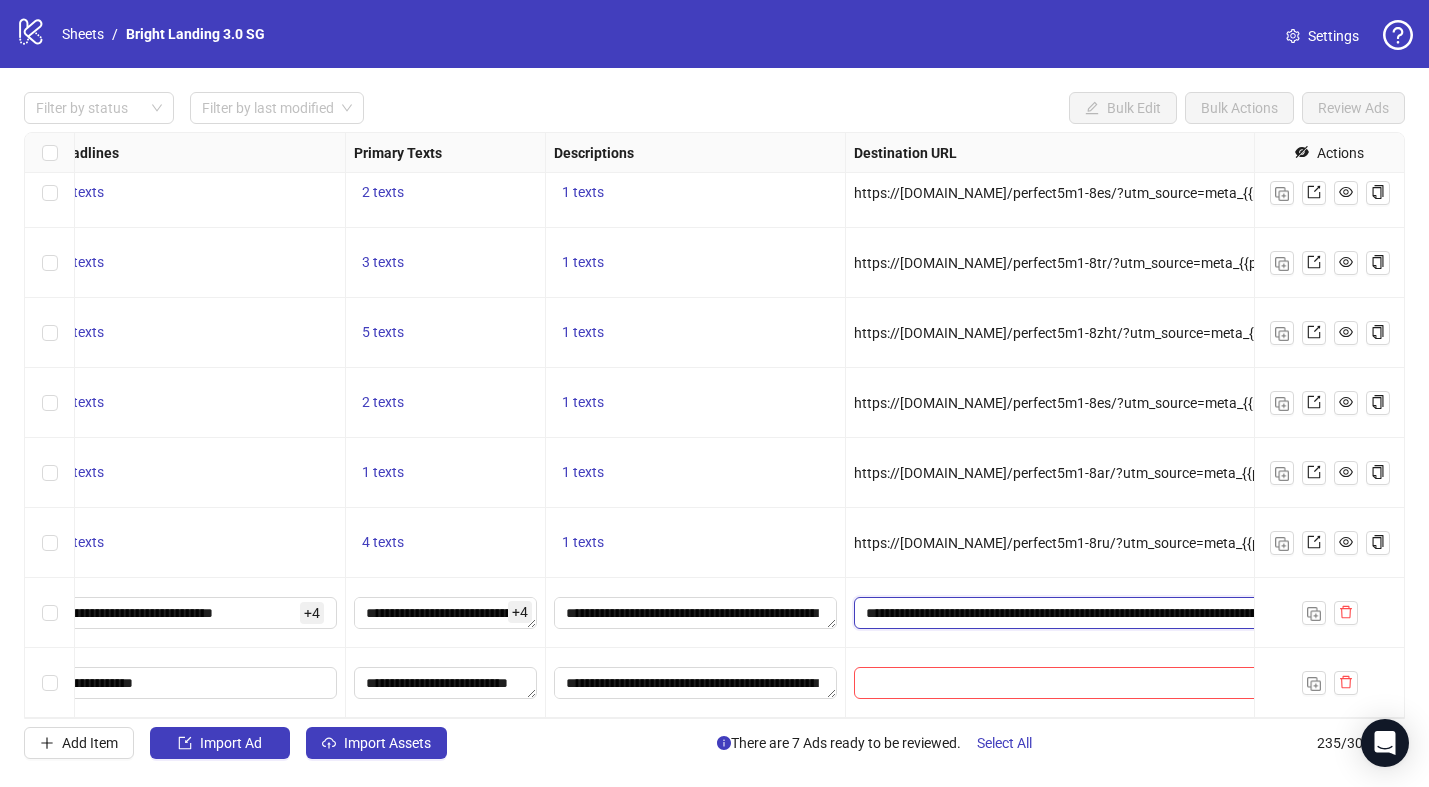 click on "**********" at bounding box center (1086, 613) 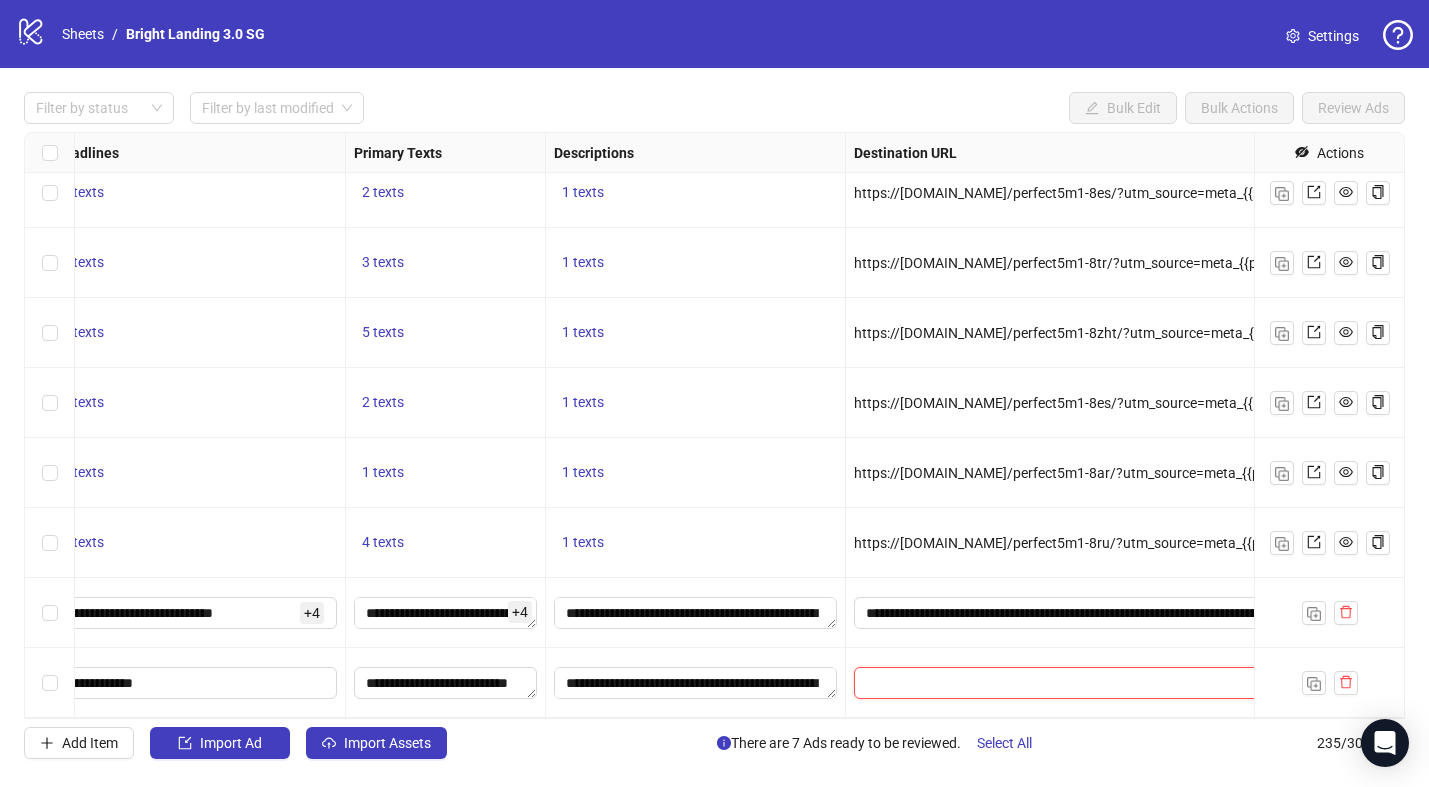 click at bounding box center [1079, 683] 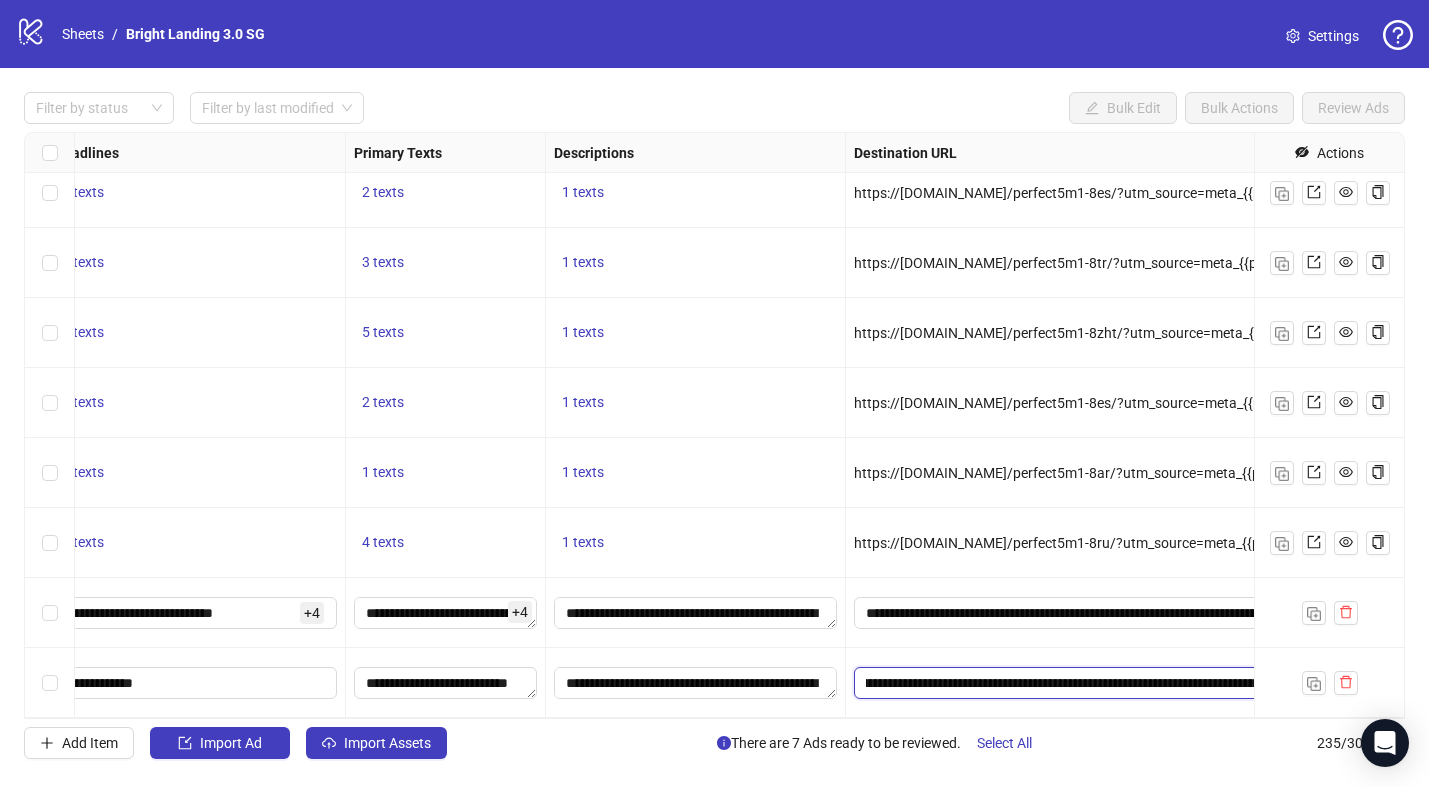 scroll, scrollTop: 0, scrollLeft: 736, axis: horizontal 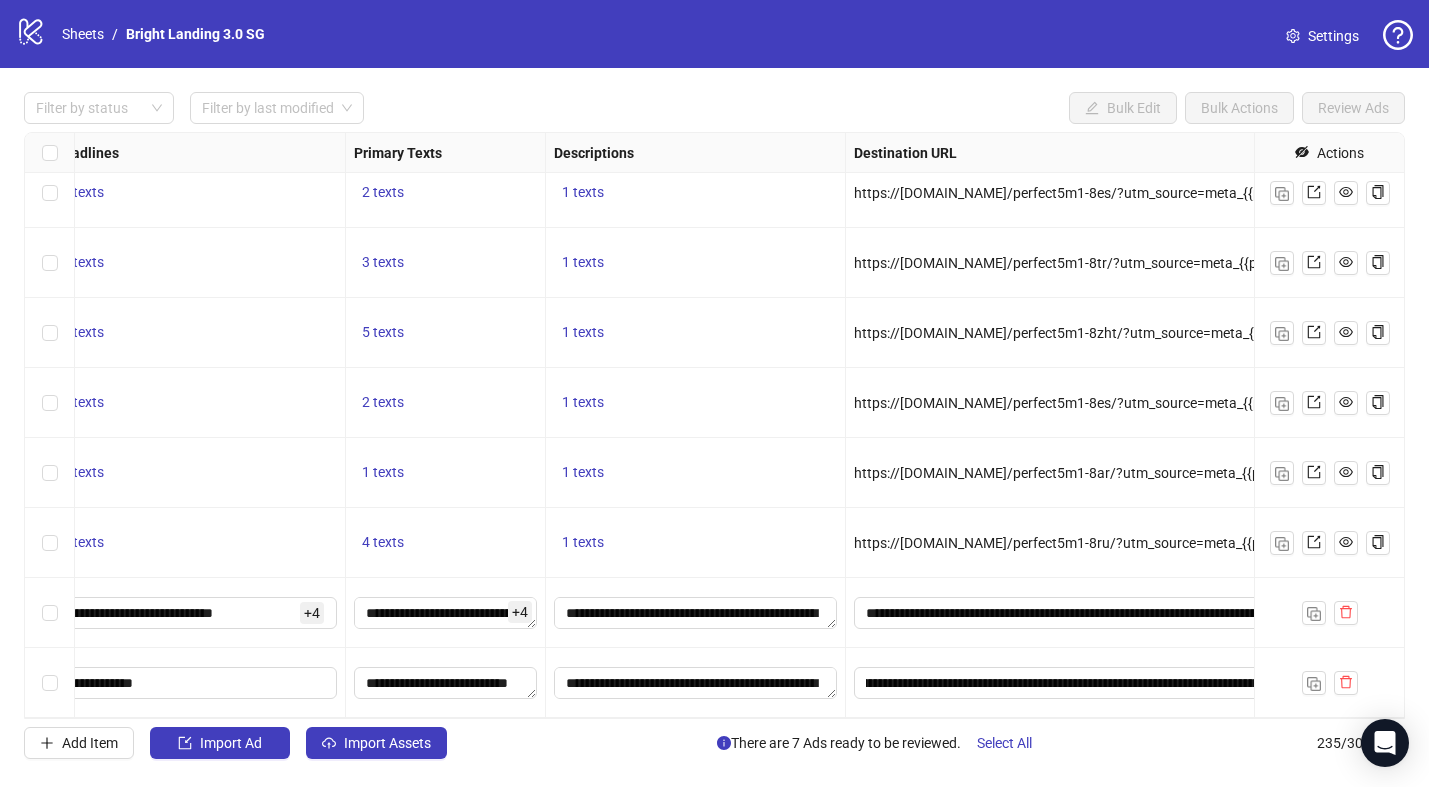 click on "**********" at bounding box center [1100, 613] 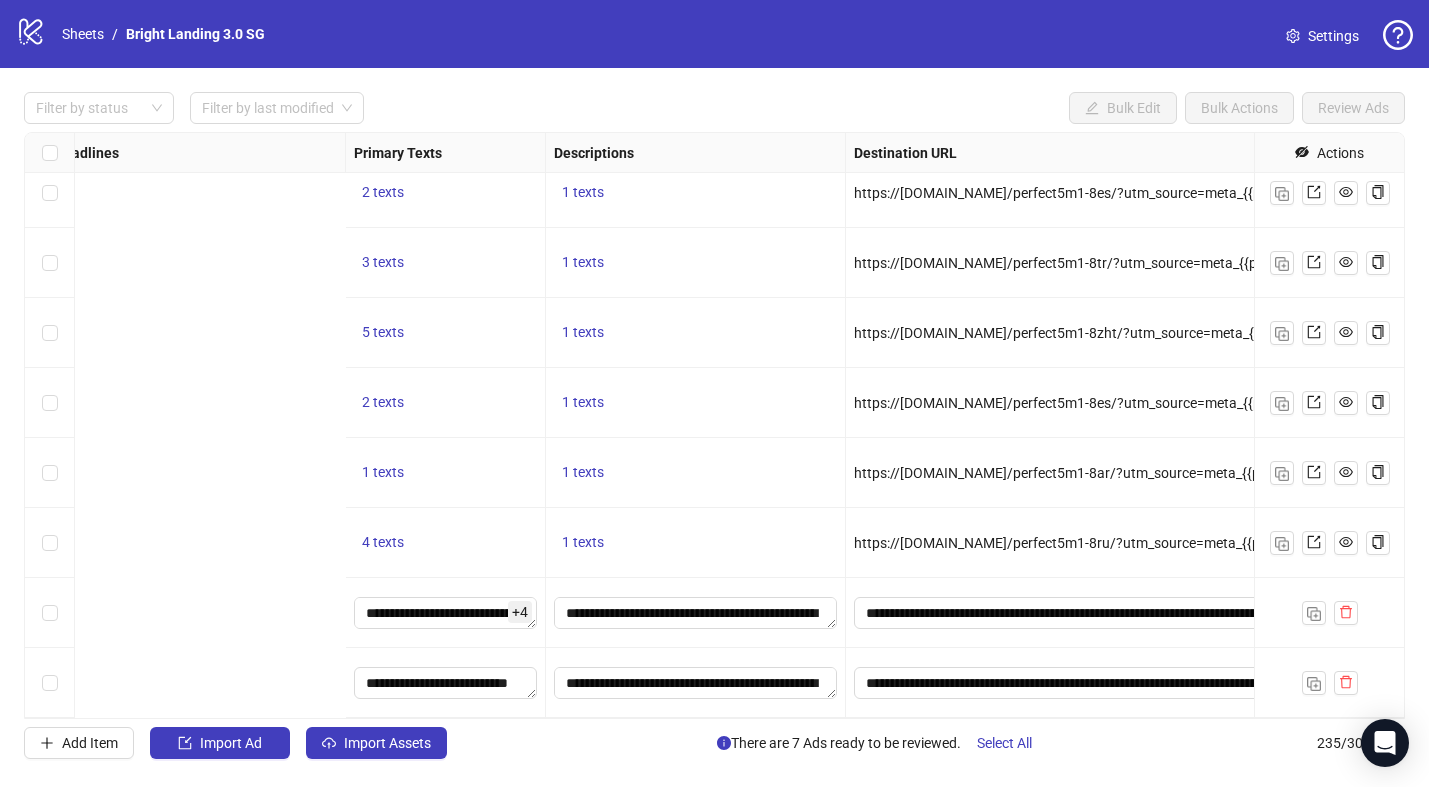 scroll, scrollTop: 15905, scrollLeft: 1717, axis: both 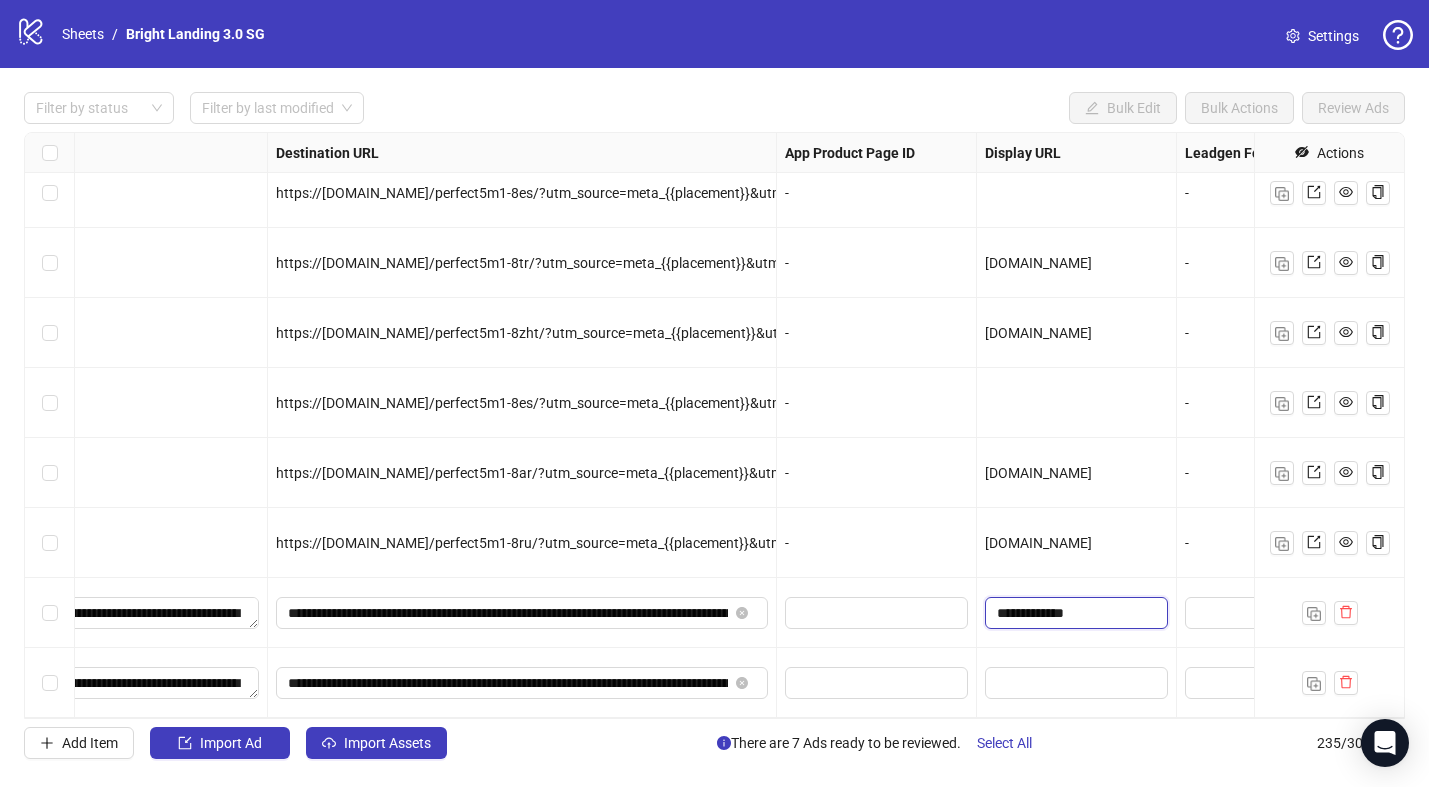 click on "**********" at bounding box center (1074, 613) 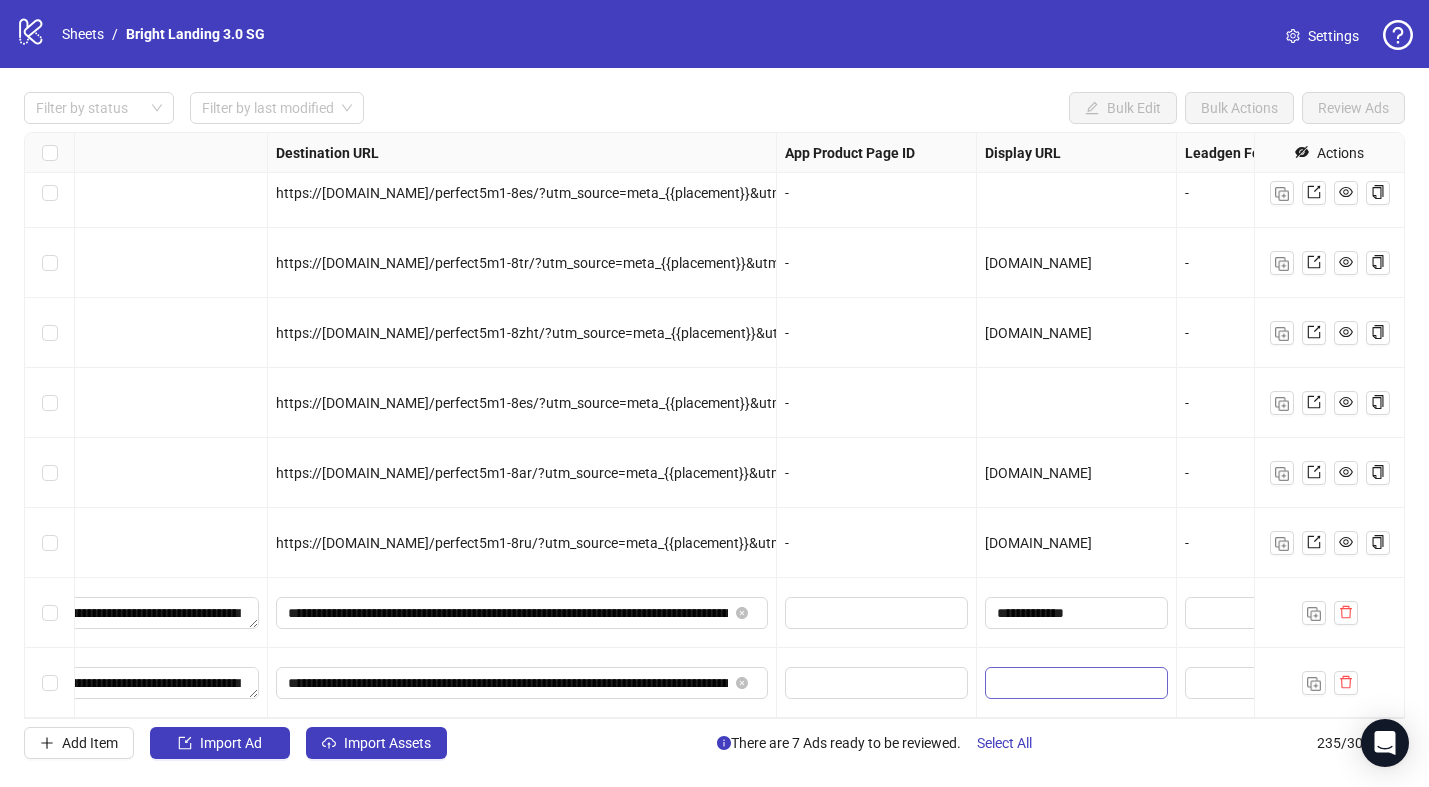 click at bounding box center [1076, 683] 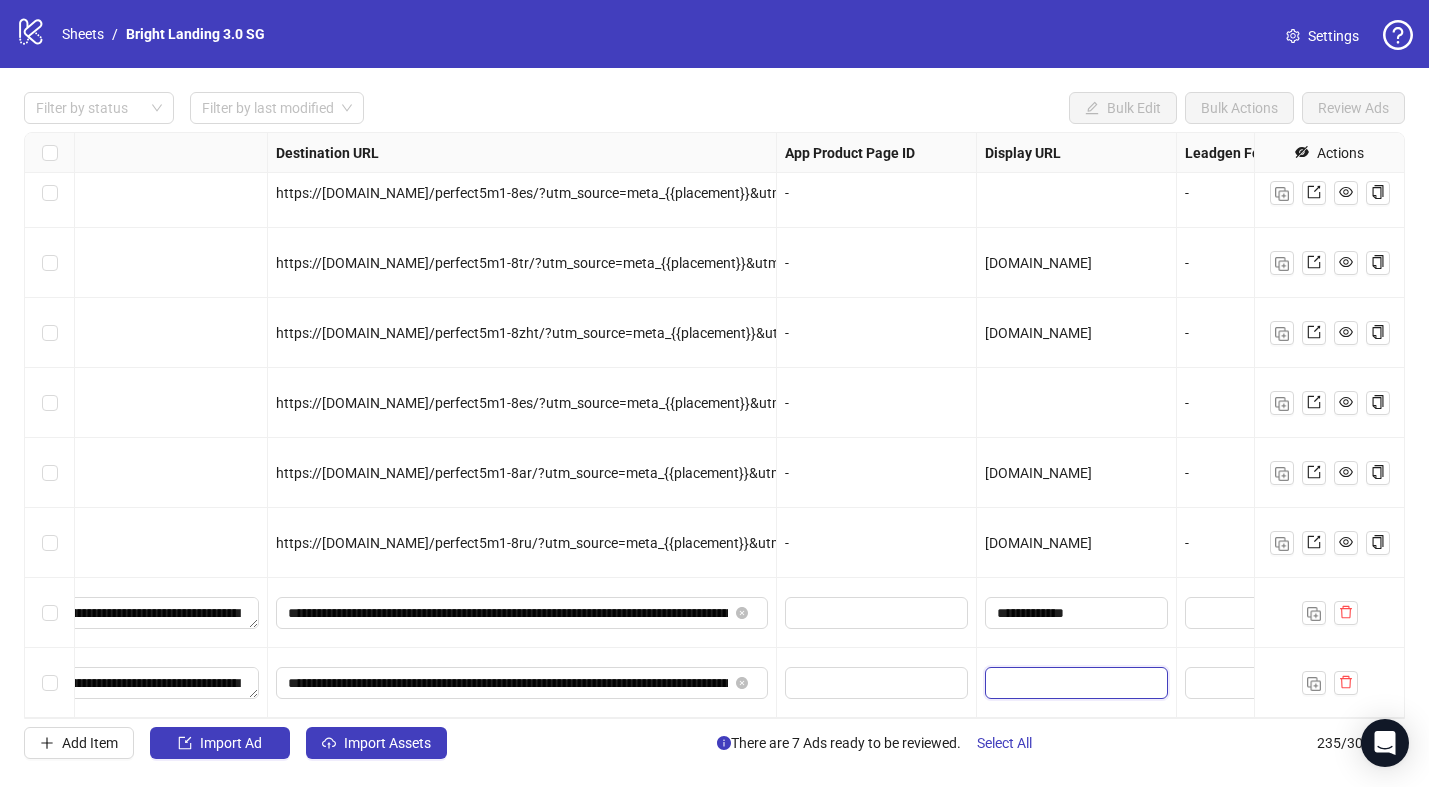 paste on "**********" 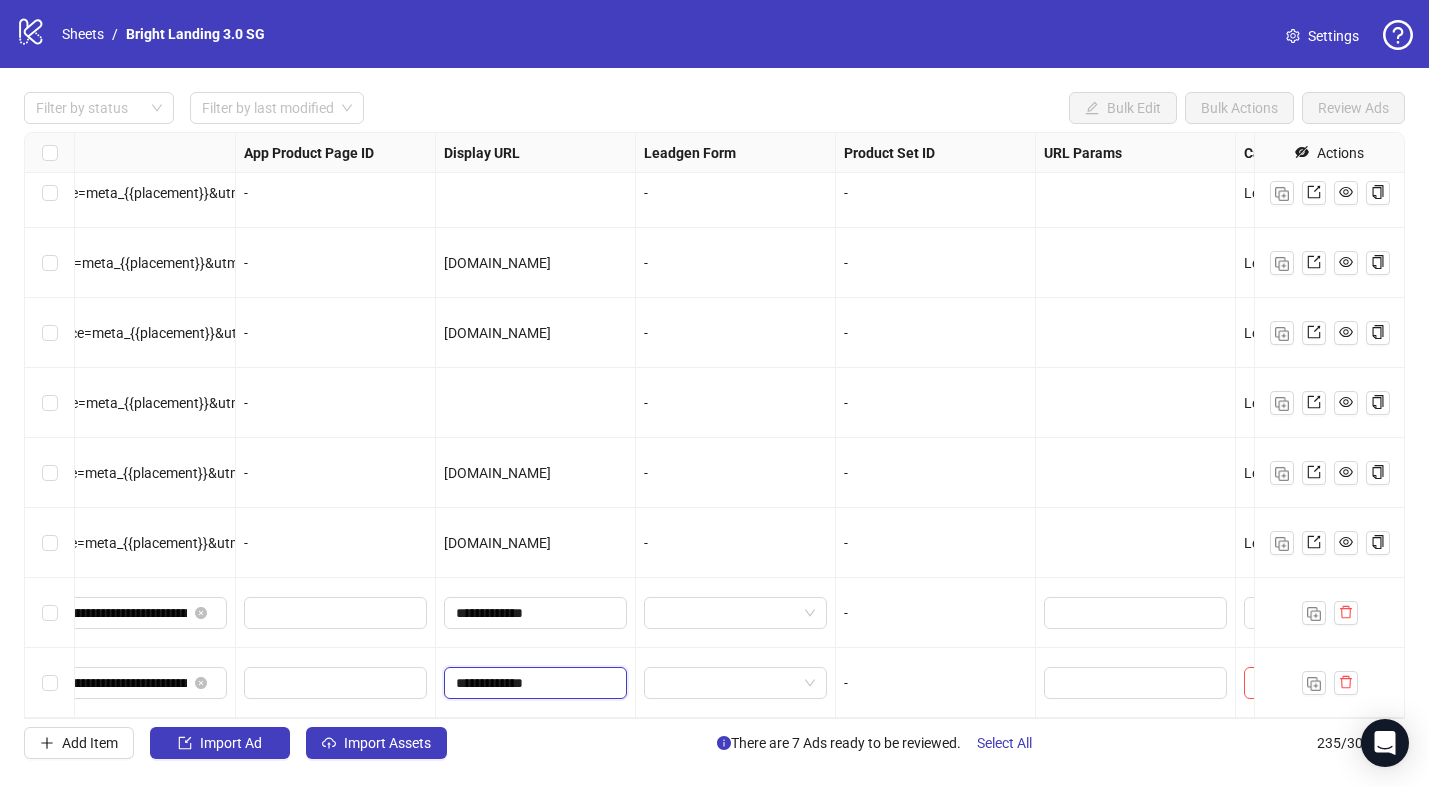 scroll, scrollTop: 15905, scrollLeft: 2400, axis: both 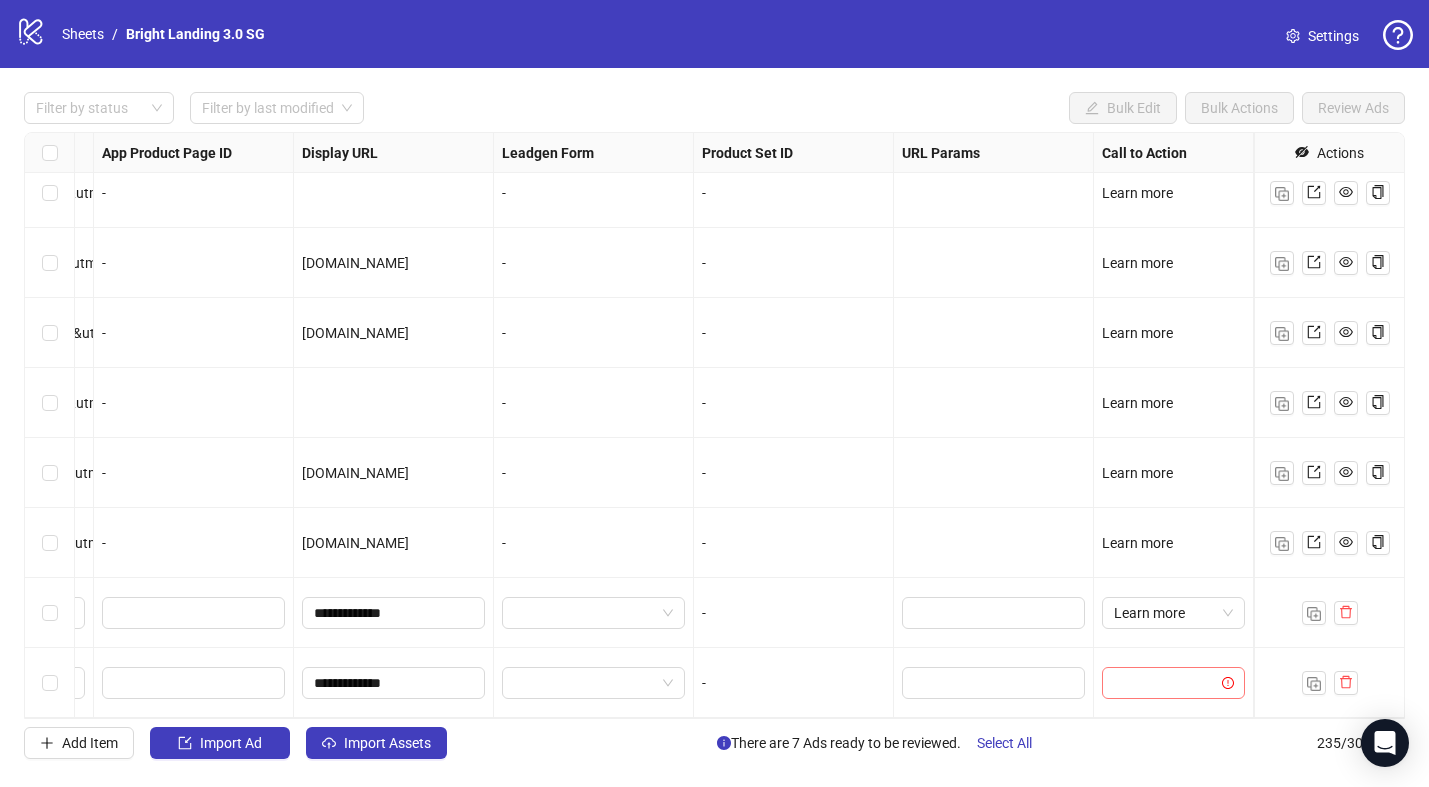 click at bounding box center (1164, 683) 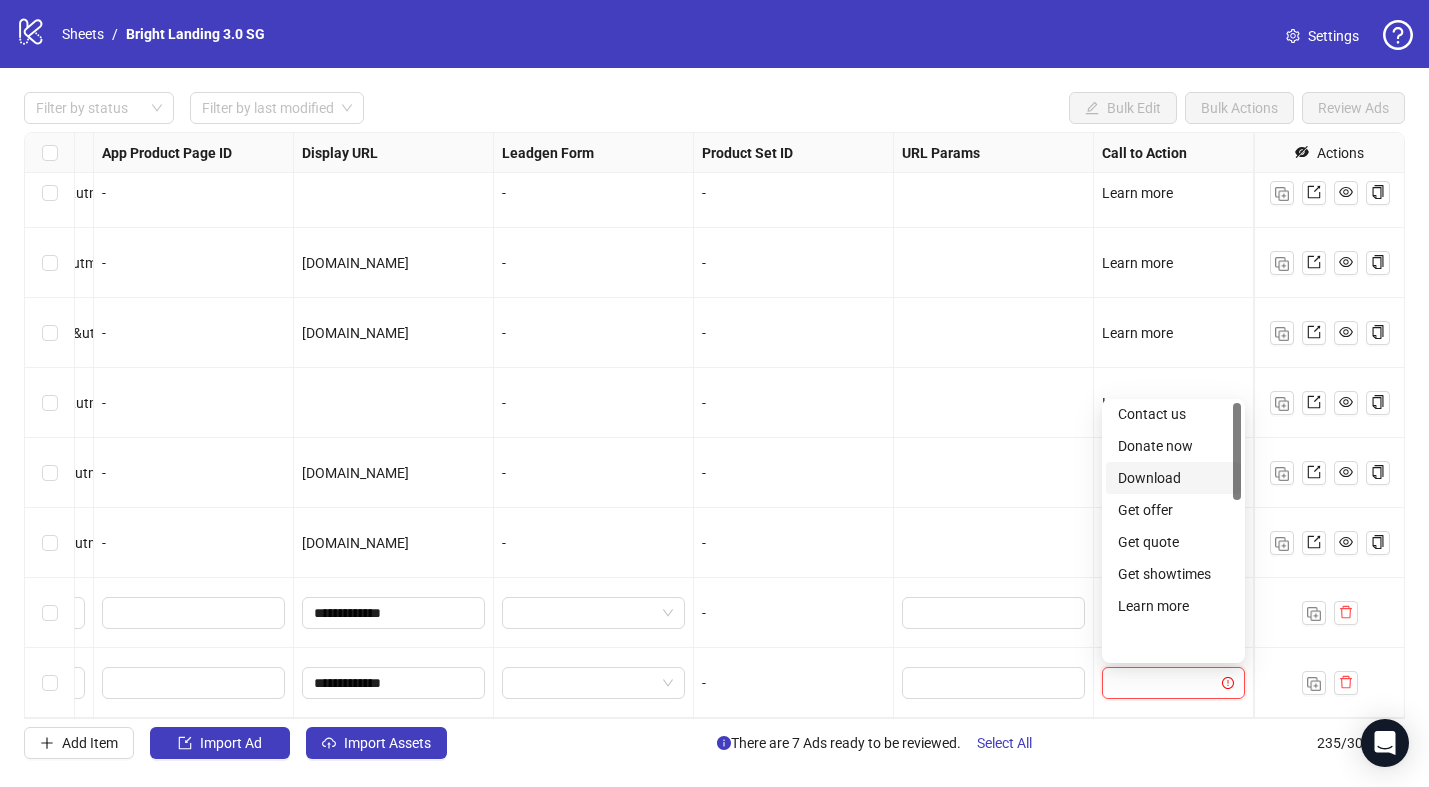 scroll, scrollTop: 119, scrollLeft: 0, axis: vertical 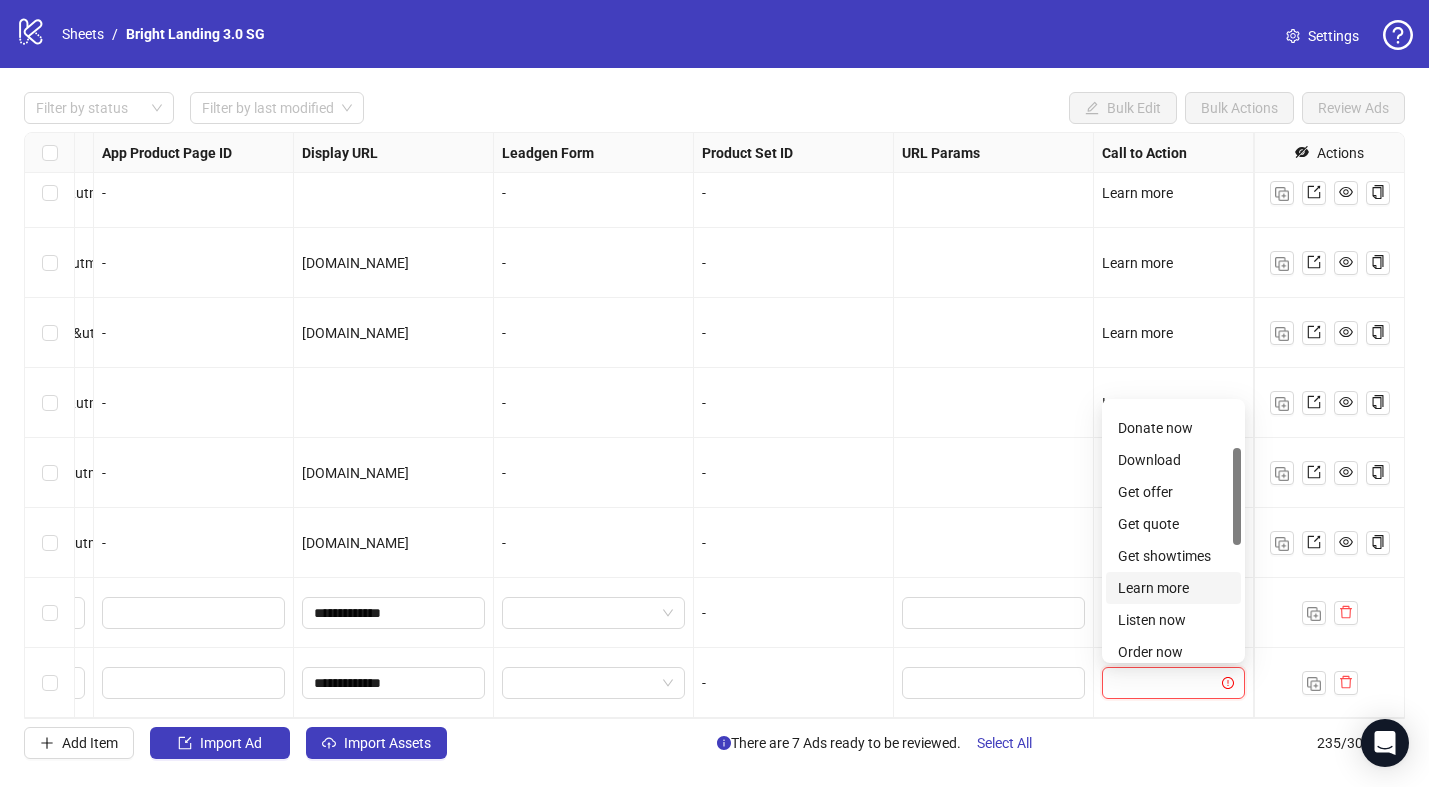 click on "Learn more" at bounding box center (1173, 588) 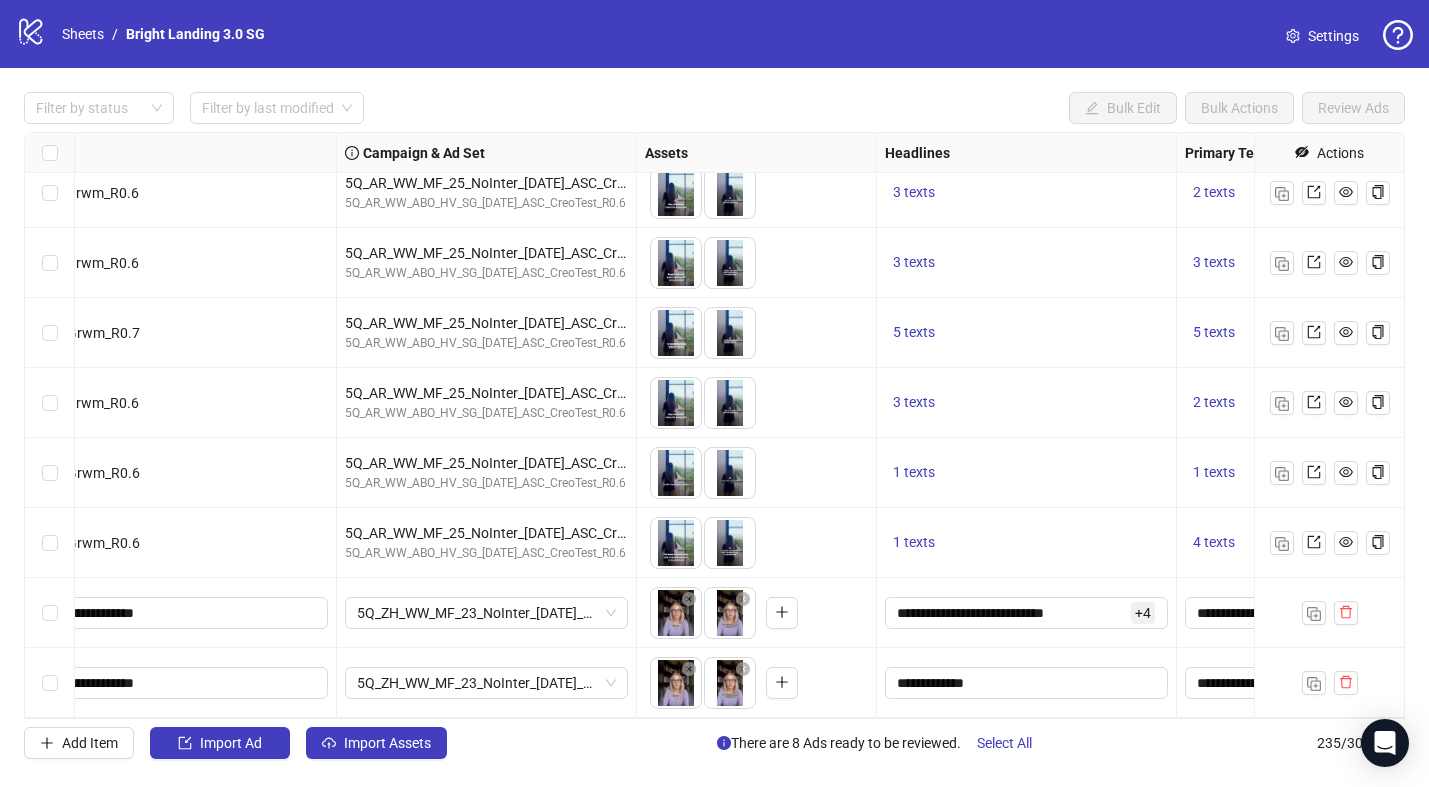 scroll, scrollTop: 15905, scrollLeft: 0, axis: vertical 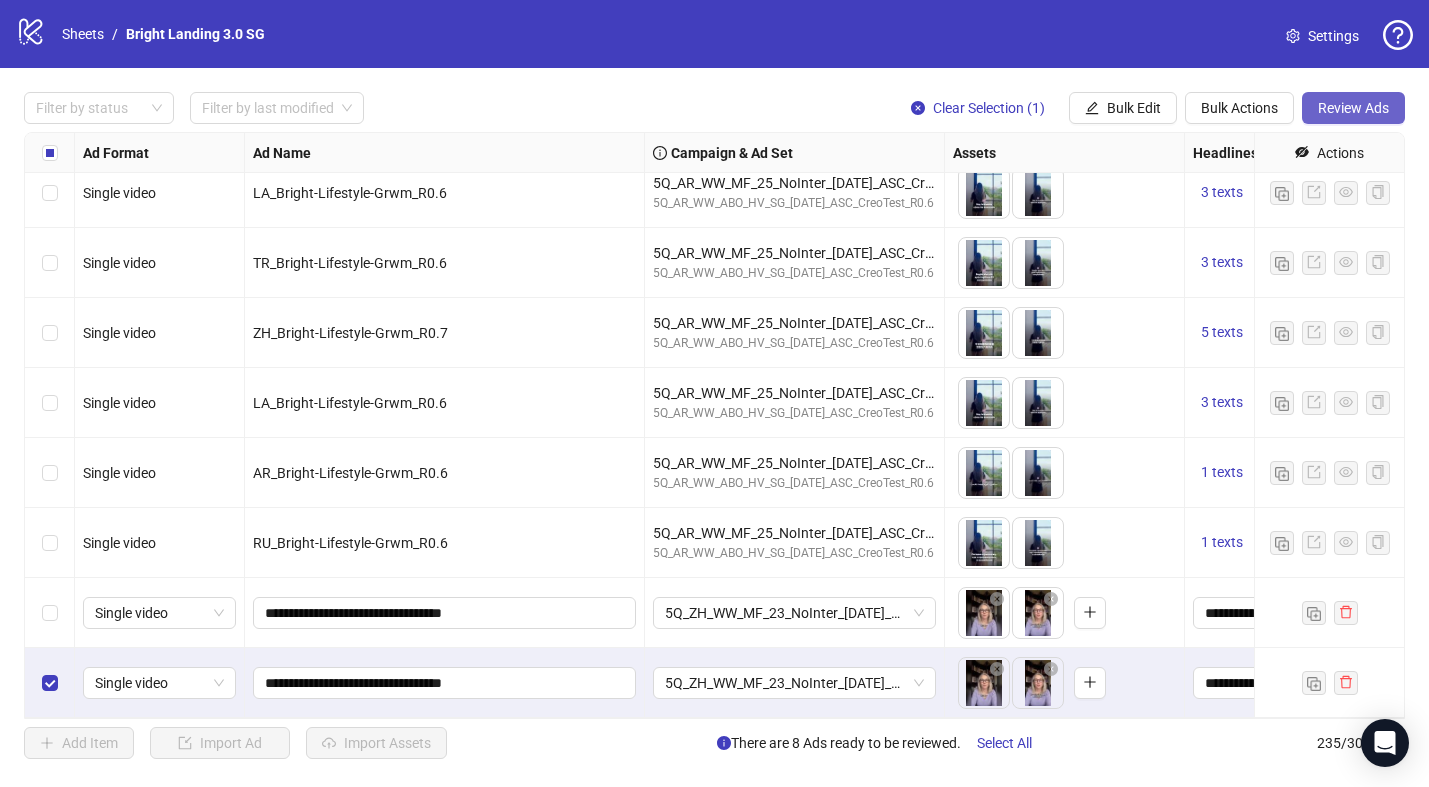 click on "Review Ads" at bounding box center [1353, 108] 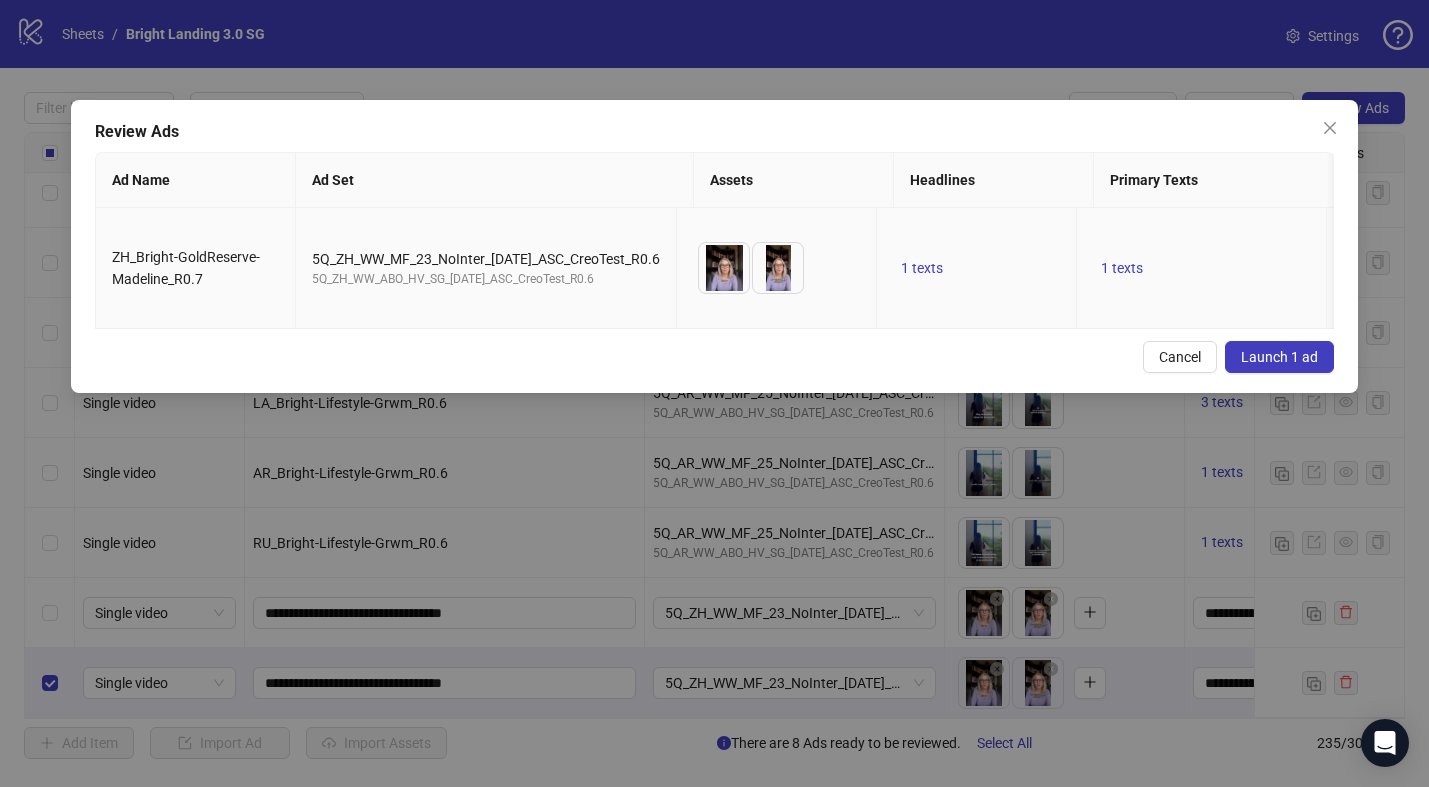 scroll, scrollTop: 0, scrollLeft: 214, axis: horizontal 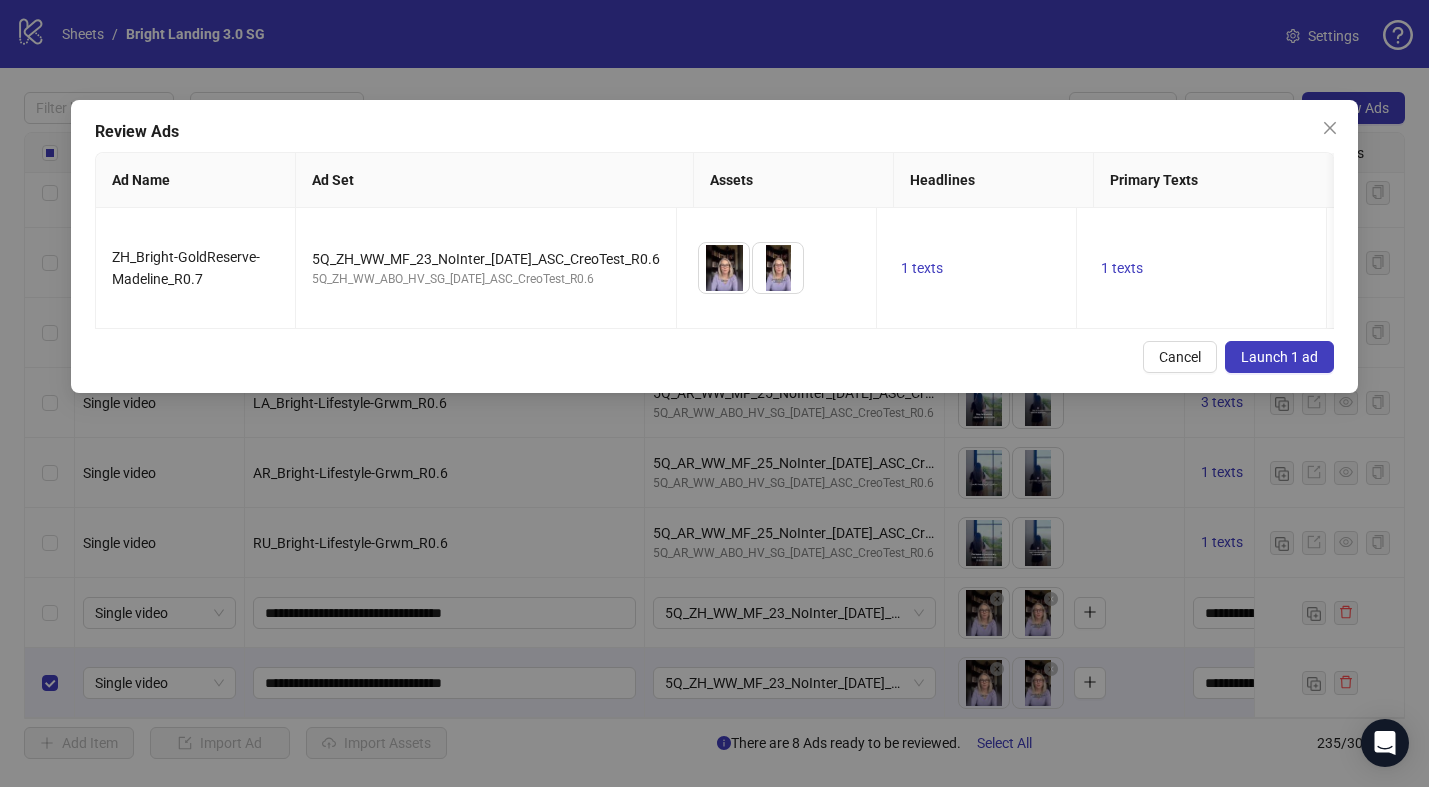 click on "Launch 1 ad" at bounding box center (1279, 357) 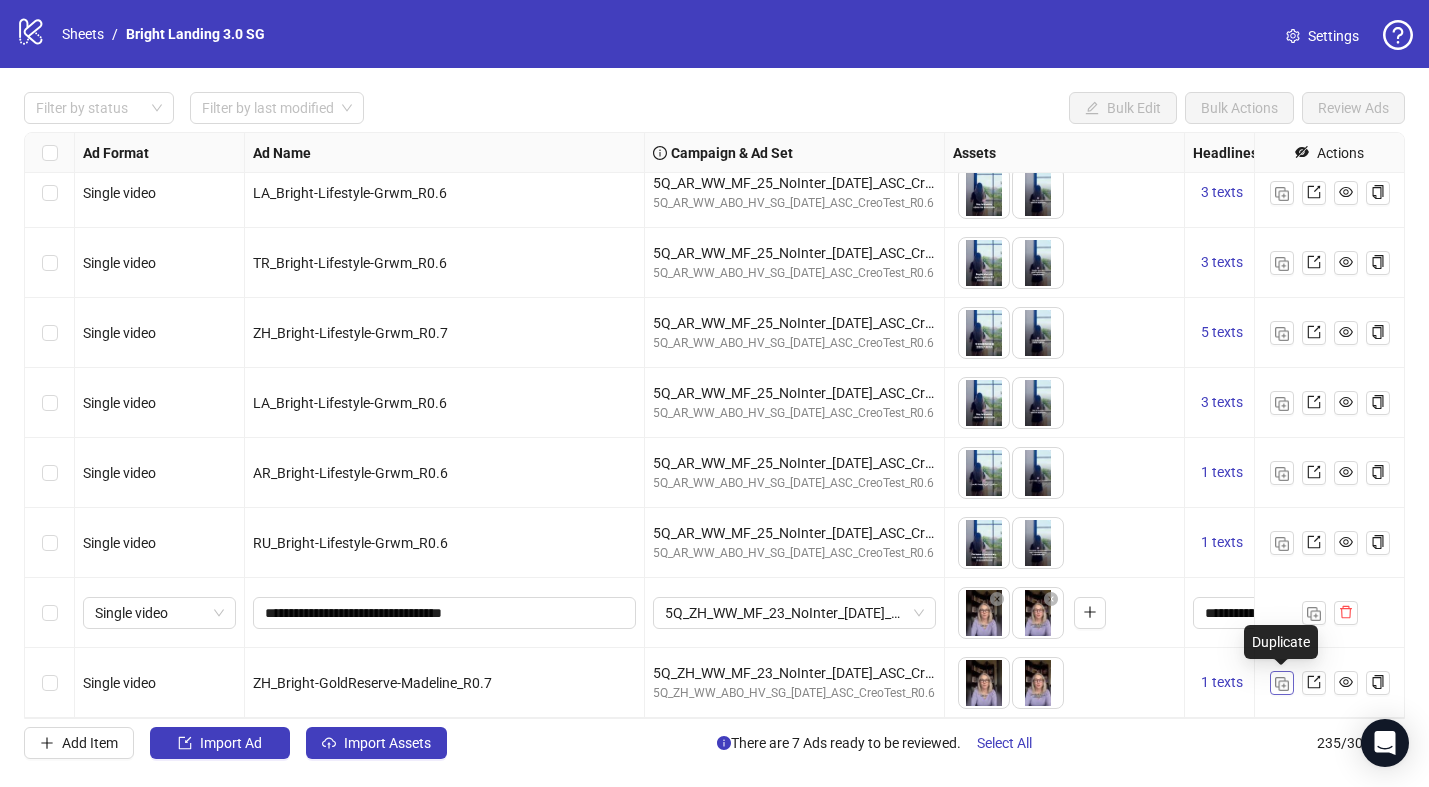 click at bounding box center [1282, 684] 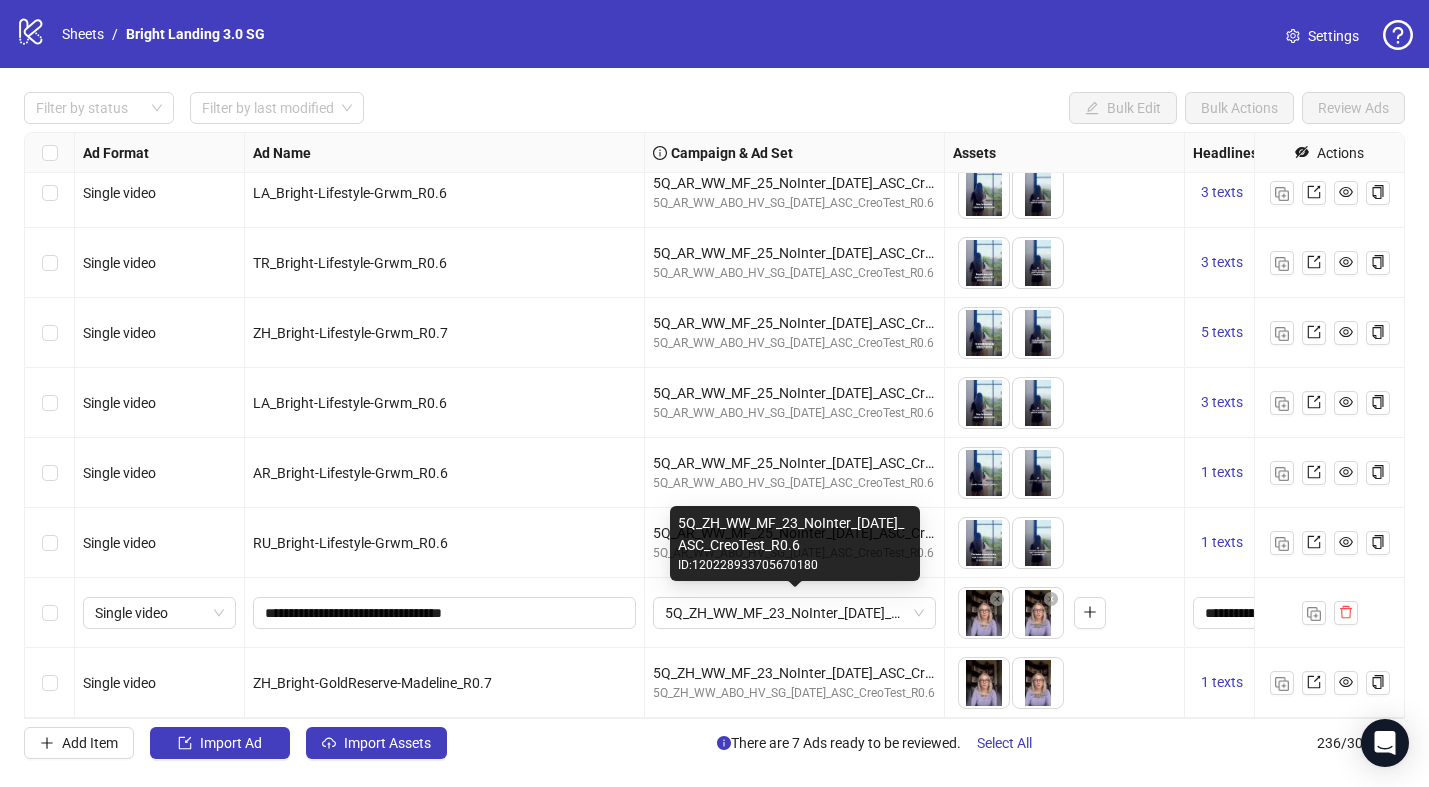 scroll, scrollTop: 15975, scrollLeft: 0, axis: vertical 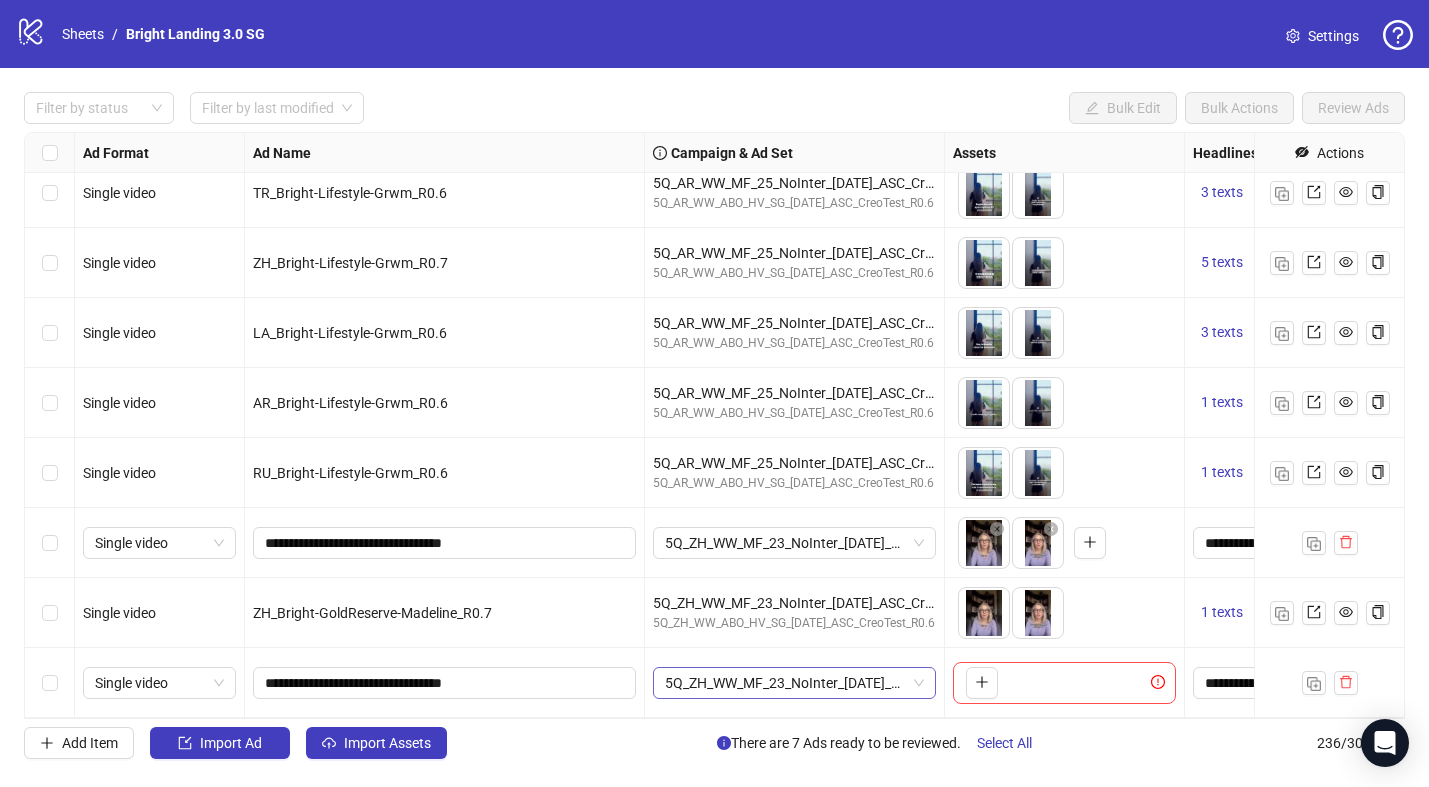 click on "5Q_ZH_WW_MF_23_NoInter_[DATE]_ASC_CreoTest_R0.6" at bounding box center (794, 683) 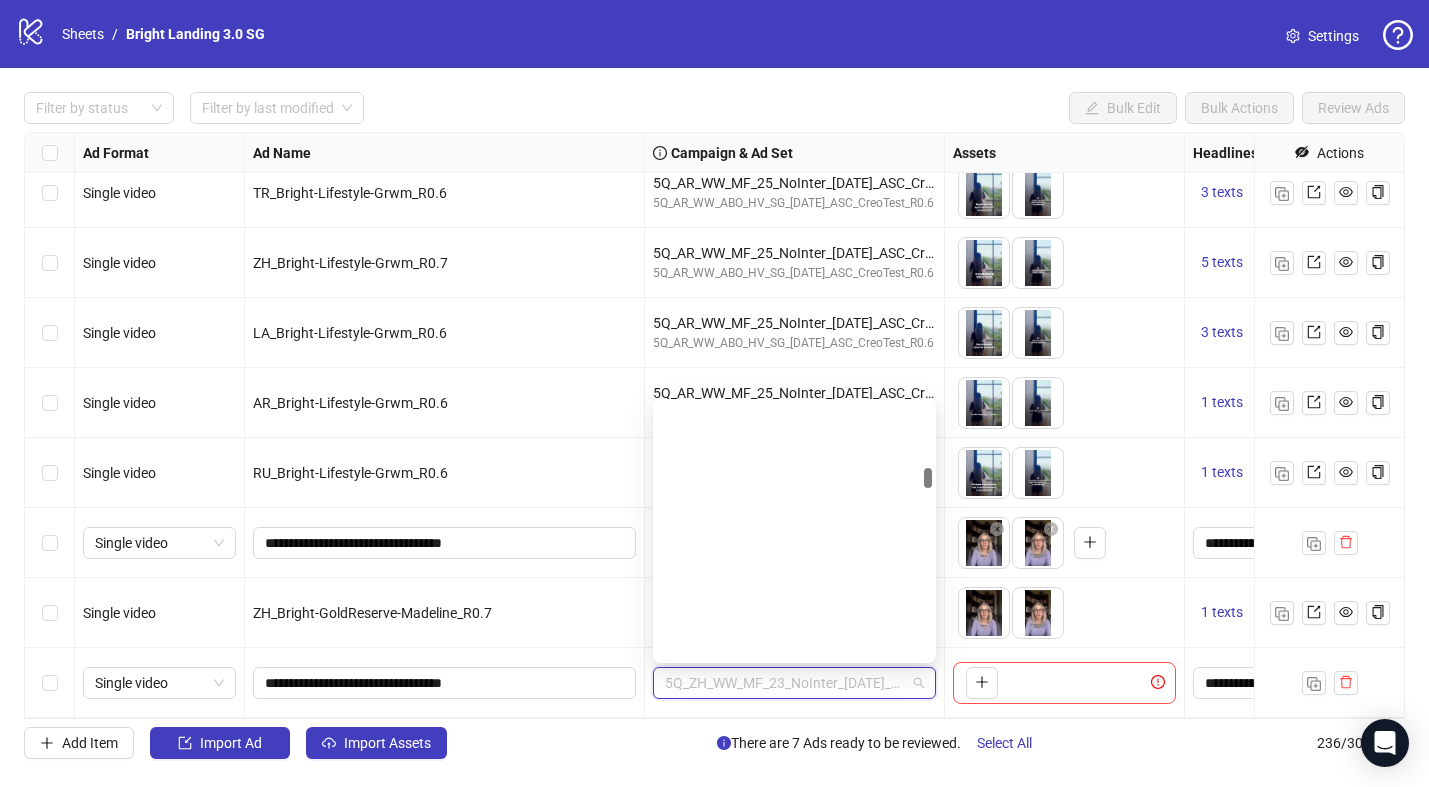 scroll, scrollTop: 4233, scrollLeft: 0, axis: vertical 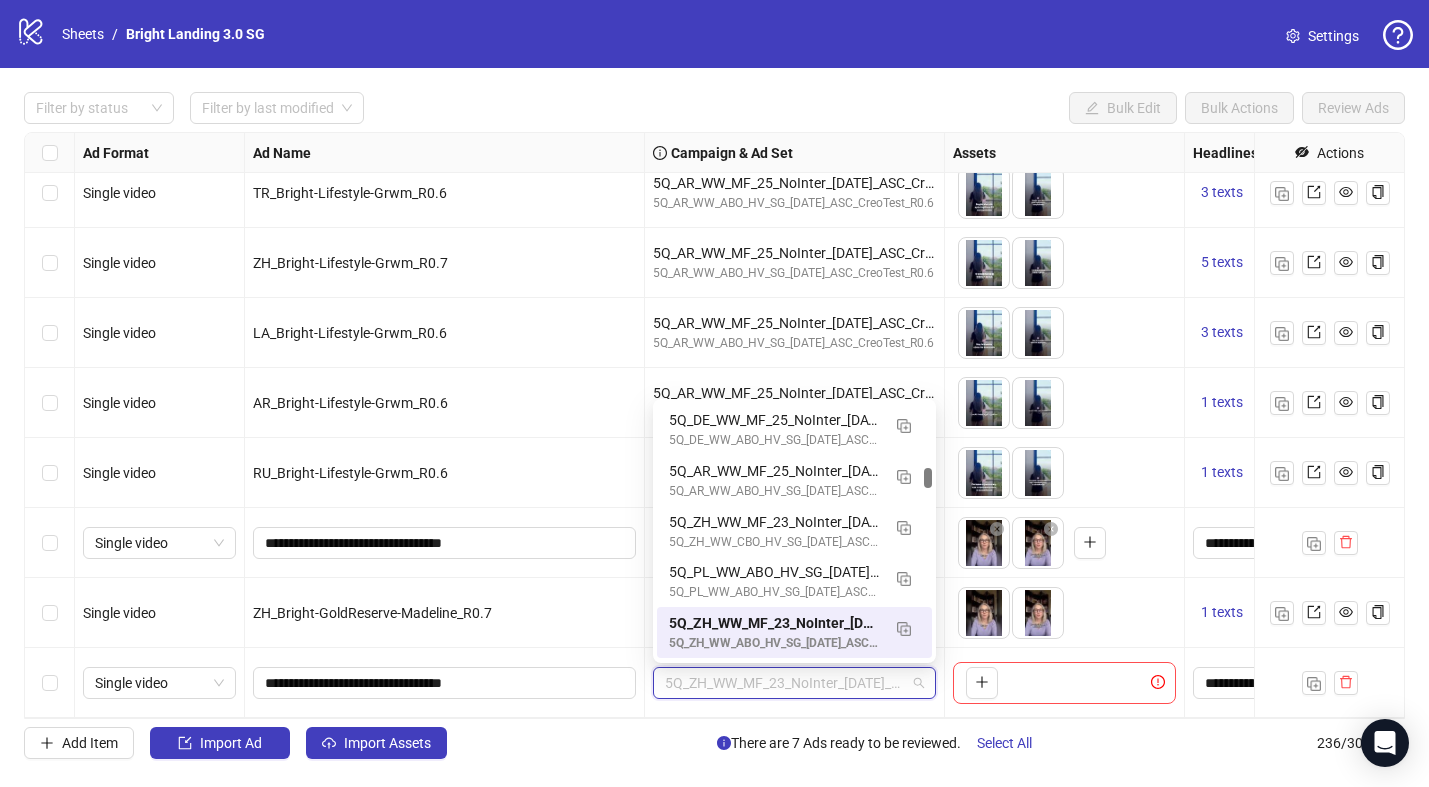 paste on "**********" 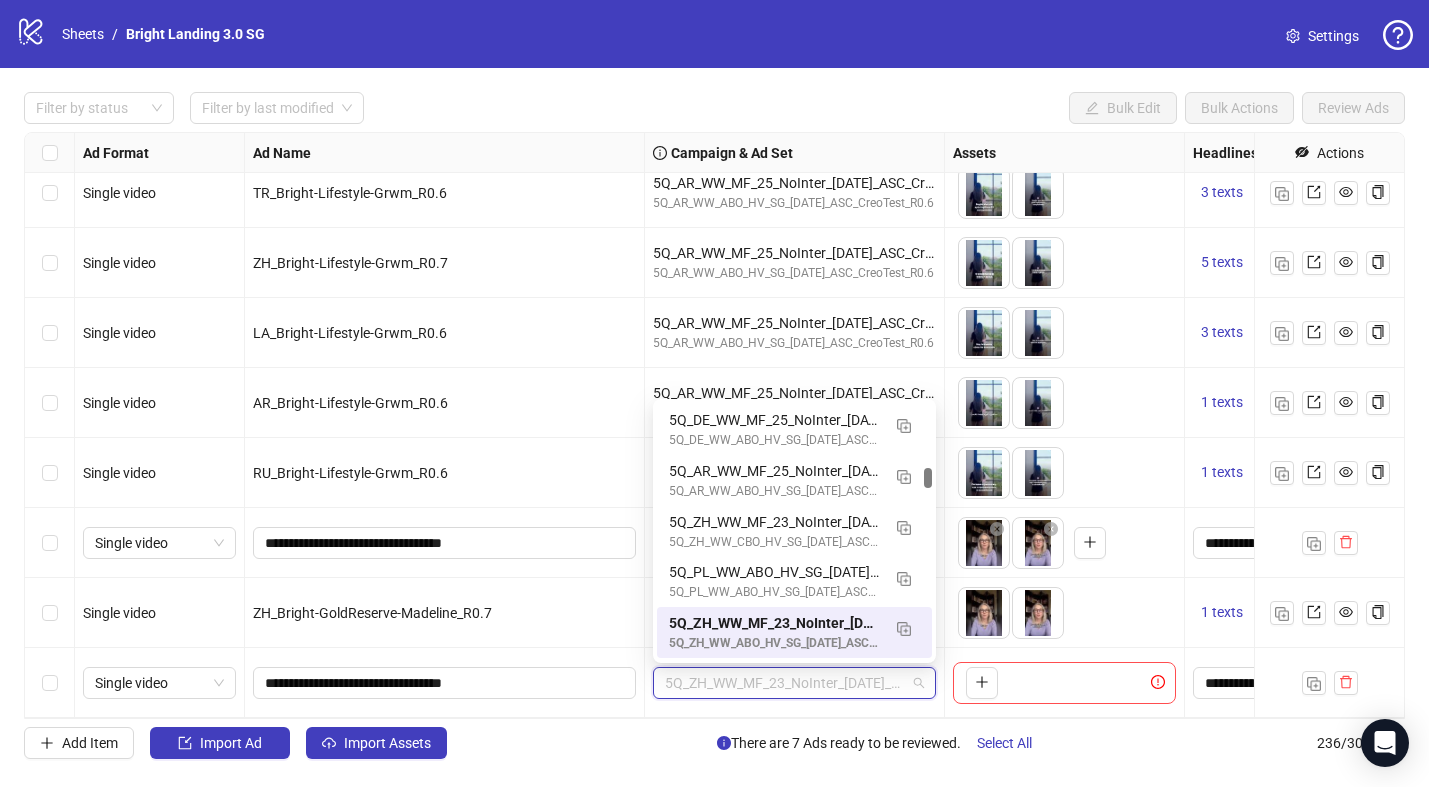 type on "**********" 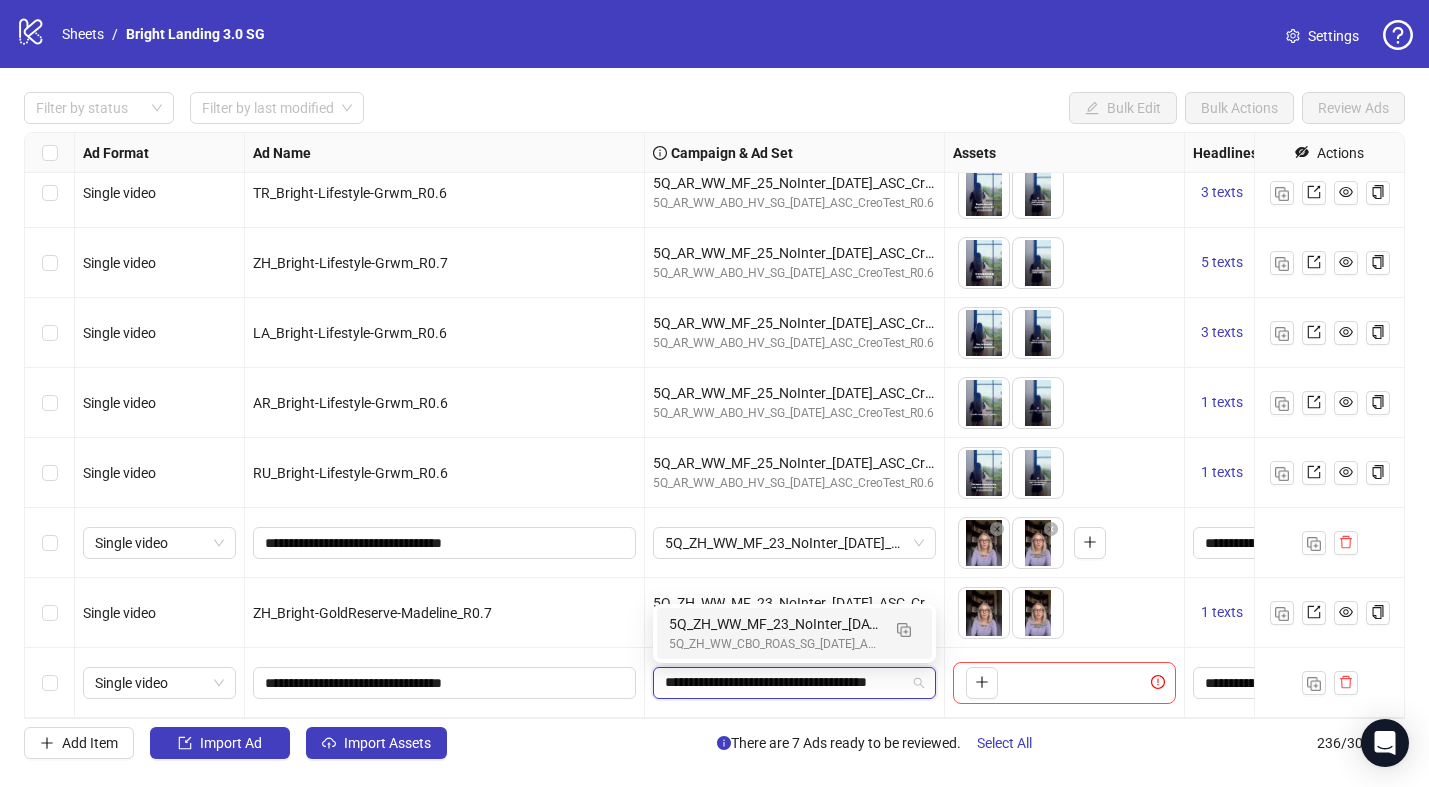 scroll, scrollTop: 0, scrollLeft: 61, axis: horizontal 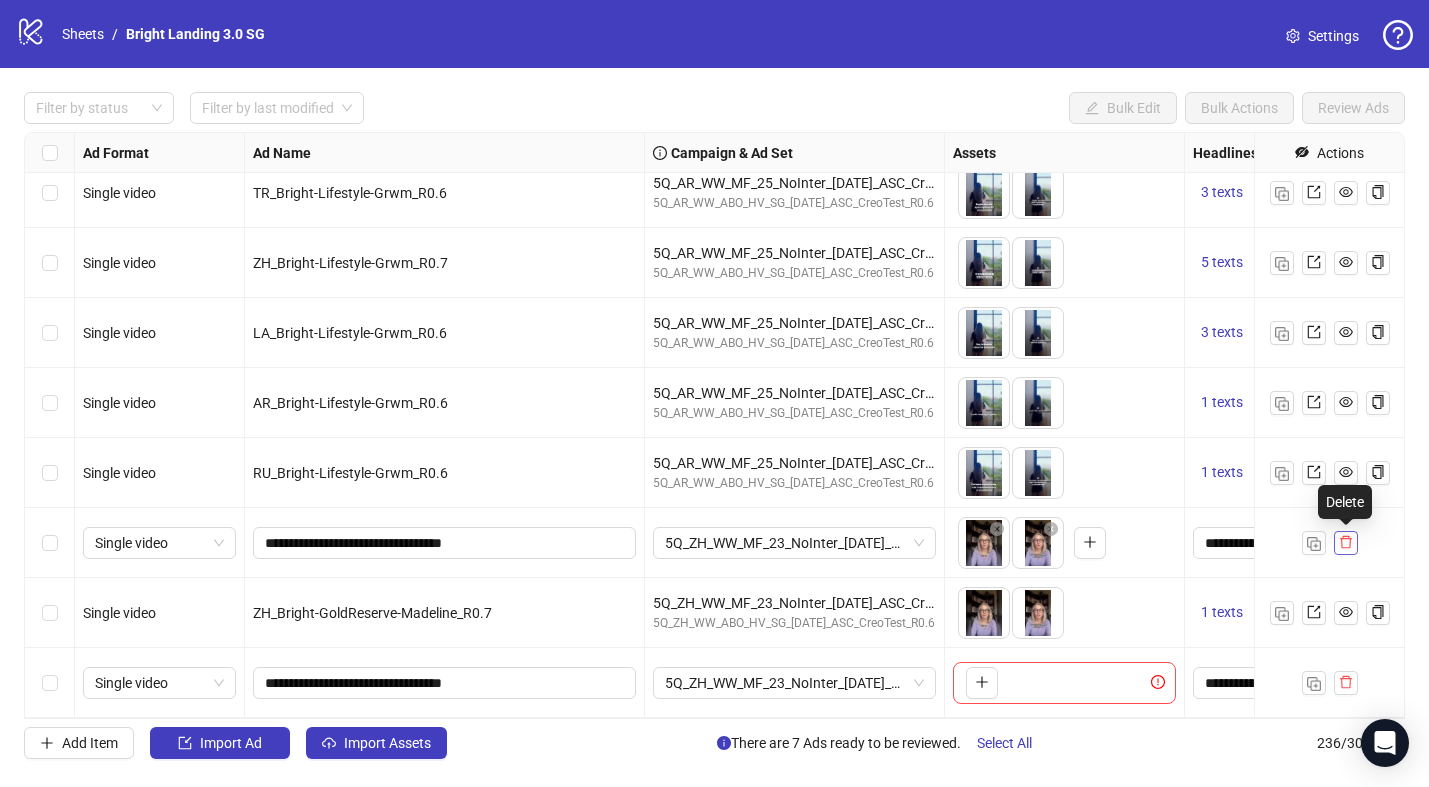 click 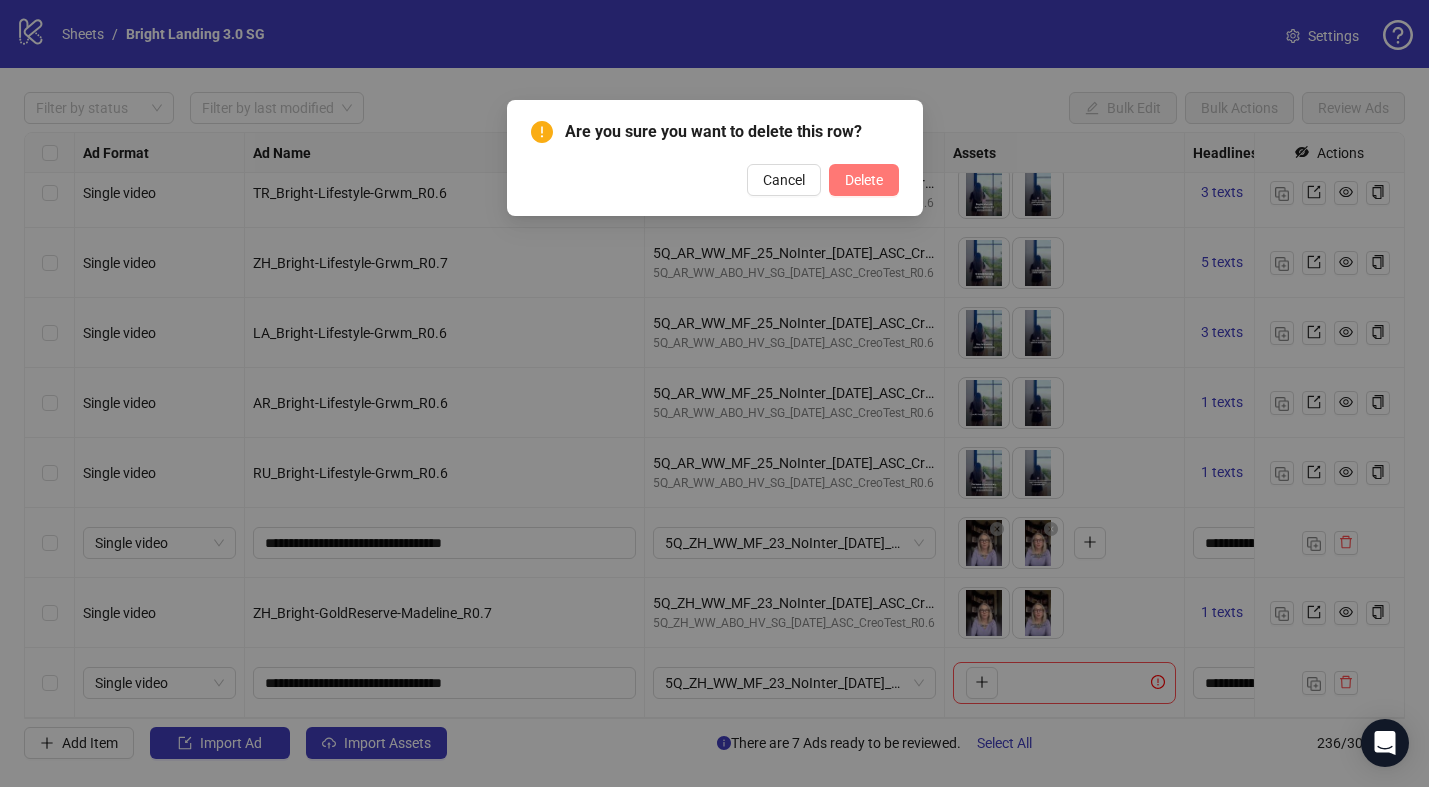 click on "Delete" at bounding box center (864, 180) 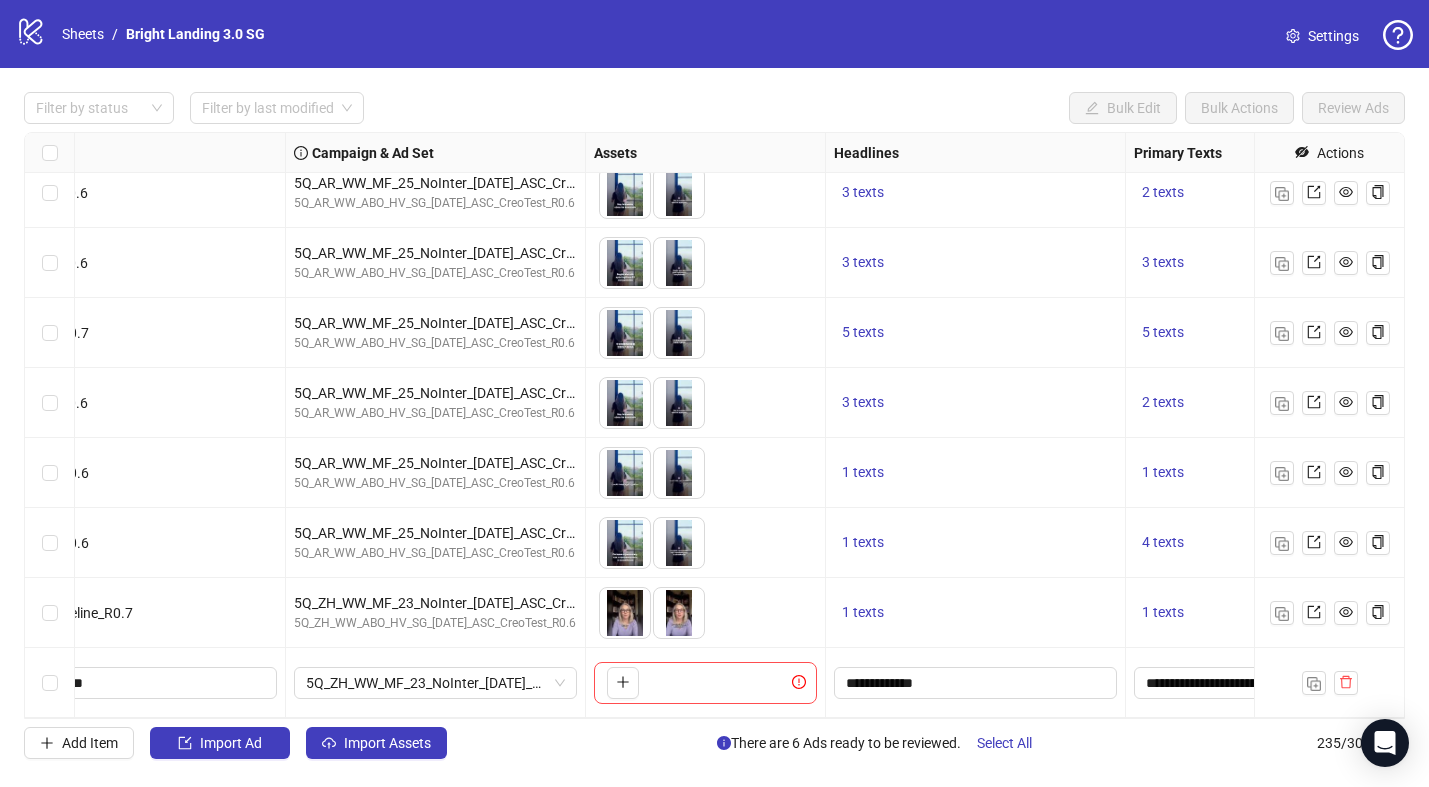 scroll, scrollTop: 15905, scrollLeft: 0, axis: vertical 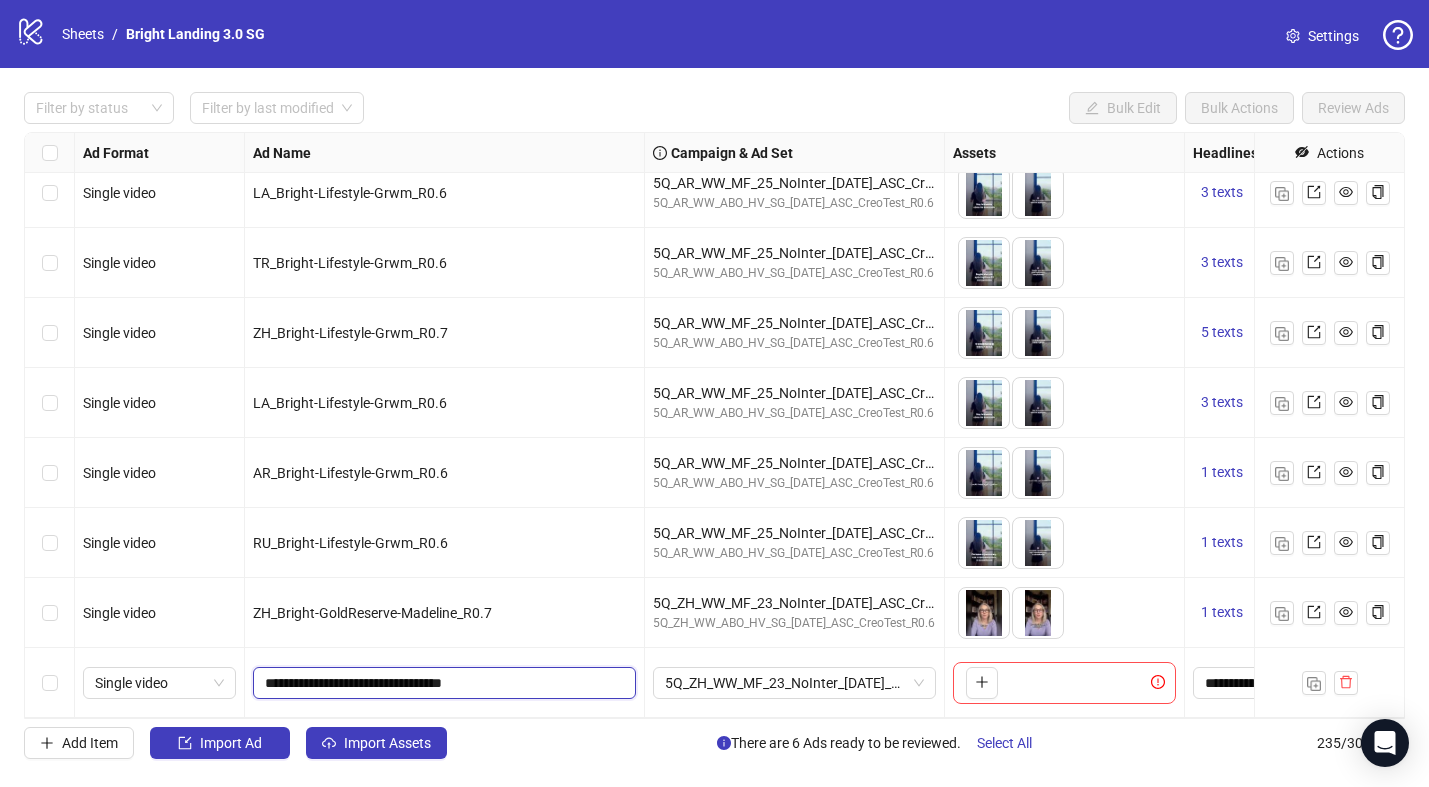 drag, startPoint x: 469, startPoint y: 682, endPoint x: 428, endPoint y: 575, distance: 114.58621 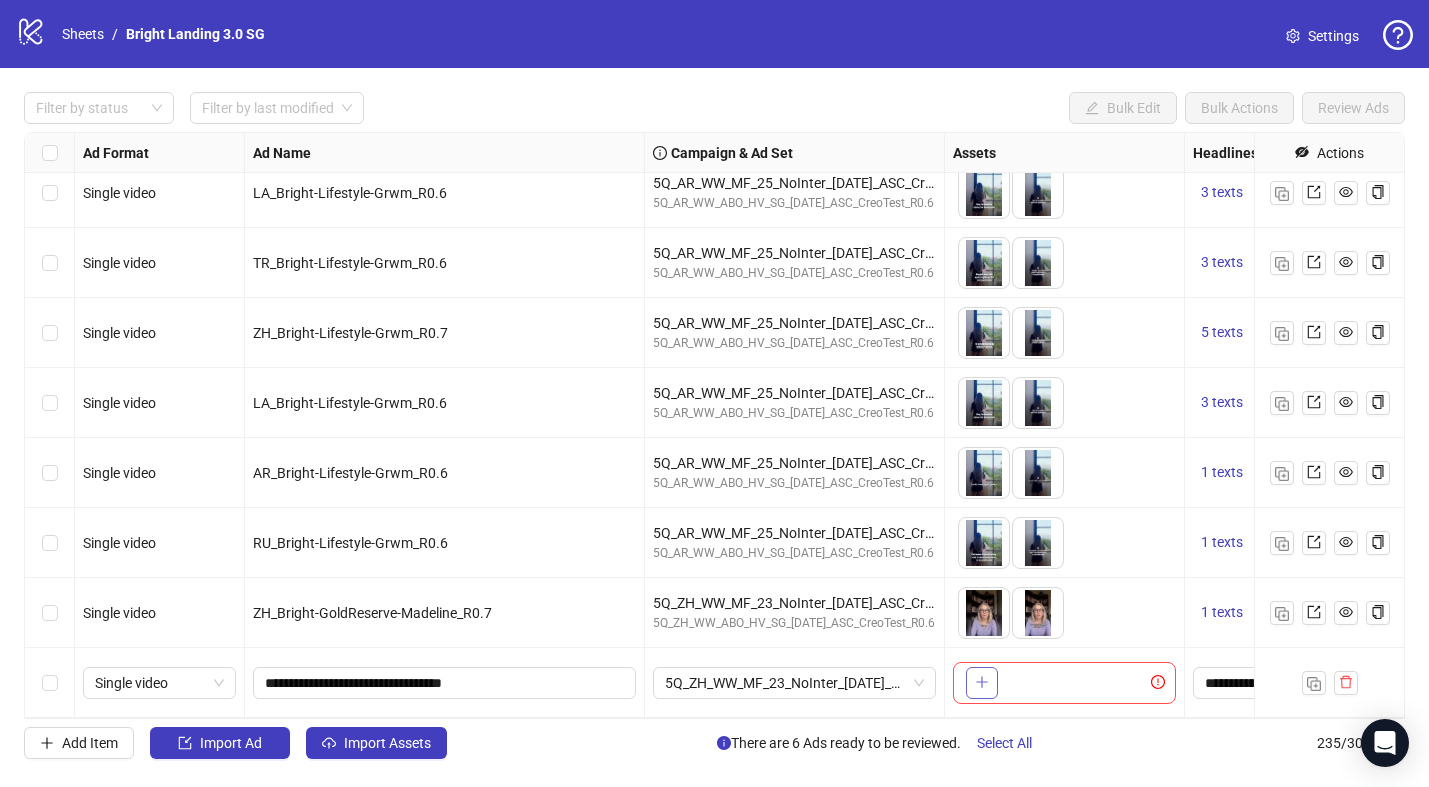 click 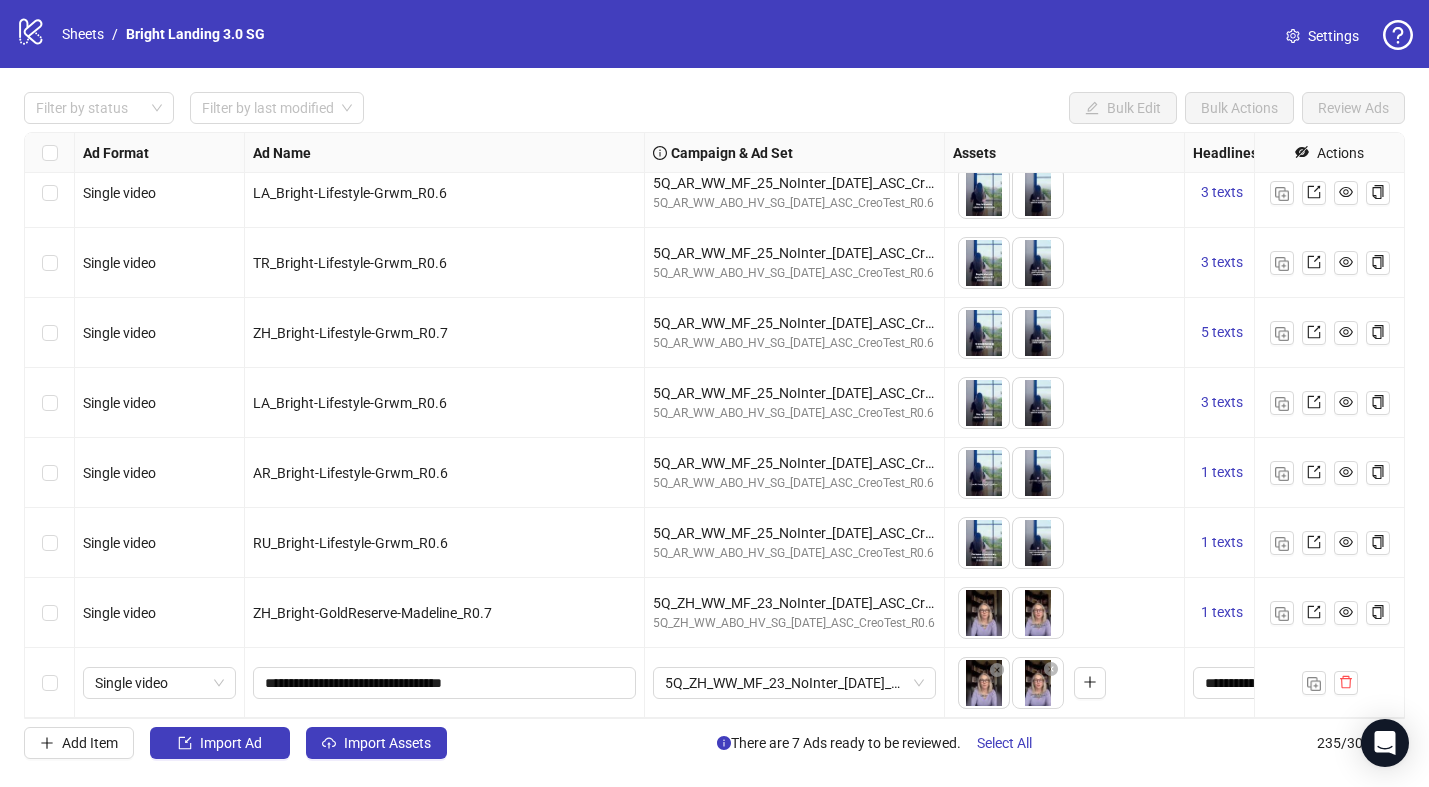 drag, startPoint x: 1042, startPoint y: 690, endPoint x: 979, endPoint y: 690, distance: 63 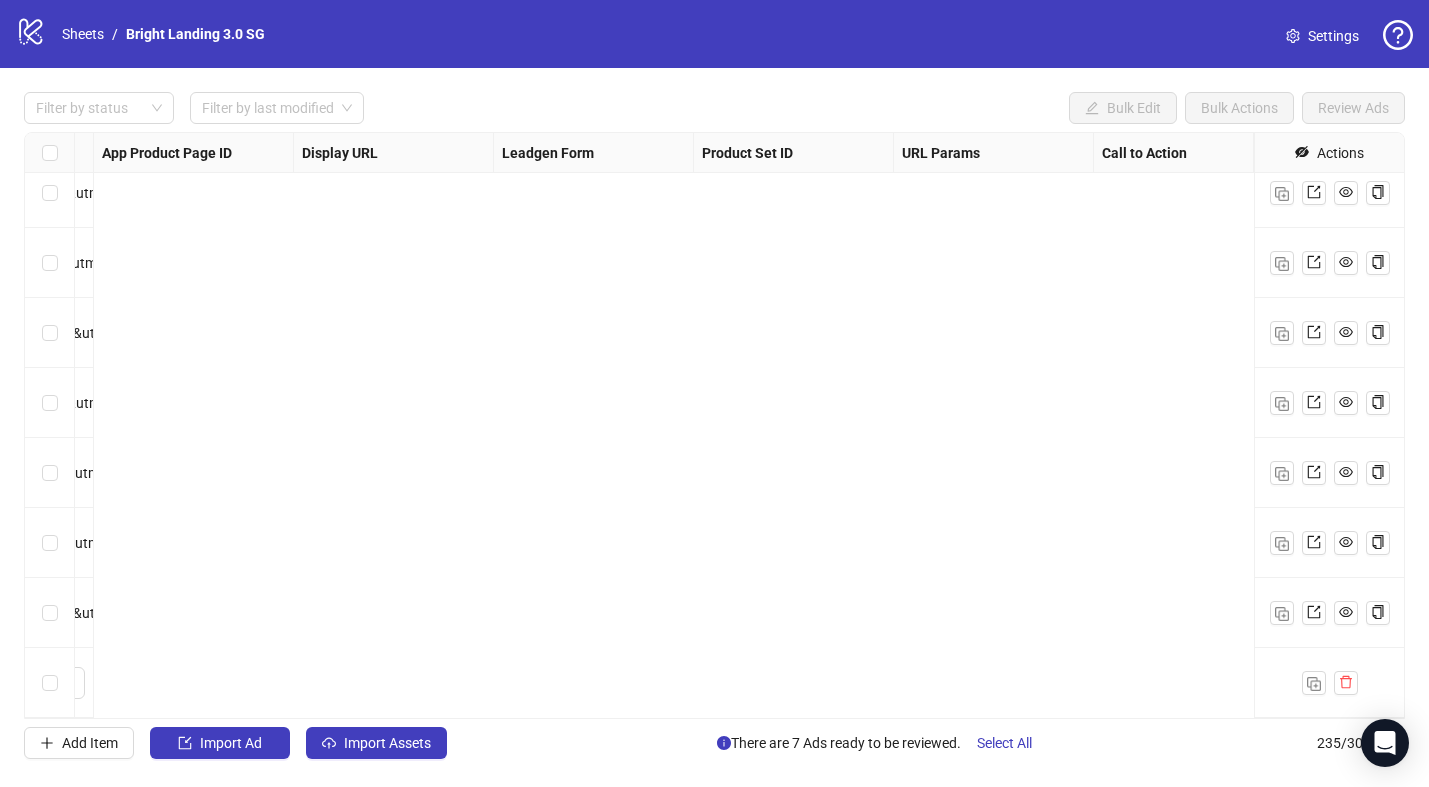 scroll, scrollTop: 15905, scrollLeft: 0, axis: vertical 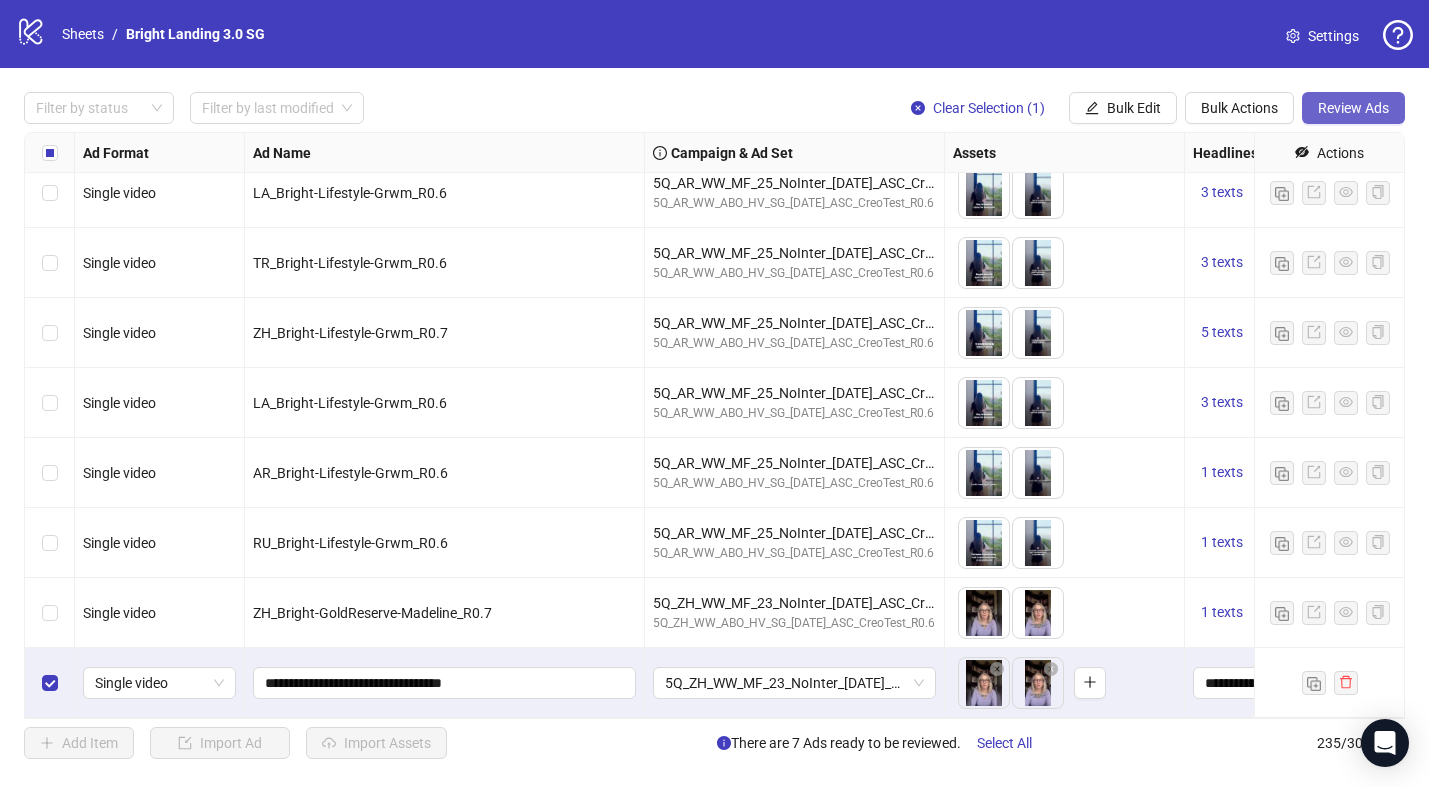 click on "Review Ads" at bounding box center (1353, 108) 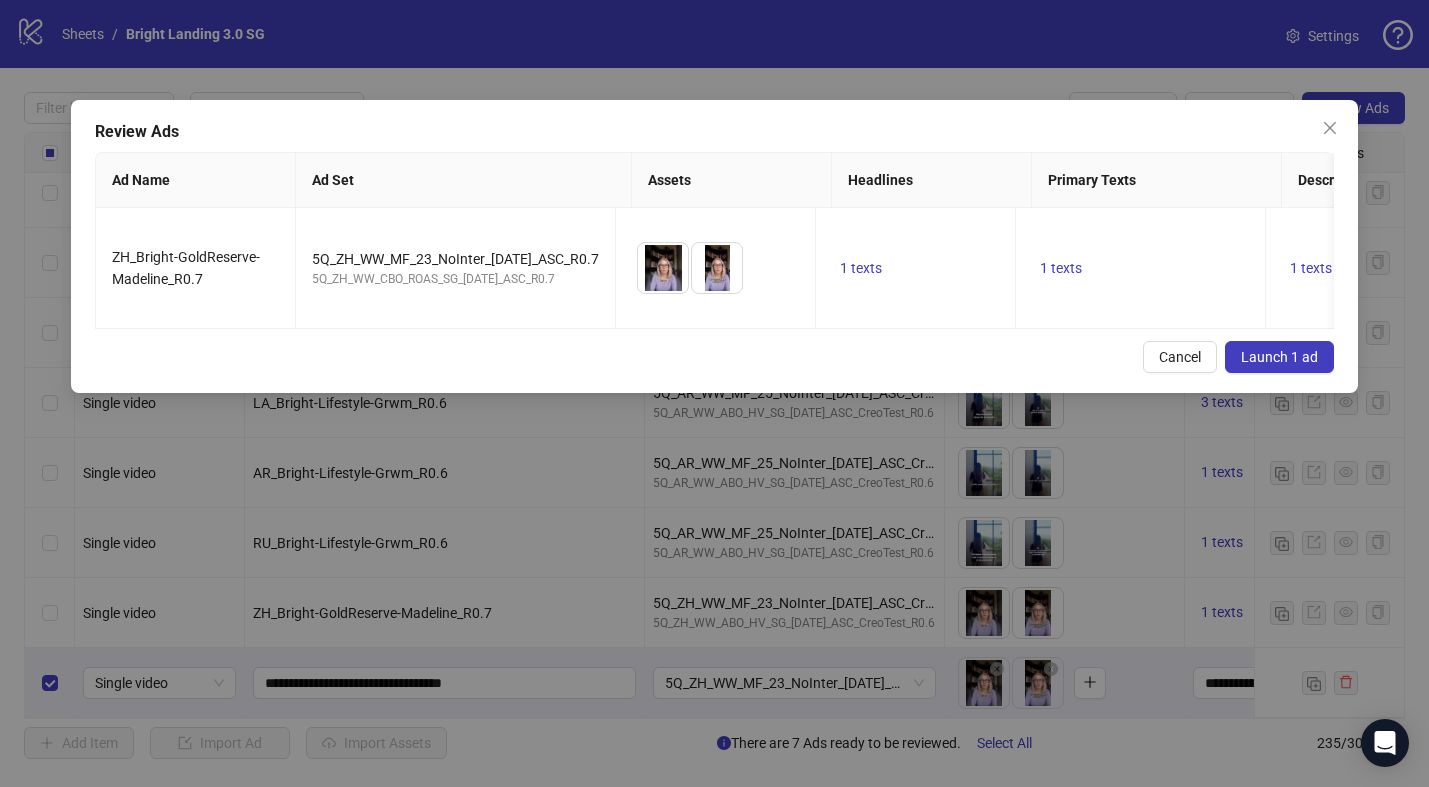 click on "Launch 1 ad" at bounding box center [1279, 357] 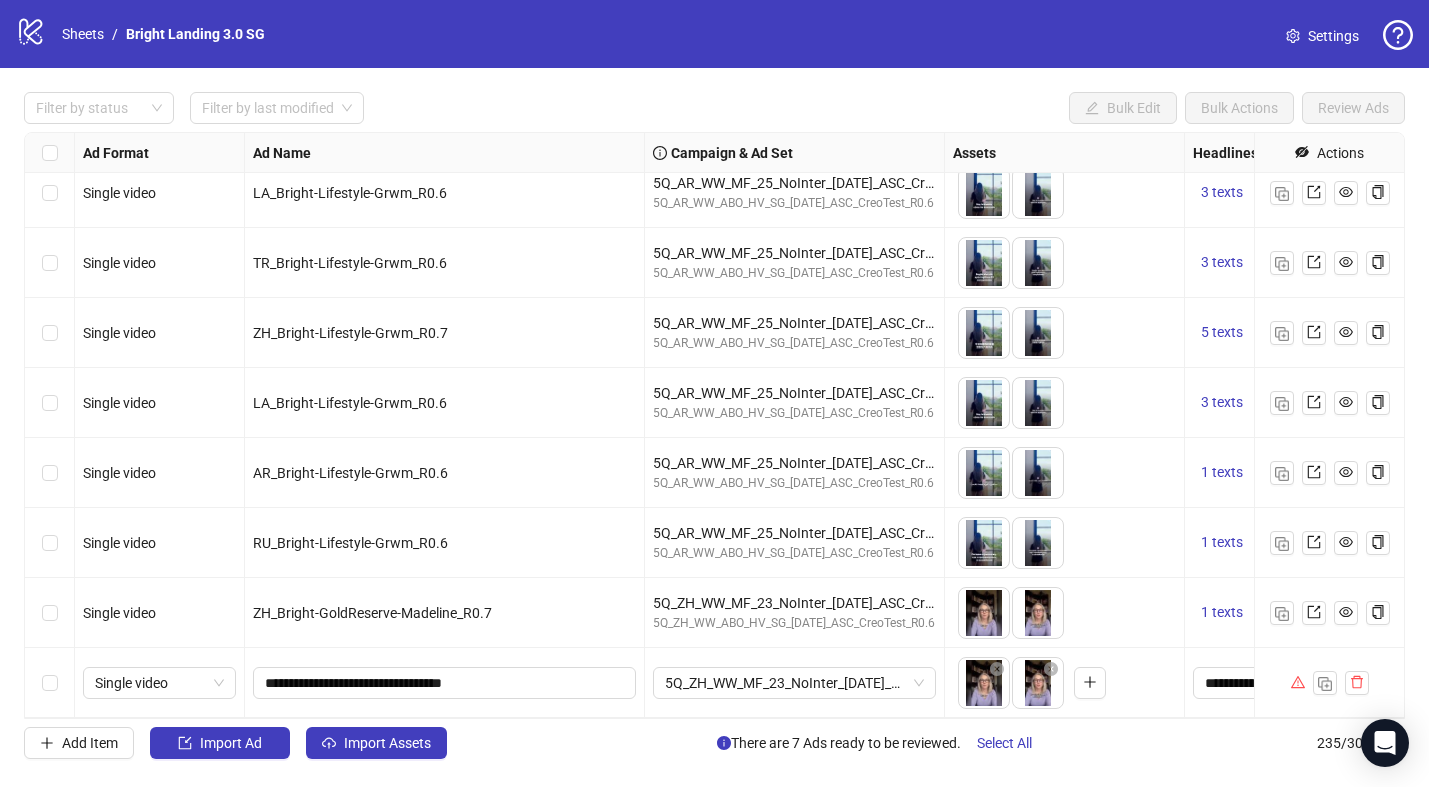 scroll, scrollTop: 15905, scrollLeft: 98, axis: both 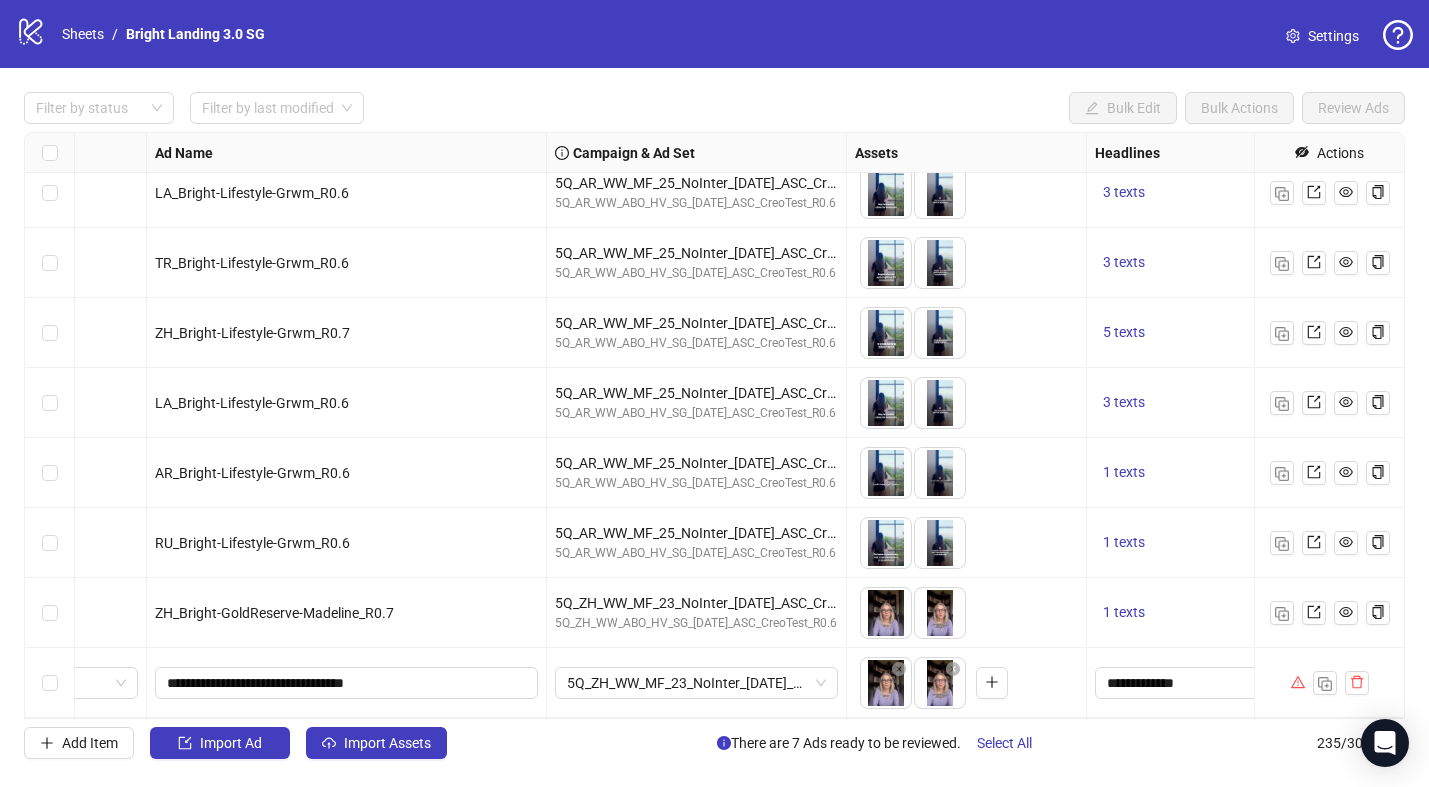 click on "logo/logo-mobile Sheets / Bright Landing 3.0 SG Settings" at bounding box center (714, 34) 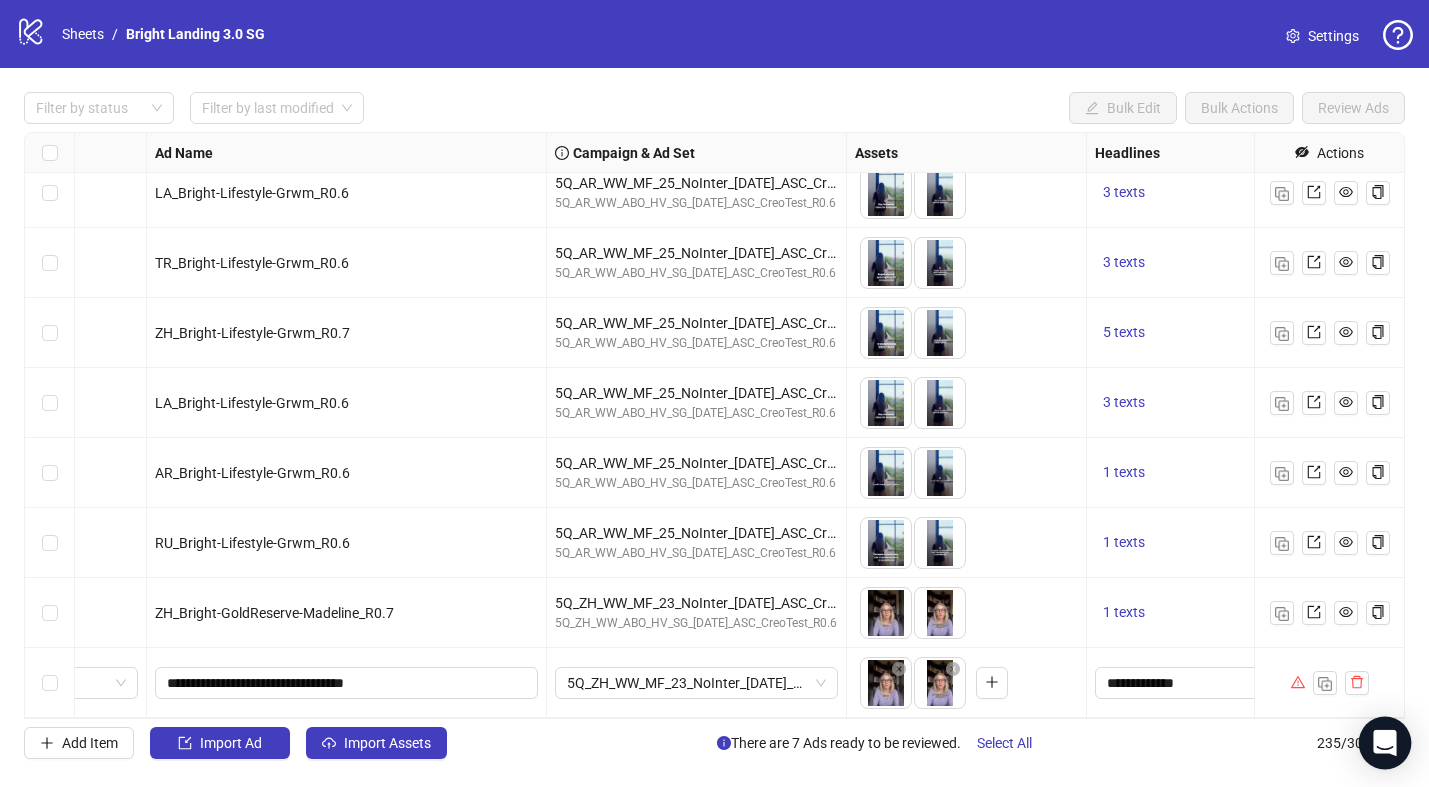 click at bounding box center (1385, 743) 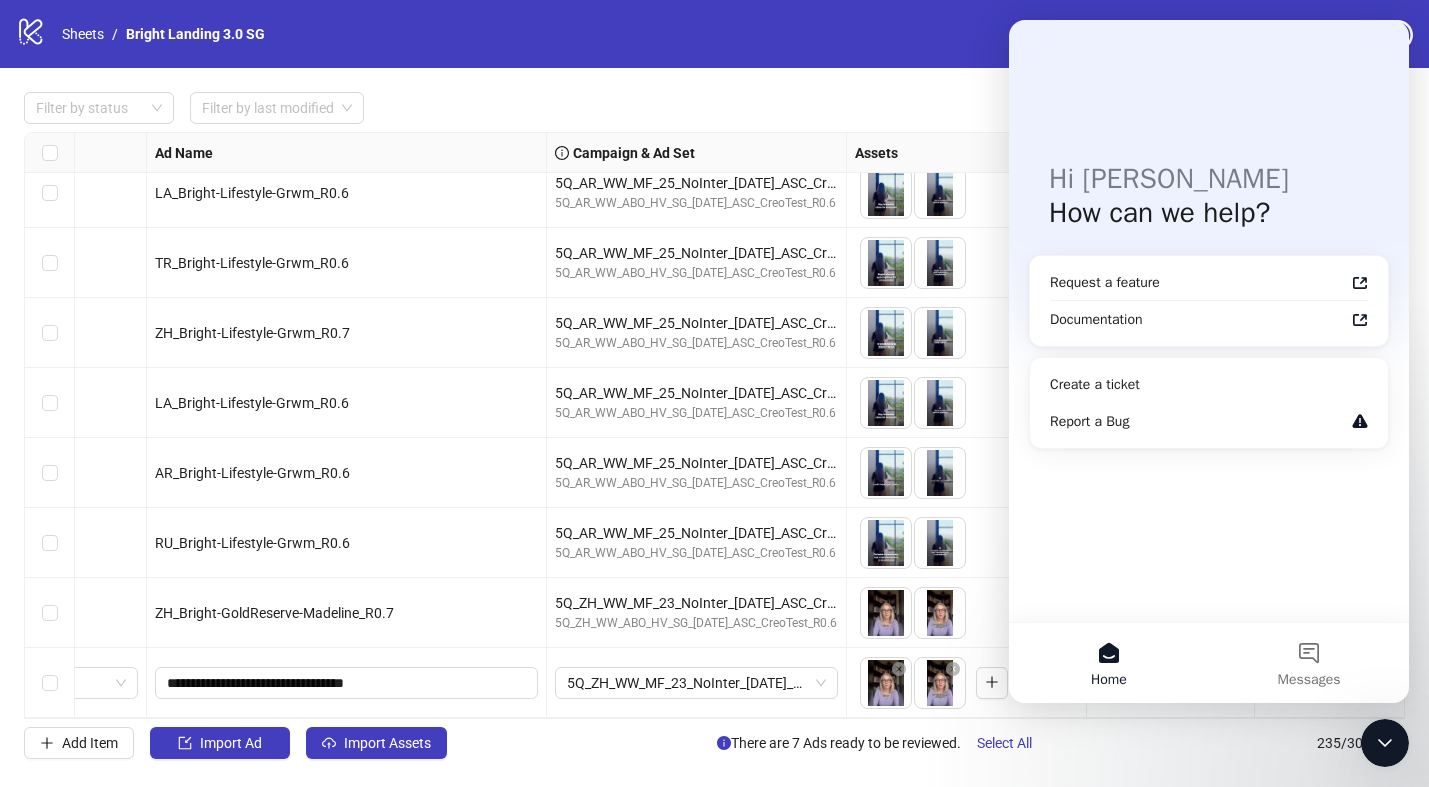 scroll, scrollTop: 0, scrollLeft: 0, axis: both 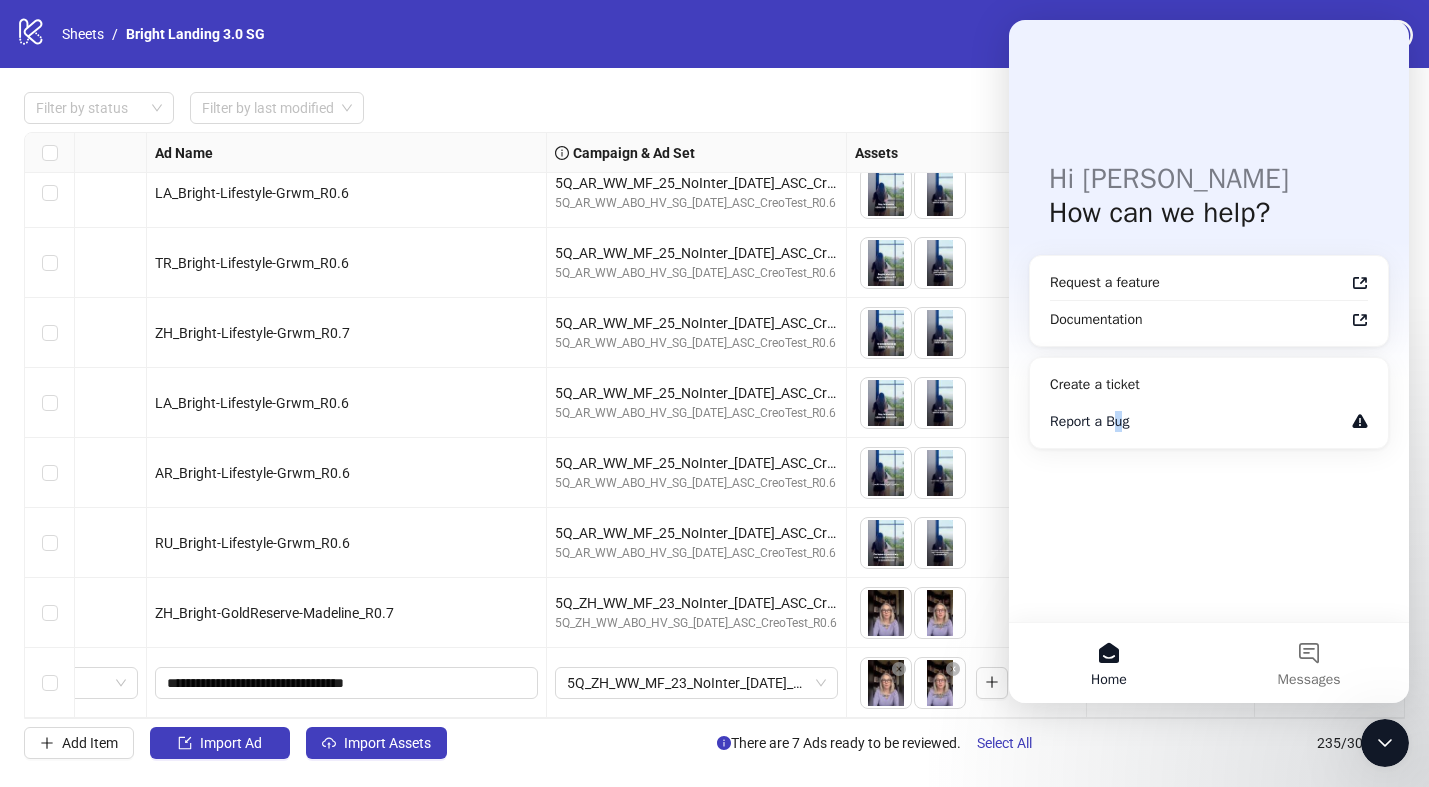 click on "Report a Bug" at bounding box center [1197, 421] 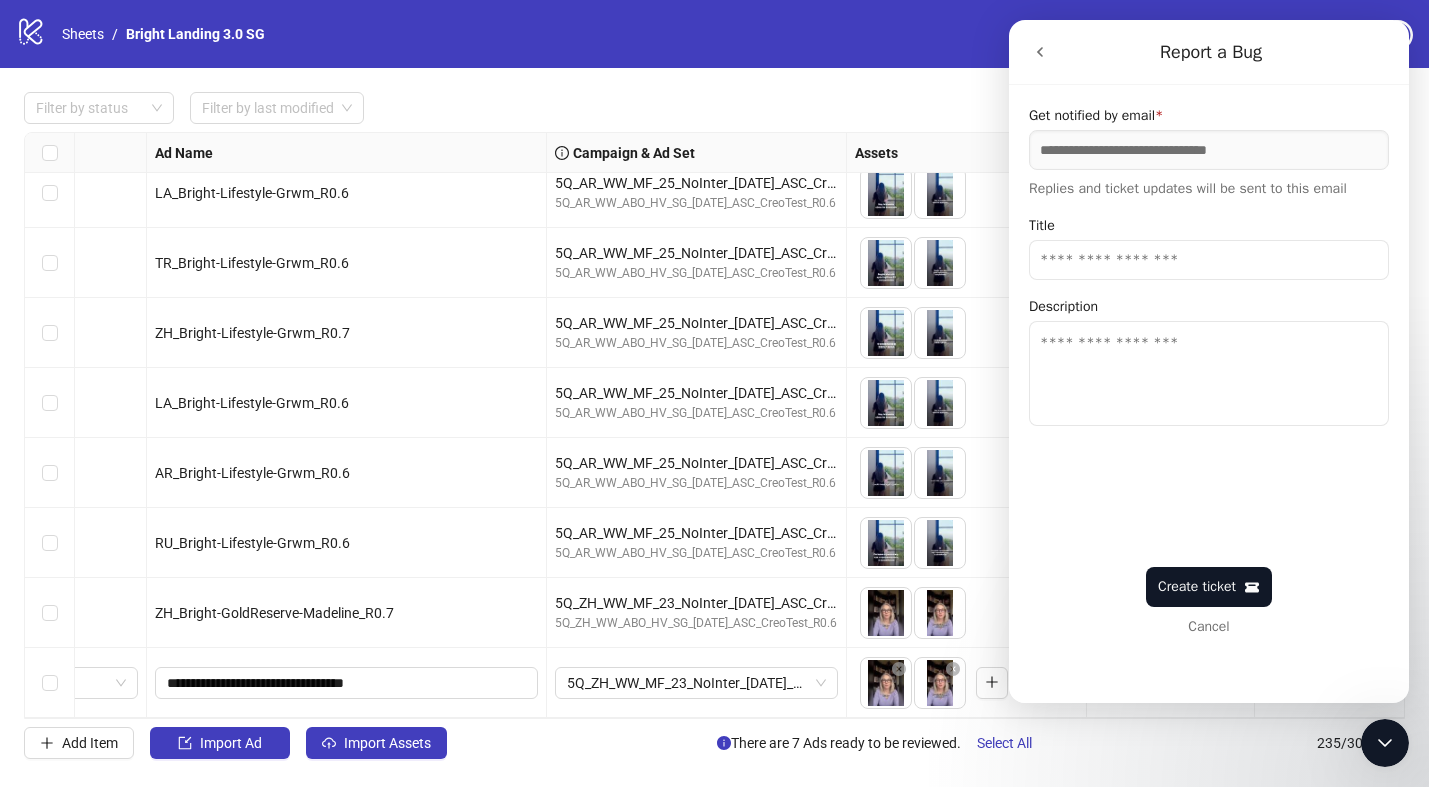click on "Title" at bounding box center (1209, 260) 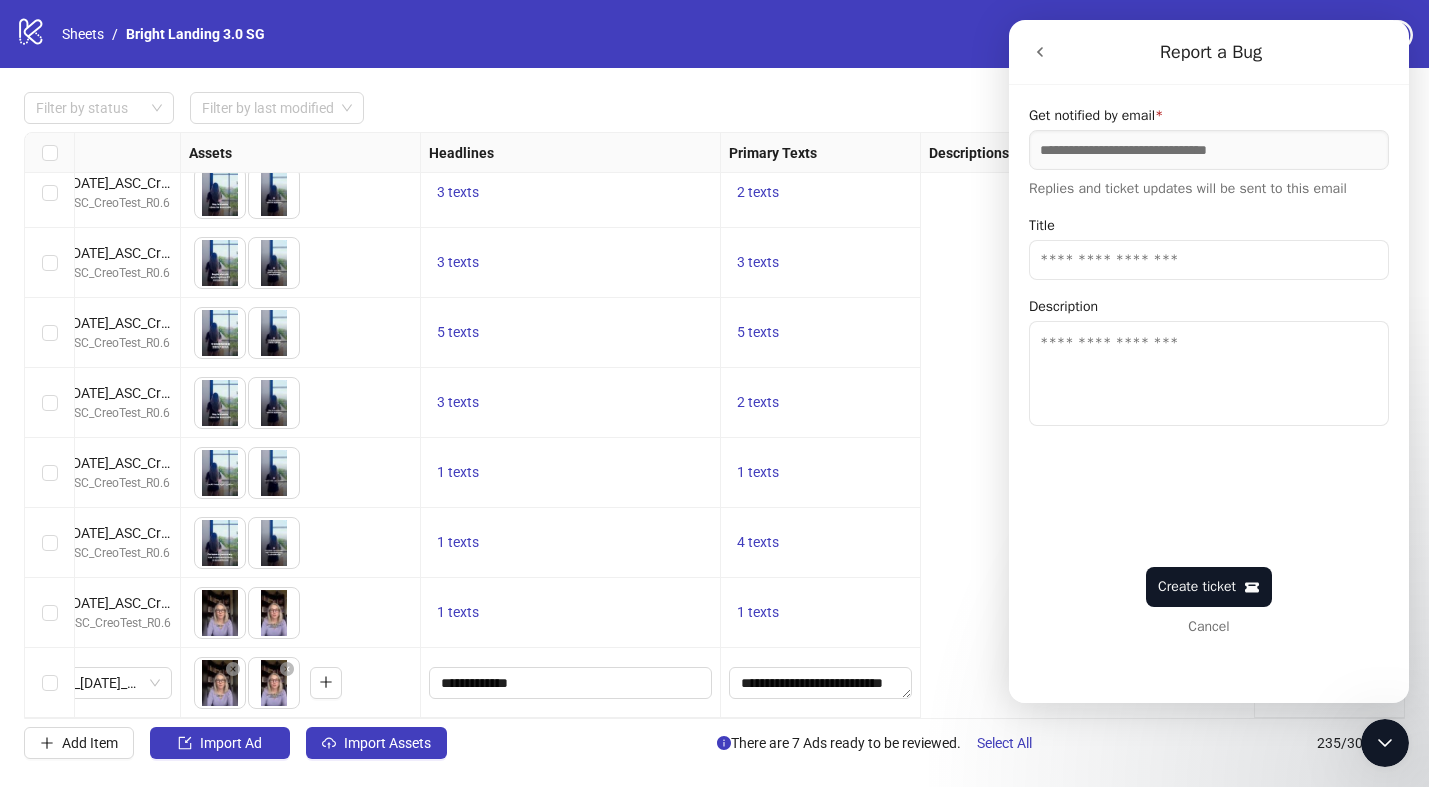 scroll, scrollTop: 15905, scrollLeft: 0, axis: vertical 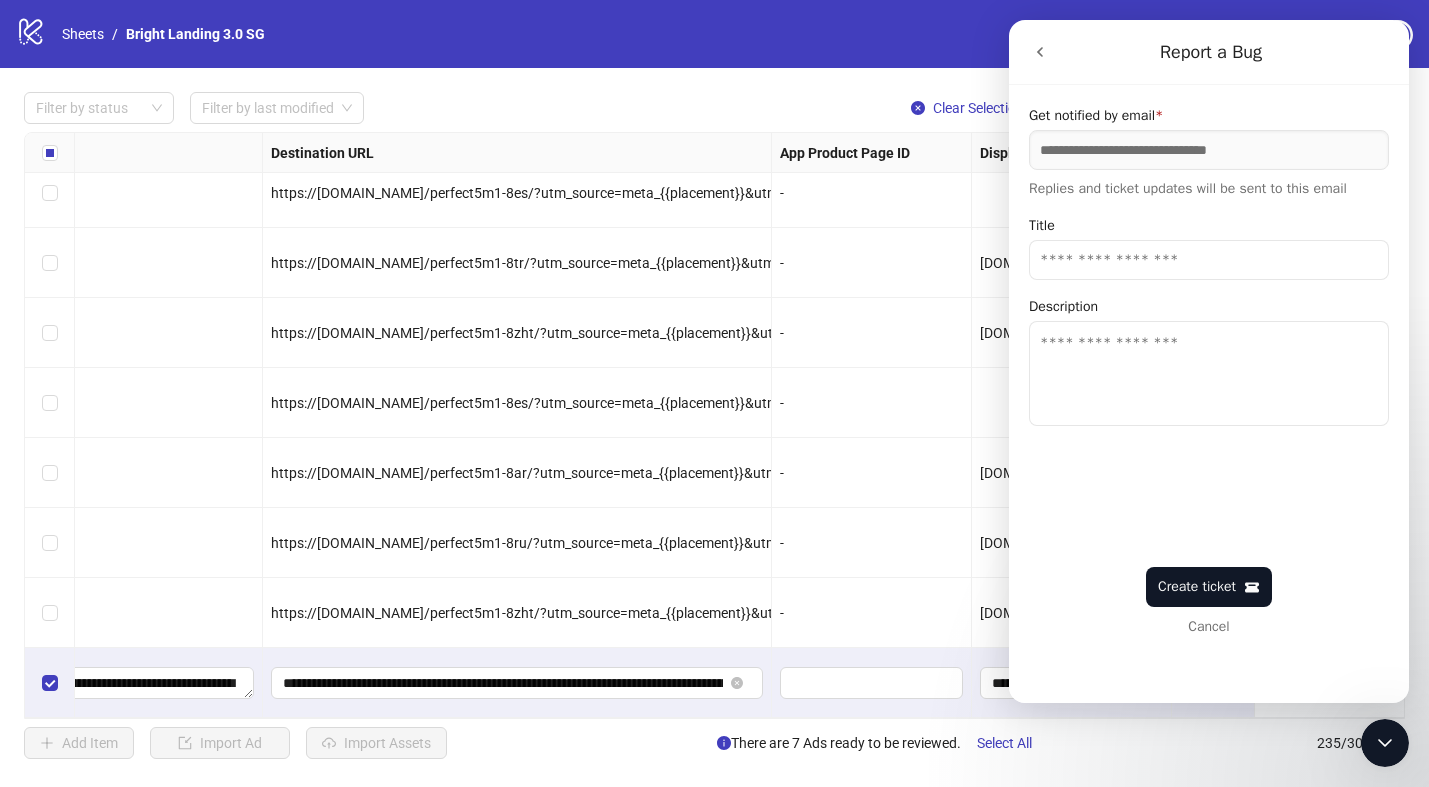 click on "Cancel" at bounding box center [1209, 627] 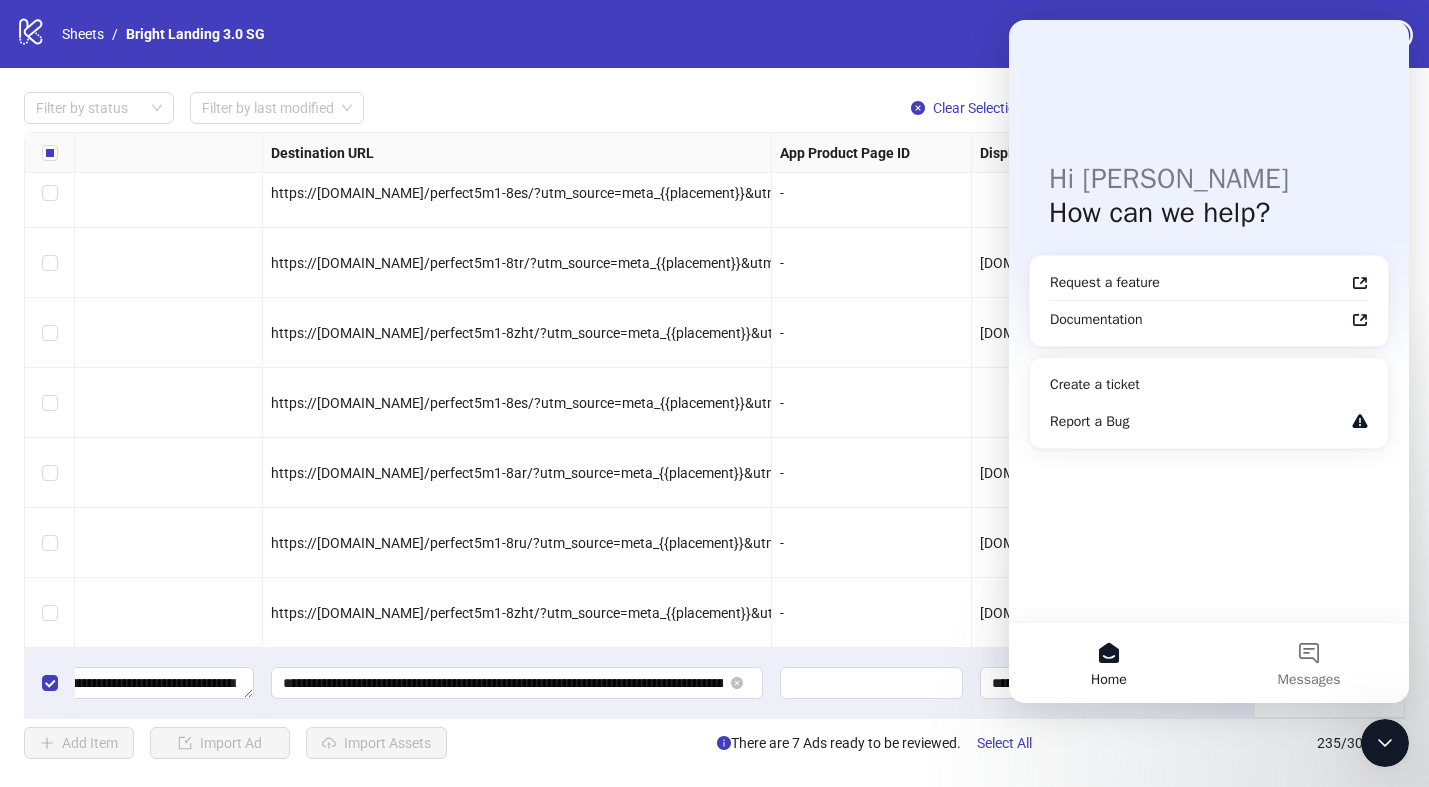 click on "logo/logo-mobile Sheets / Bright Landing 3.0 SG Settings" at bounding box center (714, 34) 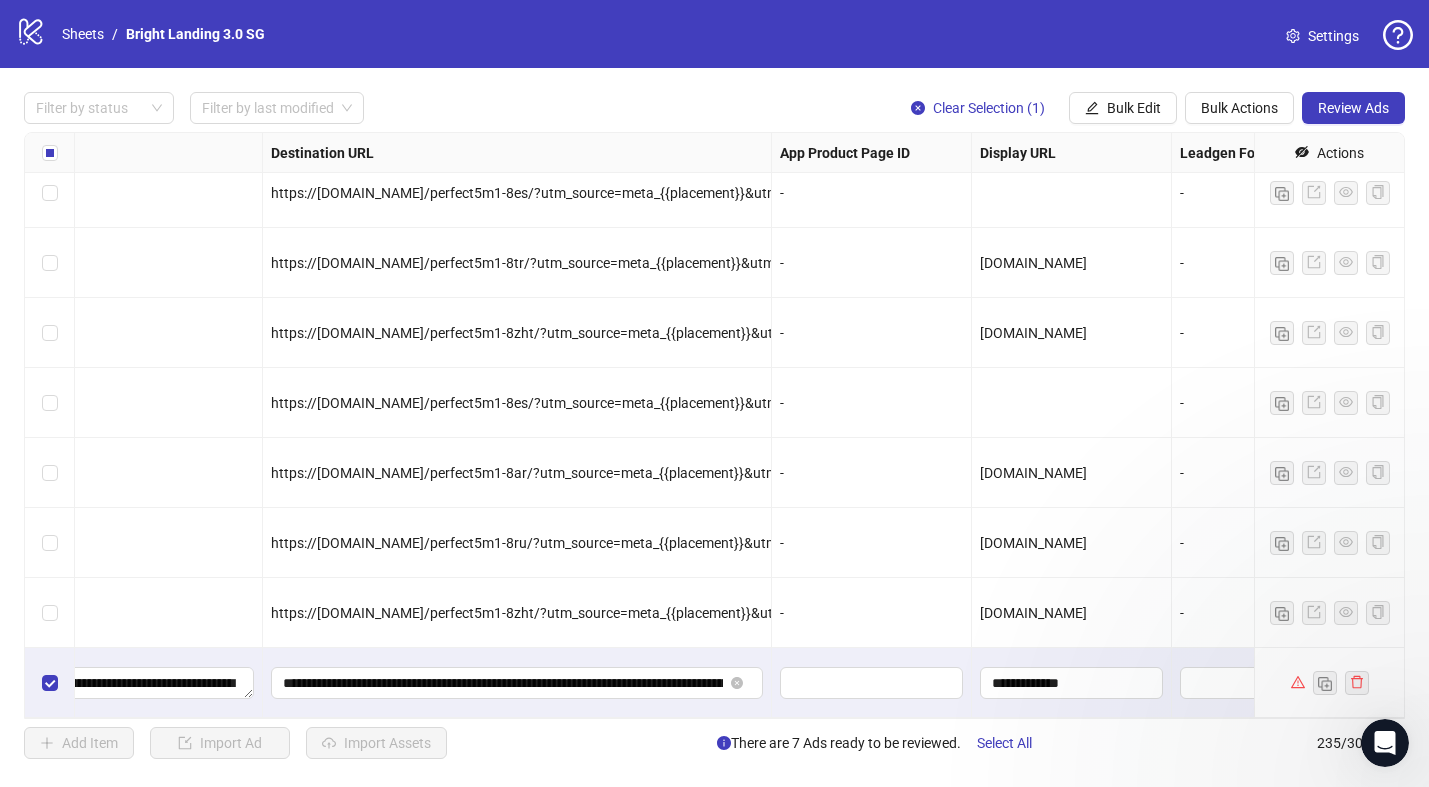 scroll, scrollTop: 0, scrollLeft: 0, axis: both 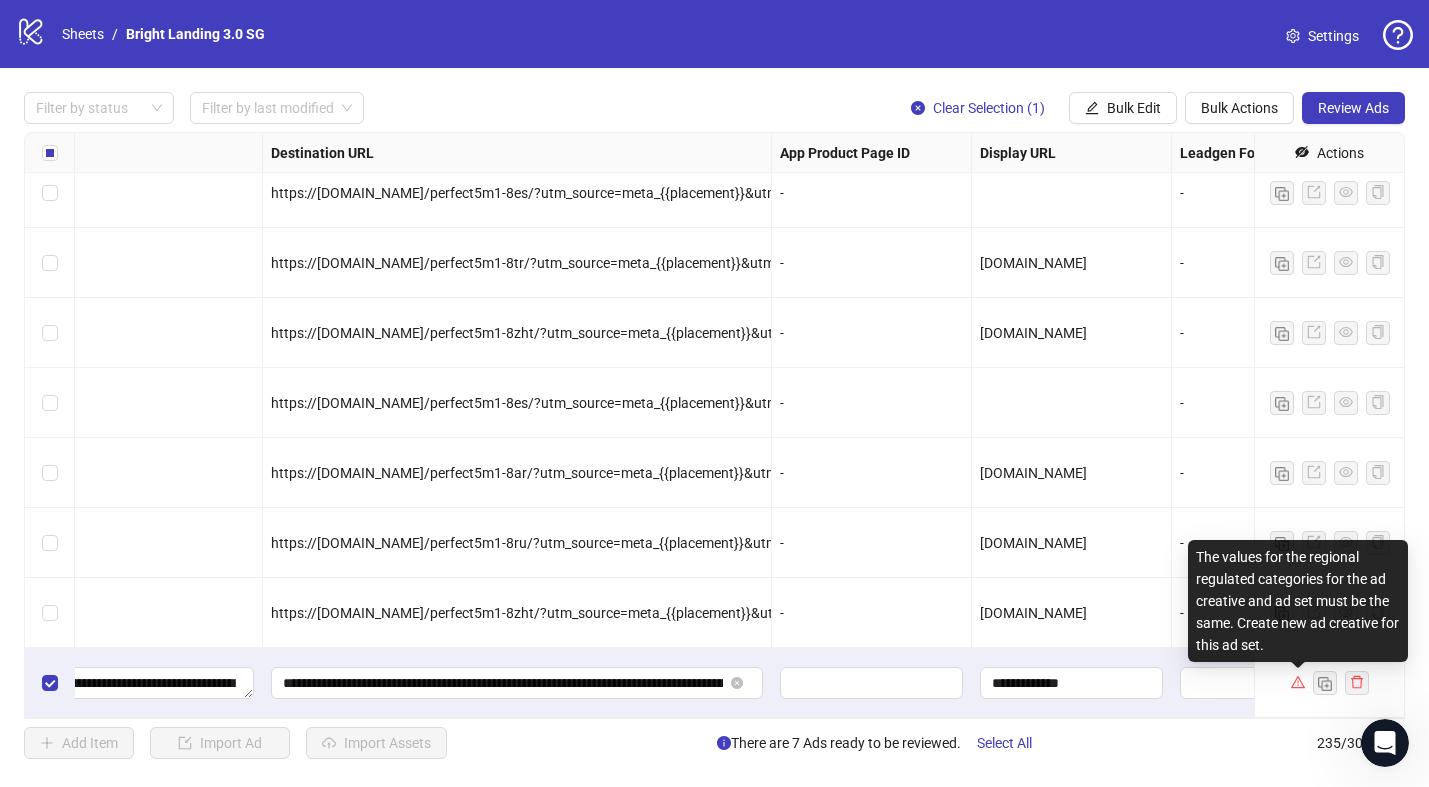 click 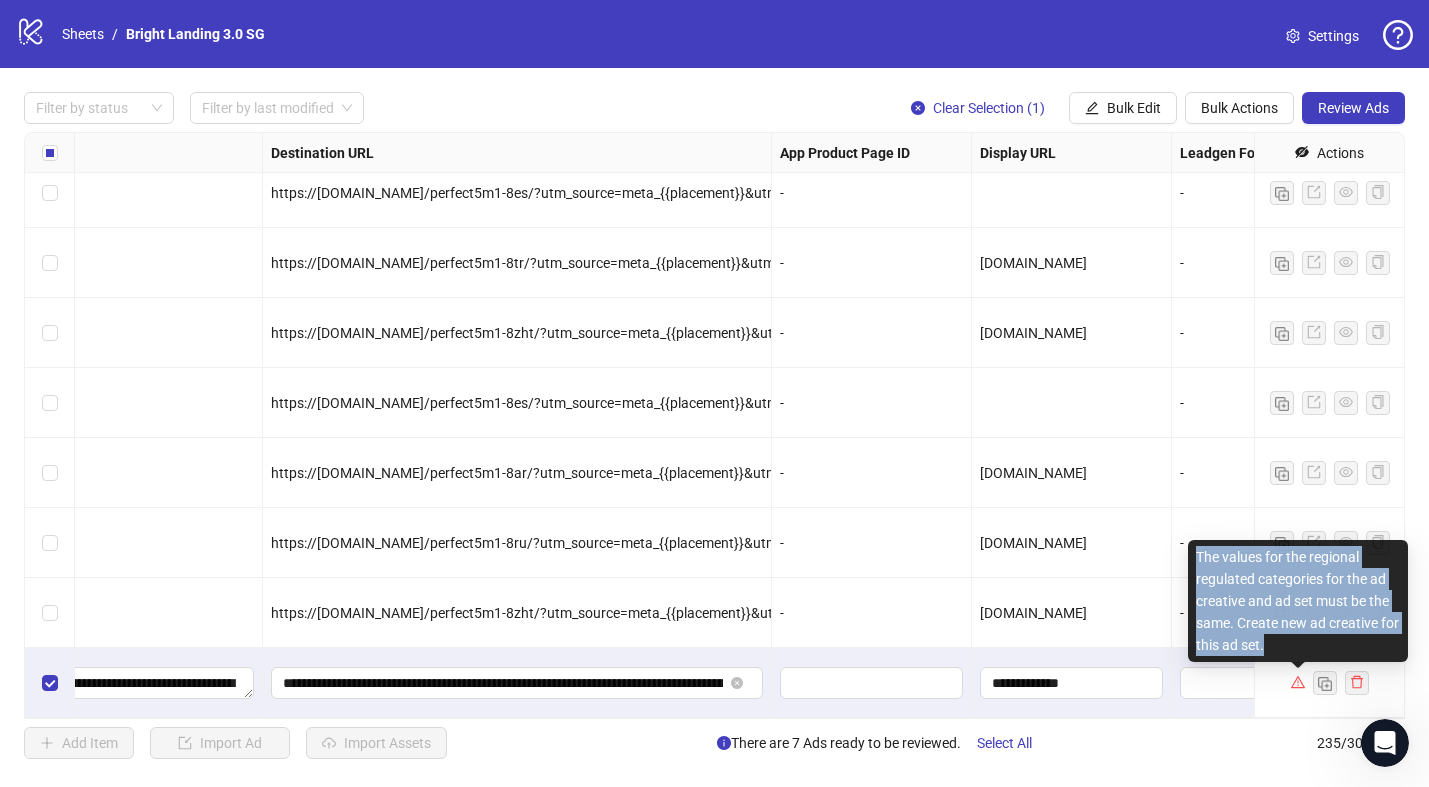 copy on "The values for the regional regulated categories for the ad creative and ad set must be the same. Create new ad creative for this ad set." 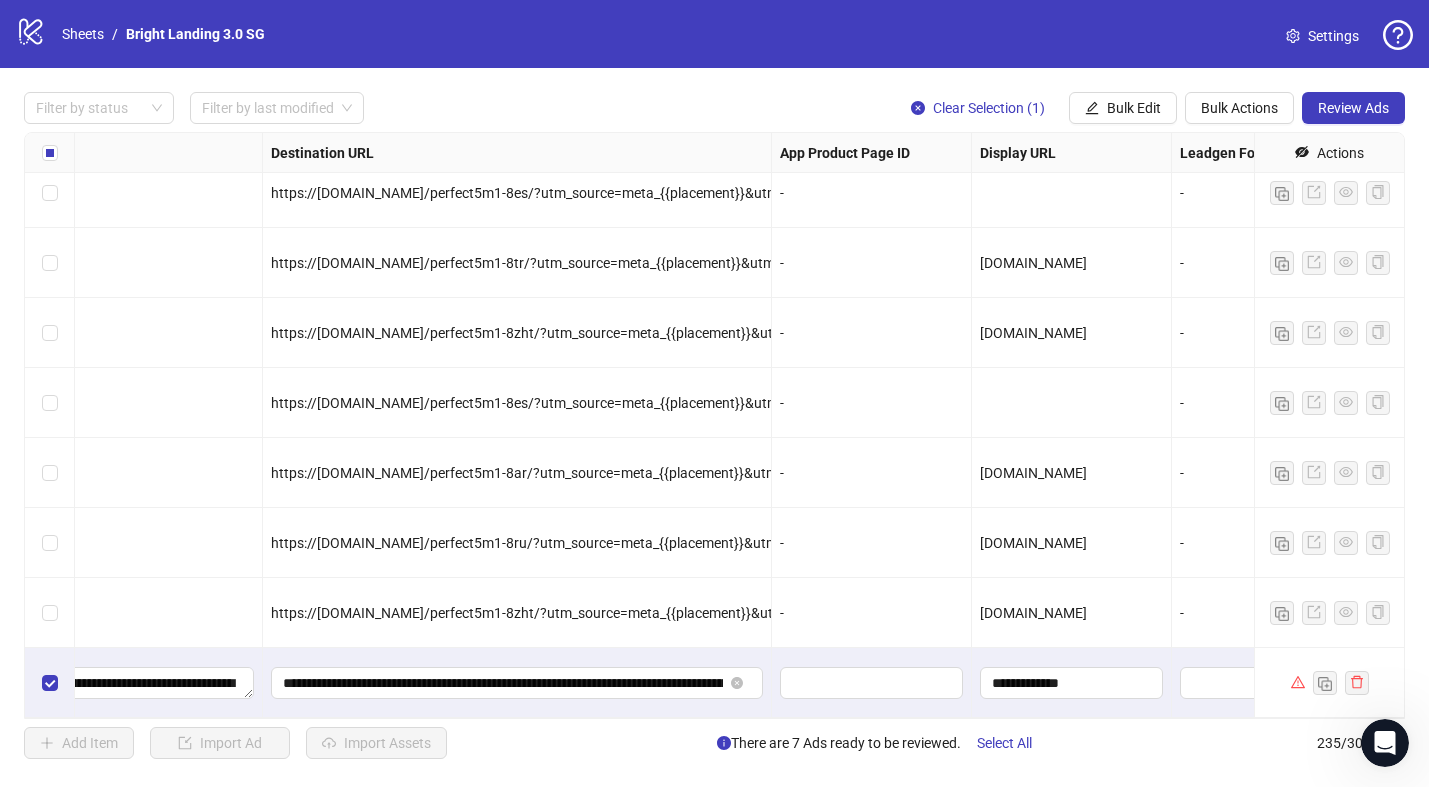 click at bounding box center [1385, 743] 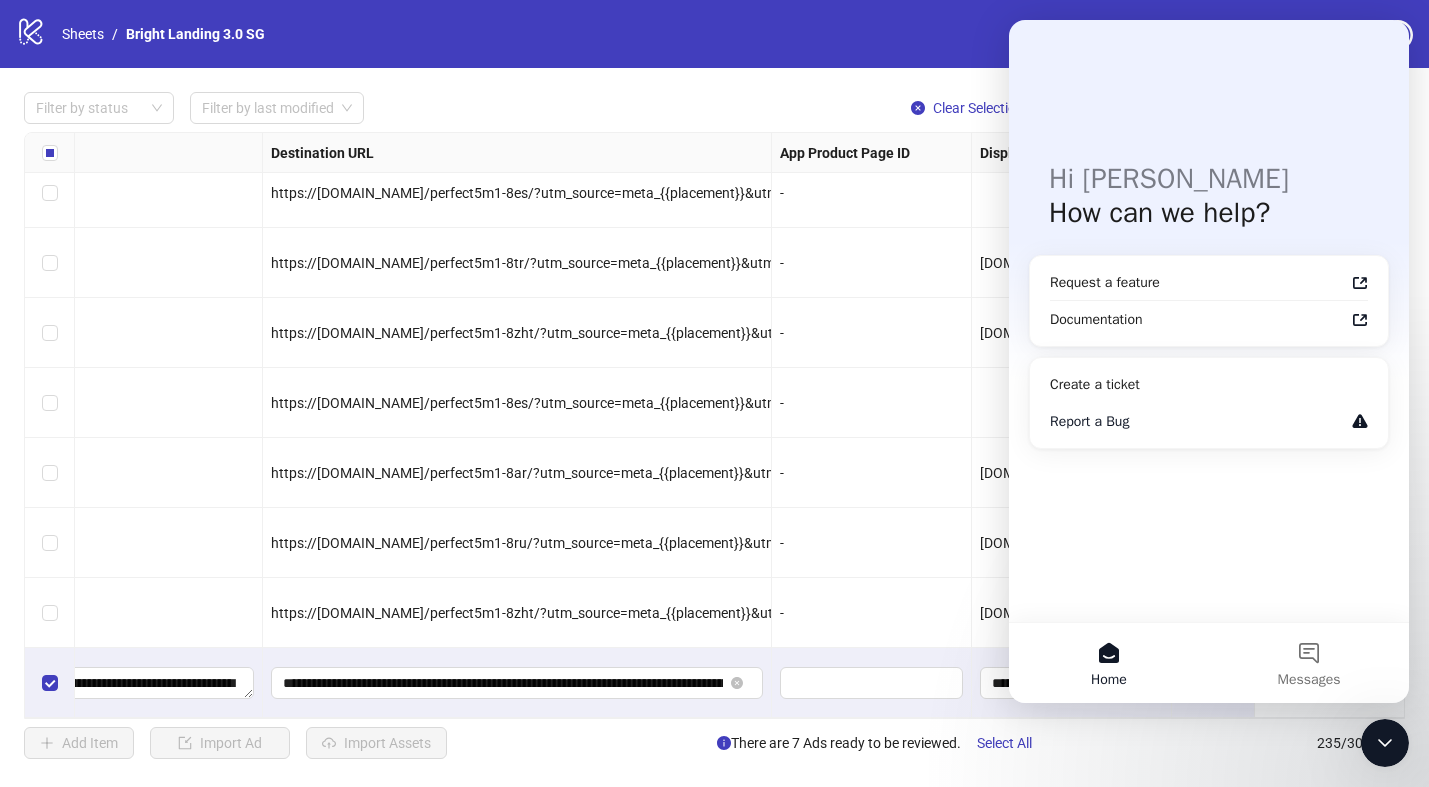 click on "Report a Bug" at bounding box center [1209, 421] 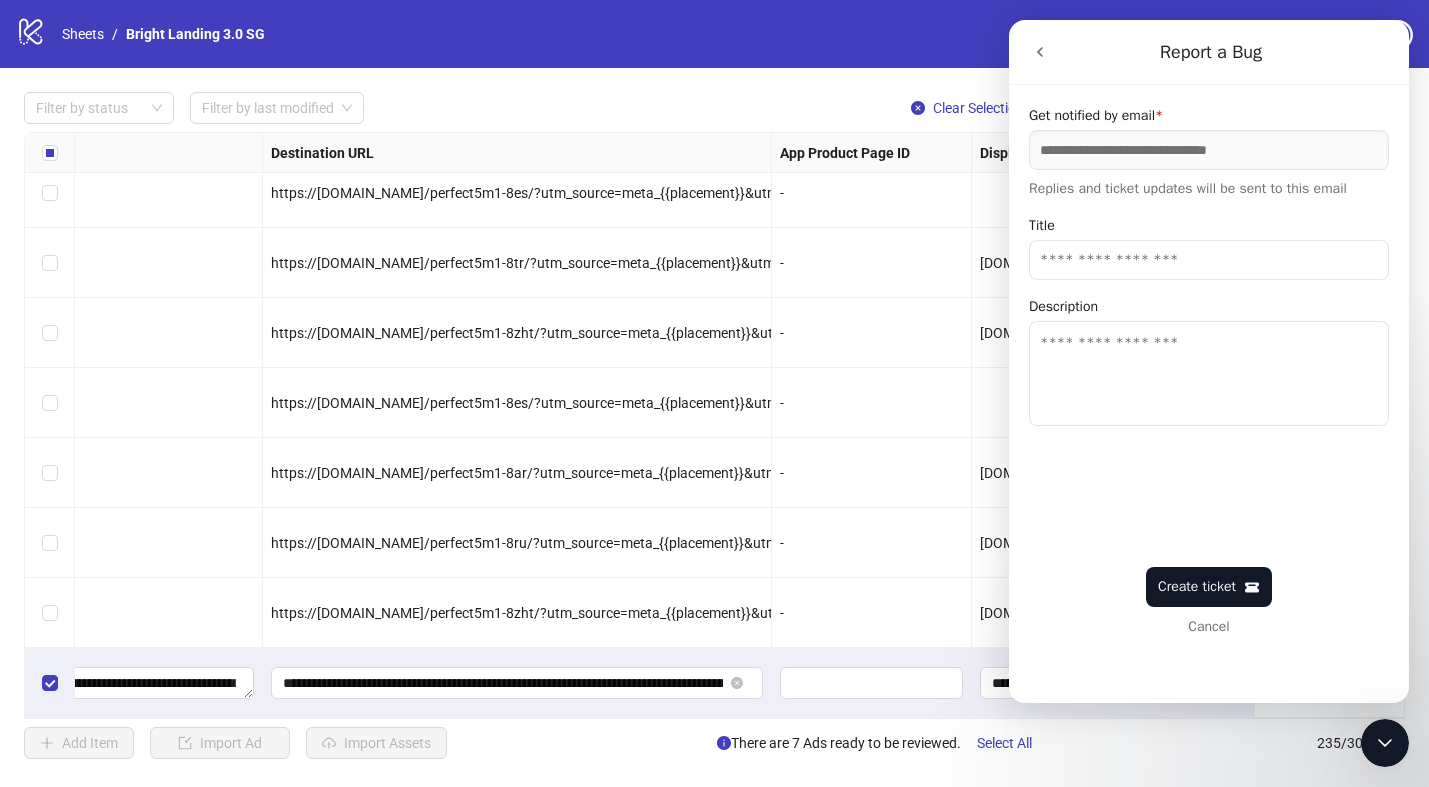 click on "Title" at bounding box center [1209, 260] 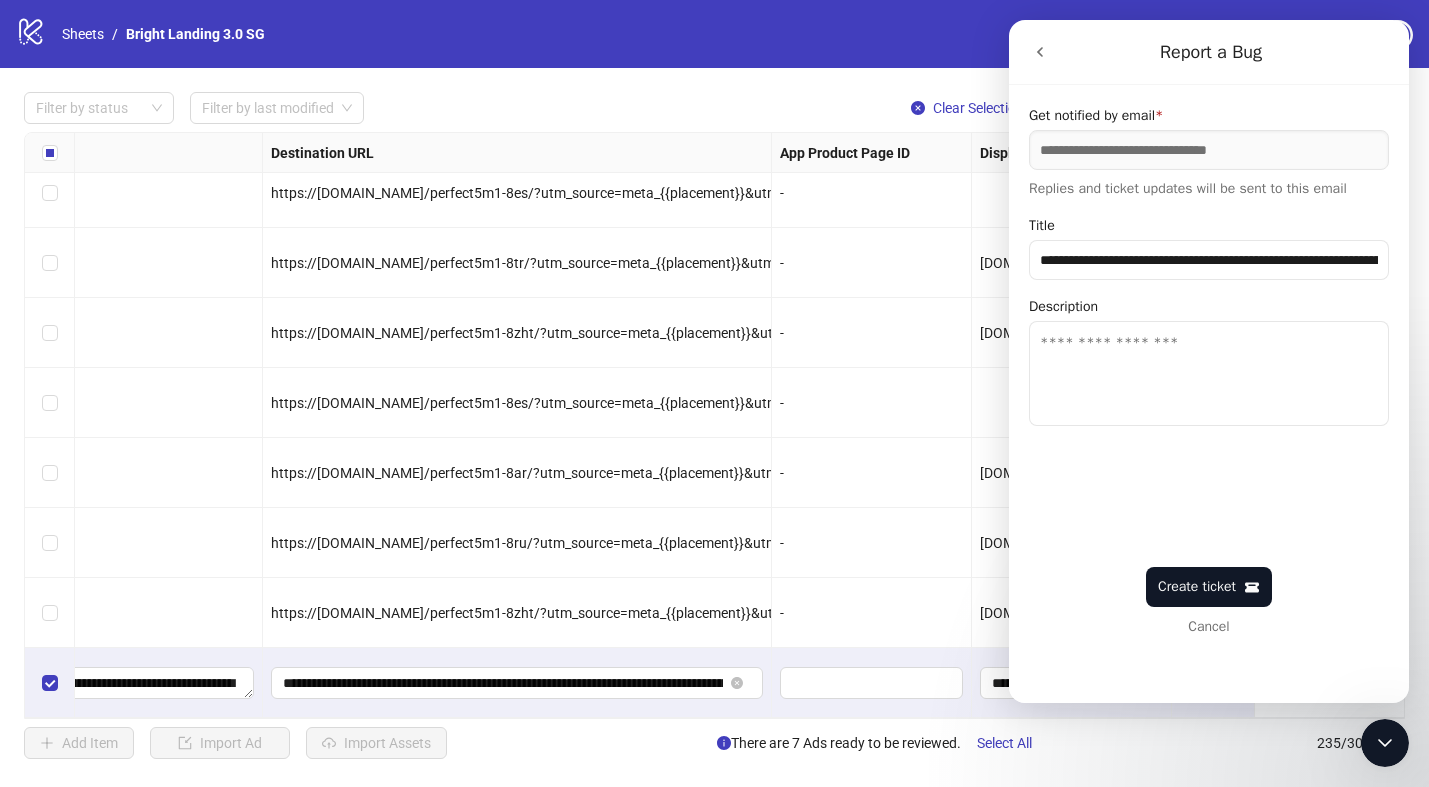 scroll, scrollTop: 0, scrollLeft: 534, axis: horizontal 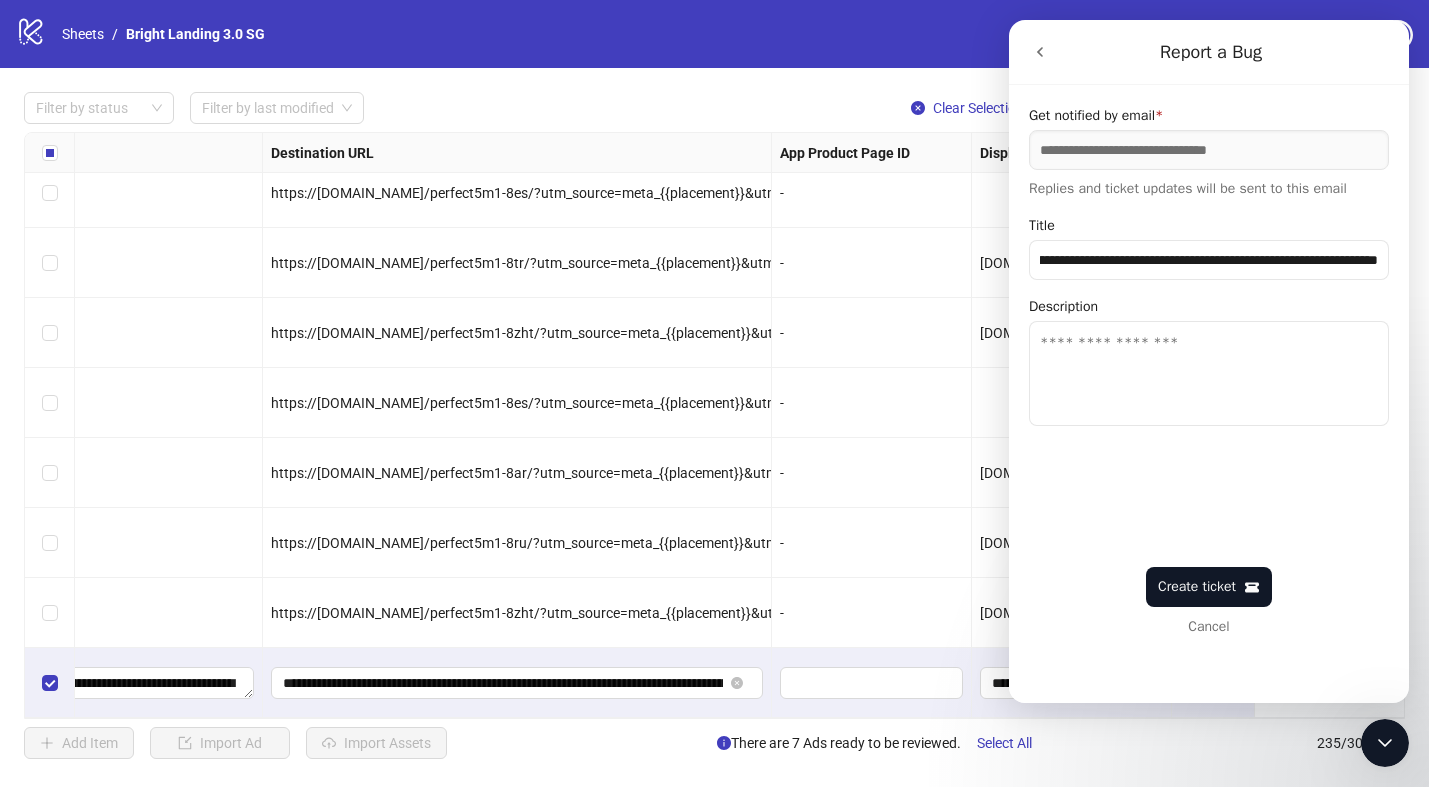 type on "**********" 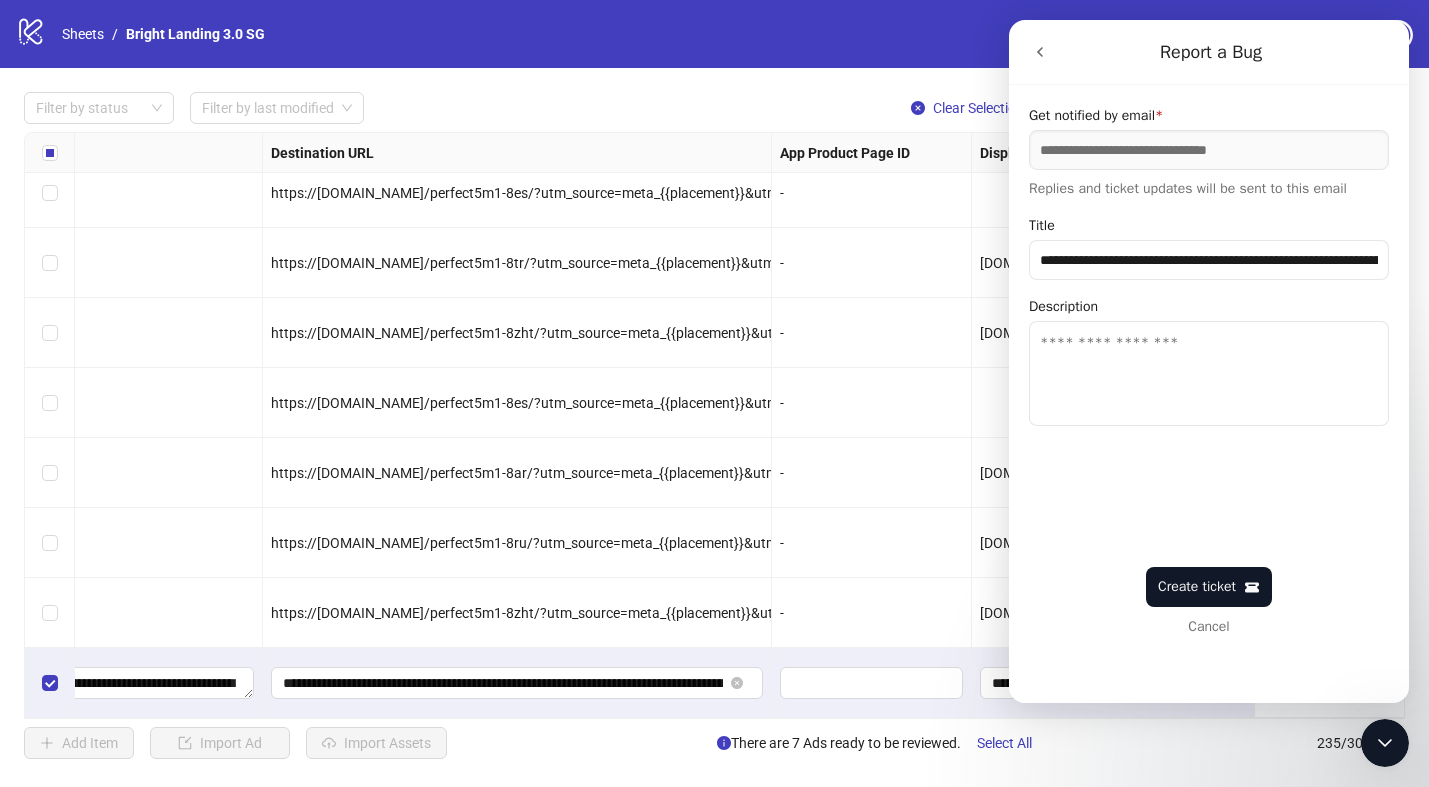 click on "Description" at bounding box center (1209, 373) 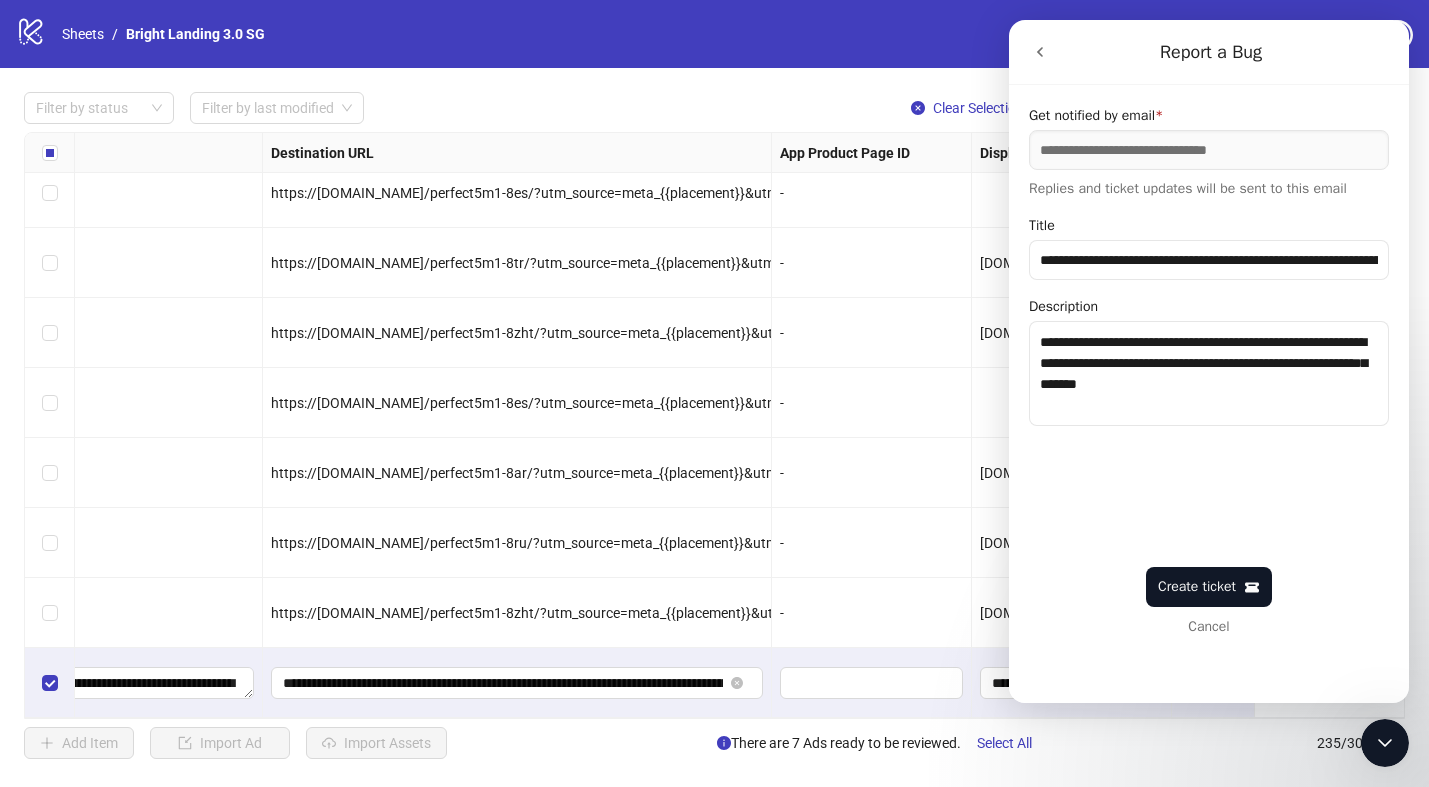 click on "**********" at bounding box center (1209, 373) 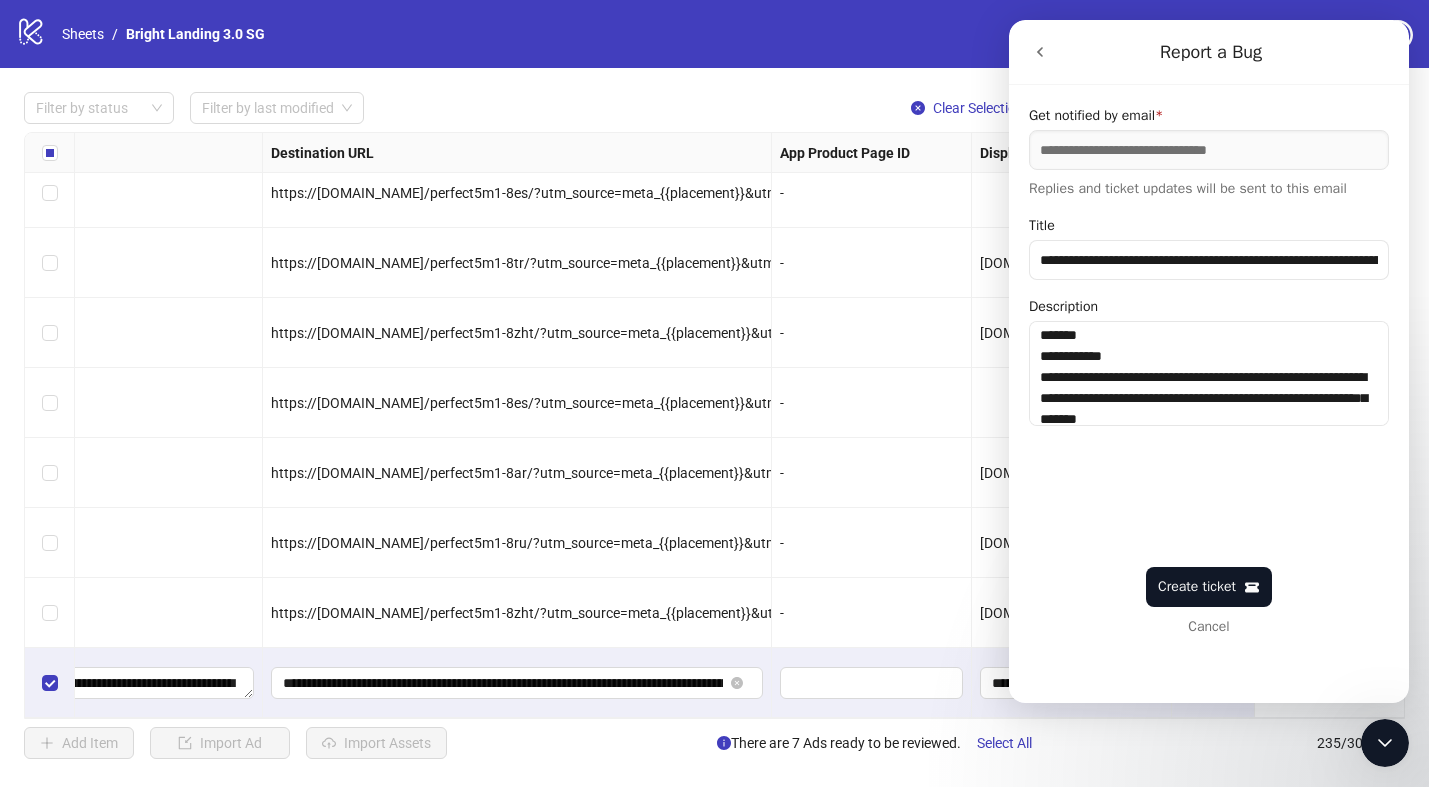 scroll, scrollTop: 42, scrollLeft: 0, axis: vertical 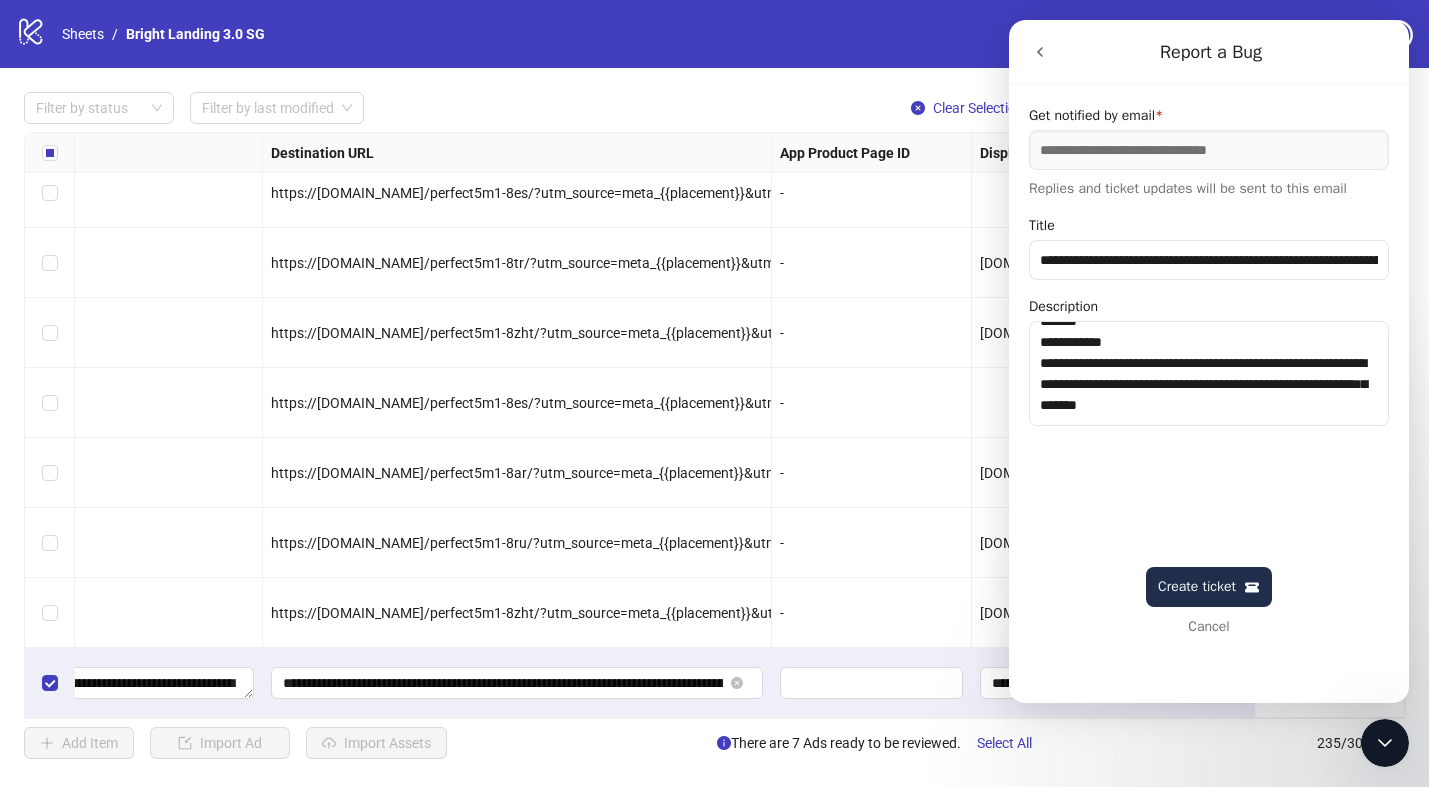 type on "**********" 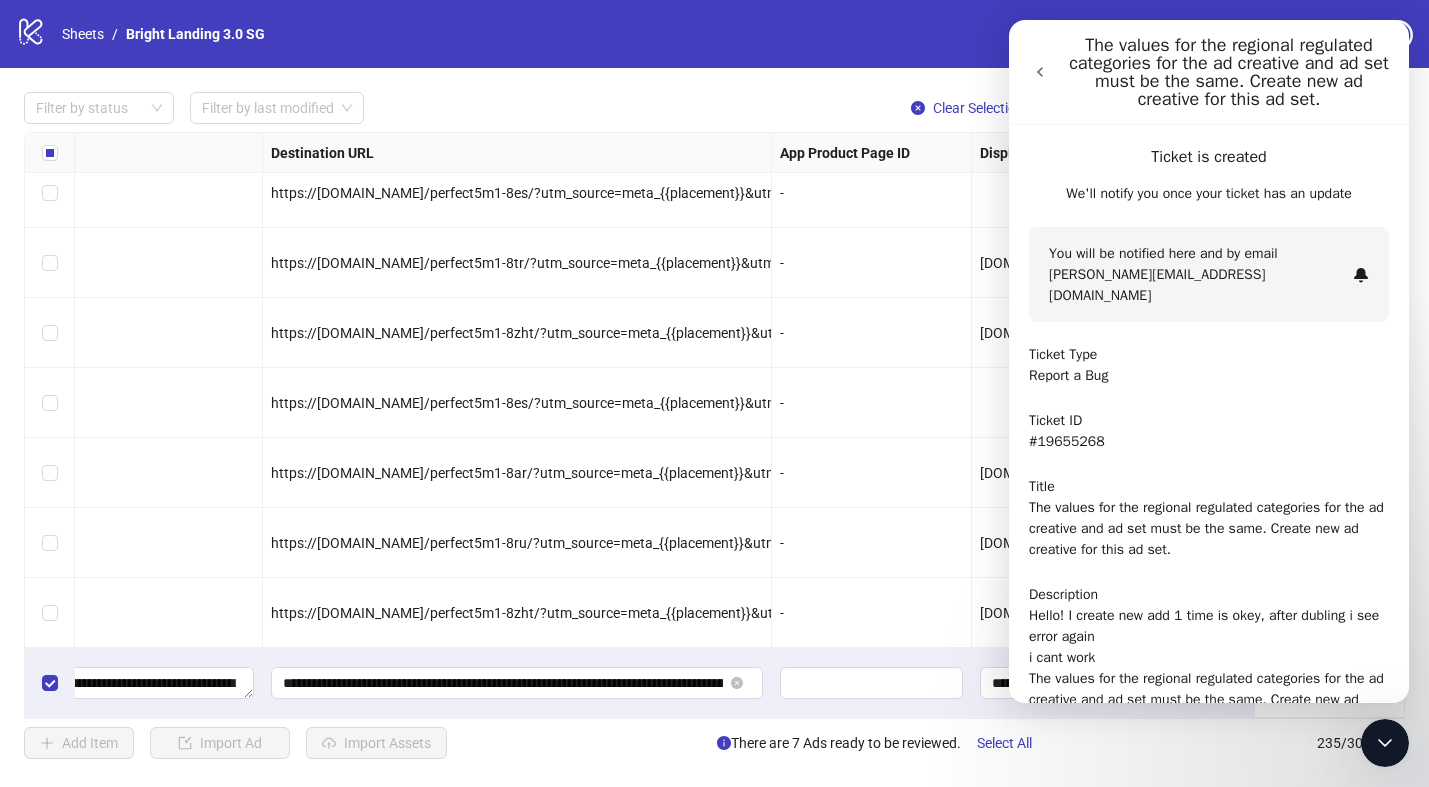 scroll, scrollTop: 95, scrollLeft: 0, axis: vertical 